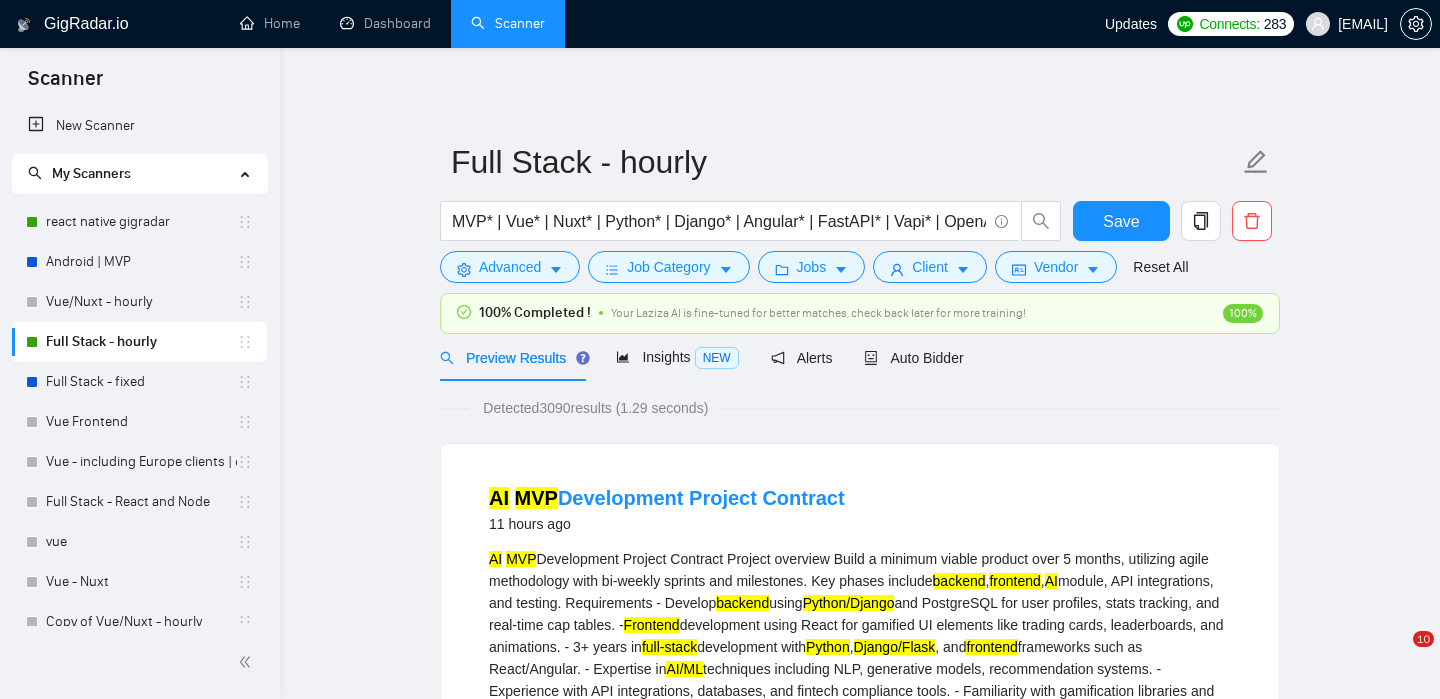click on "Auto Bidder" at bounding box center [913, 357] 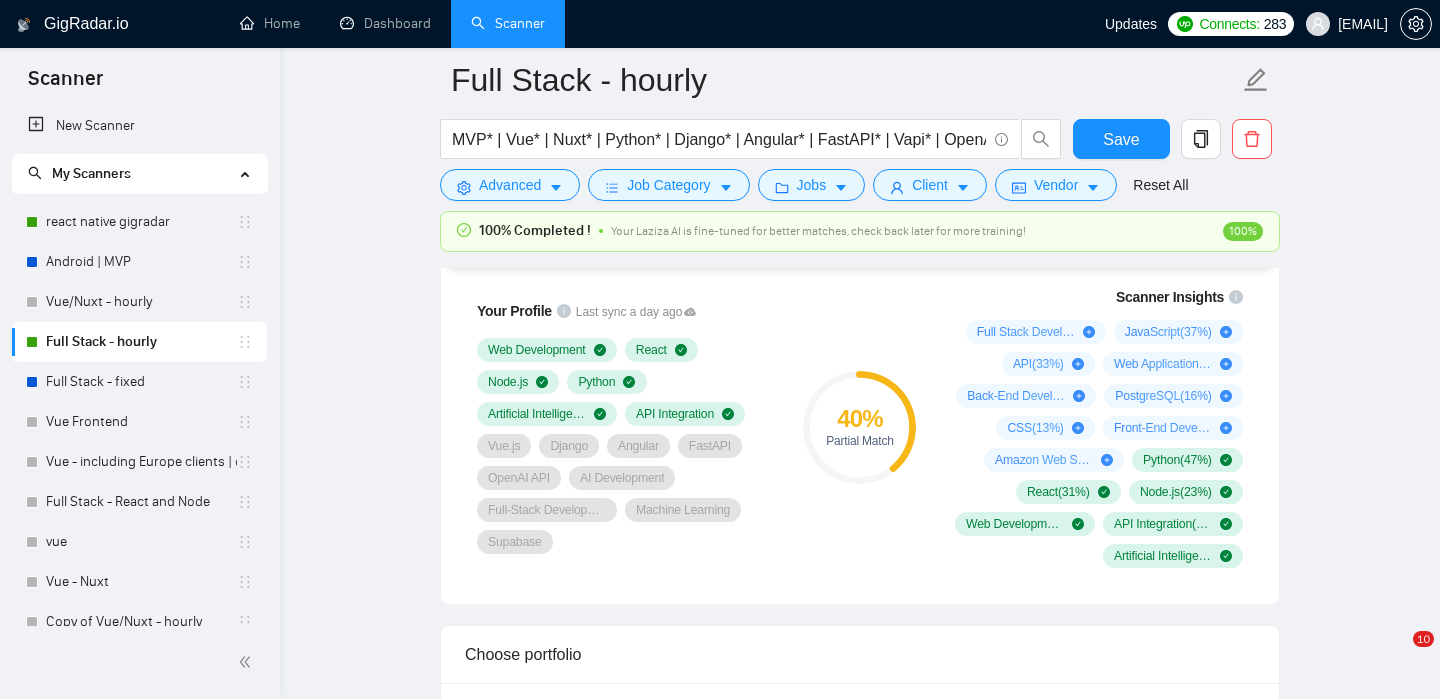 type 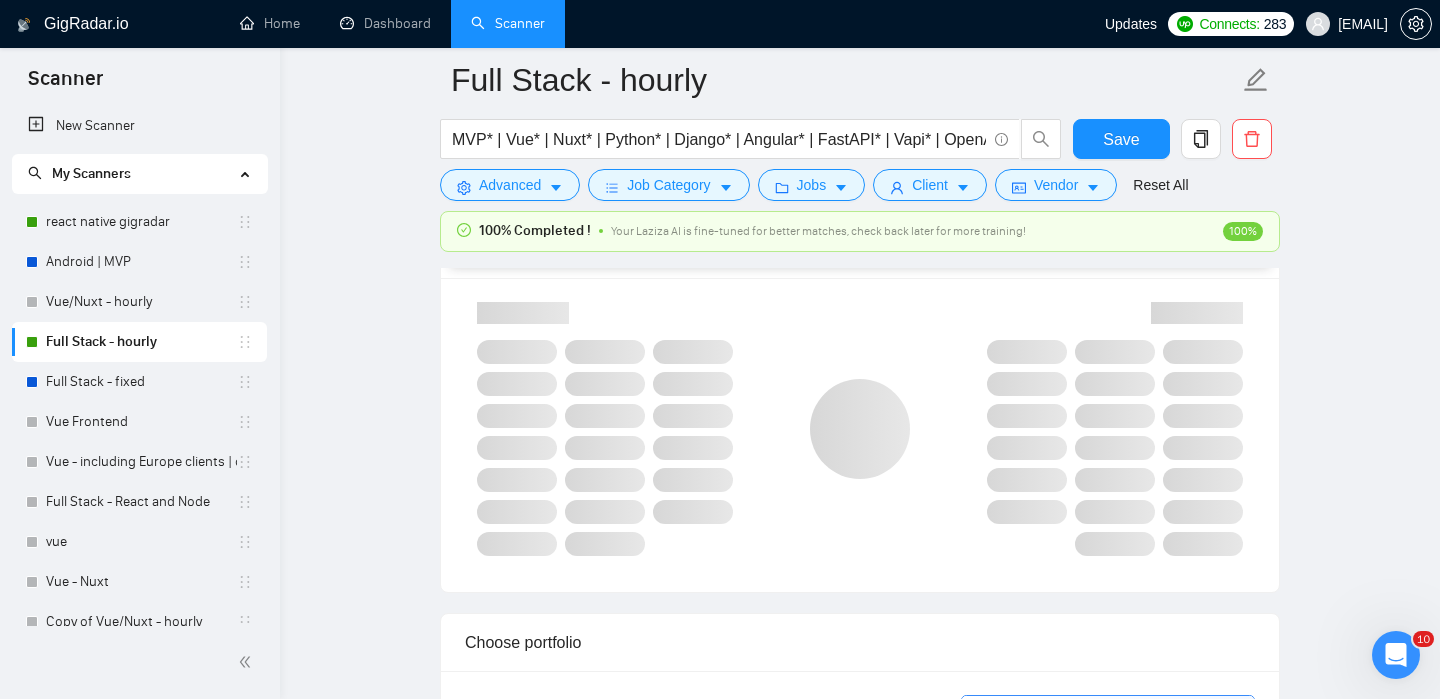 scroll, scrollTop: 1350, scrollLeft: 0, axis: vertical 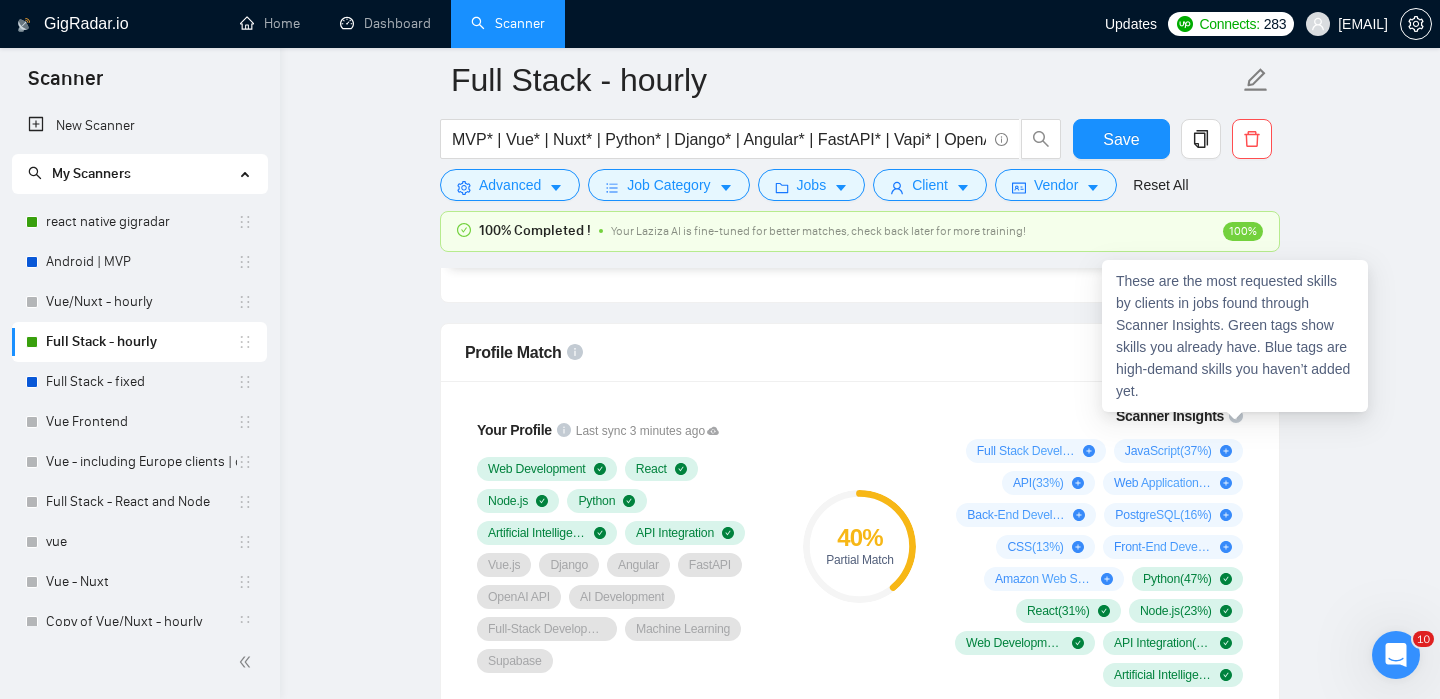 click on "Your Profile Last sync 3 minutes ago  Web Development React Node.js Python Artificial Intelligence API Integration Vue.js Django Angular FastAPI OpenAI API AI Development Full-Stack Development Machine Learning Supabase 40 % Partial Match Scanner Insights Full Stack Development  ( 58 %) JavaScript  ( 37 %) API  ( 33 %) Web Application  ( 21 %) Back-End Development  ( 19 %) PostgreSQL  ( 16 %) CSS  ( 13 %) Front-End Development  ( 12 %) Amazon Web Services  ( 11 %) Python  ( 47 %) React  ( 31 %) Node.js  ( 23 %) Web Development  ( 20 %) API Integration  ( 18 %) Artificial Intelligence  ( 13 %)" at bounding box center (860, 552) 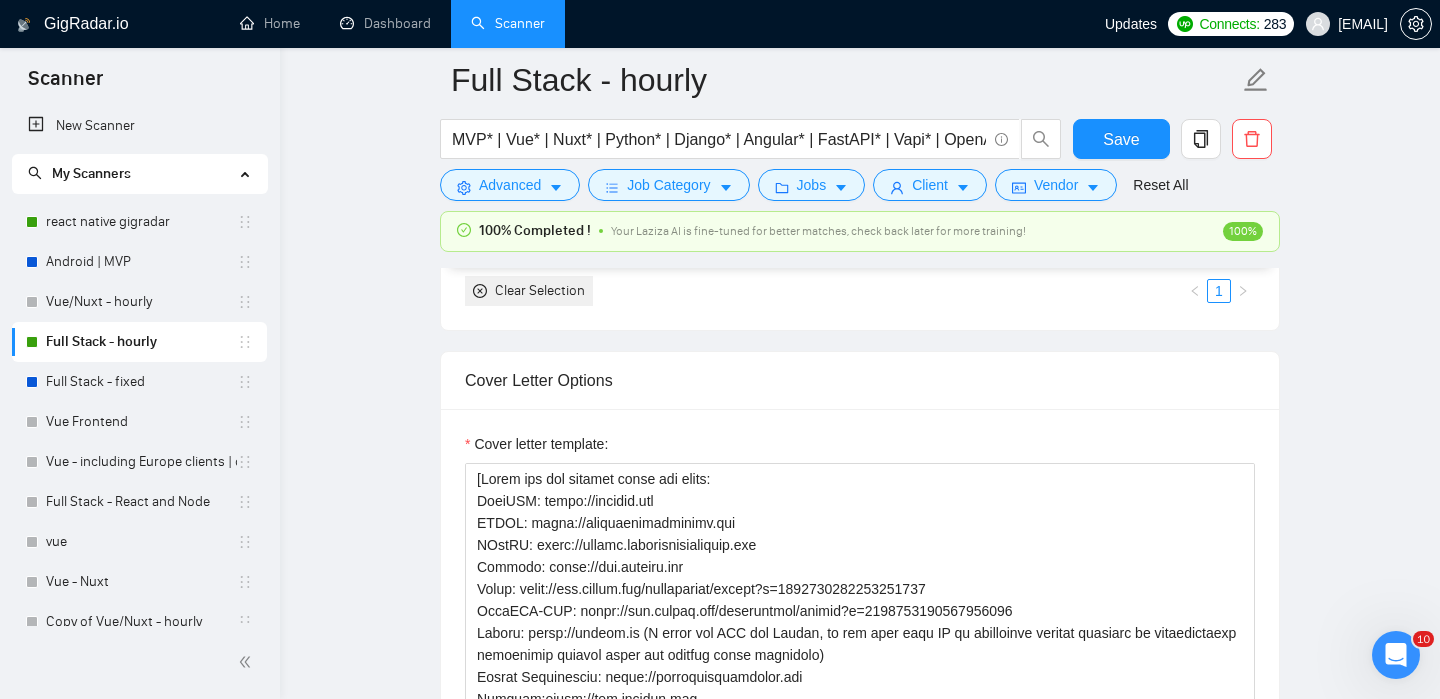 scroll, scrollTop: 2326, scrollLeft: 0, axis: vertical 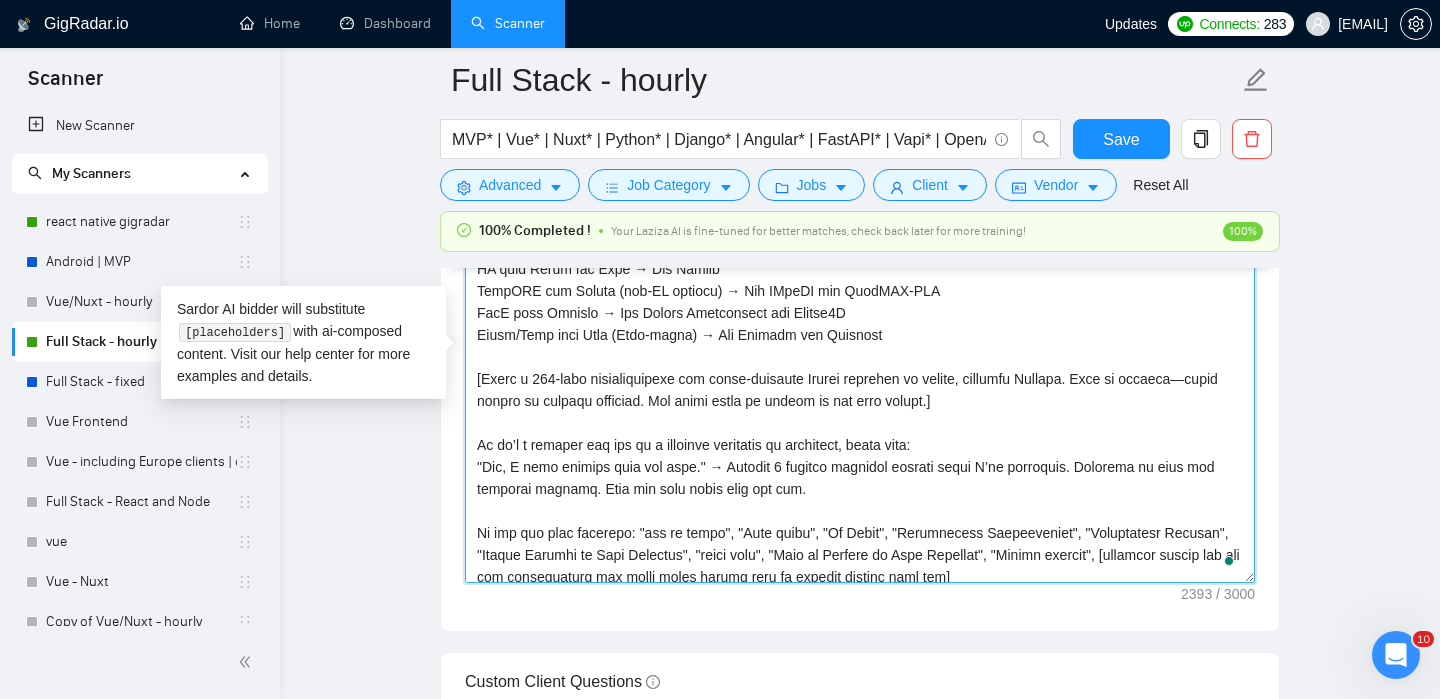 drag, startPoint x: 704, startPoint y: 489, endPoint x: 690, endPoint y: 485, distance: 14.56022 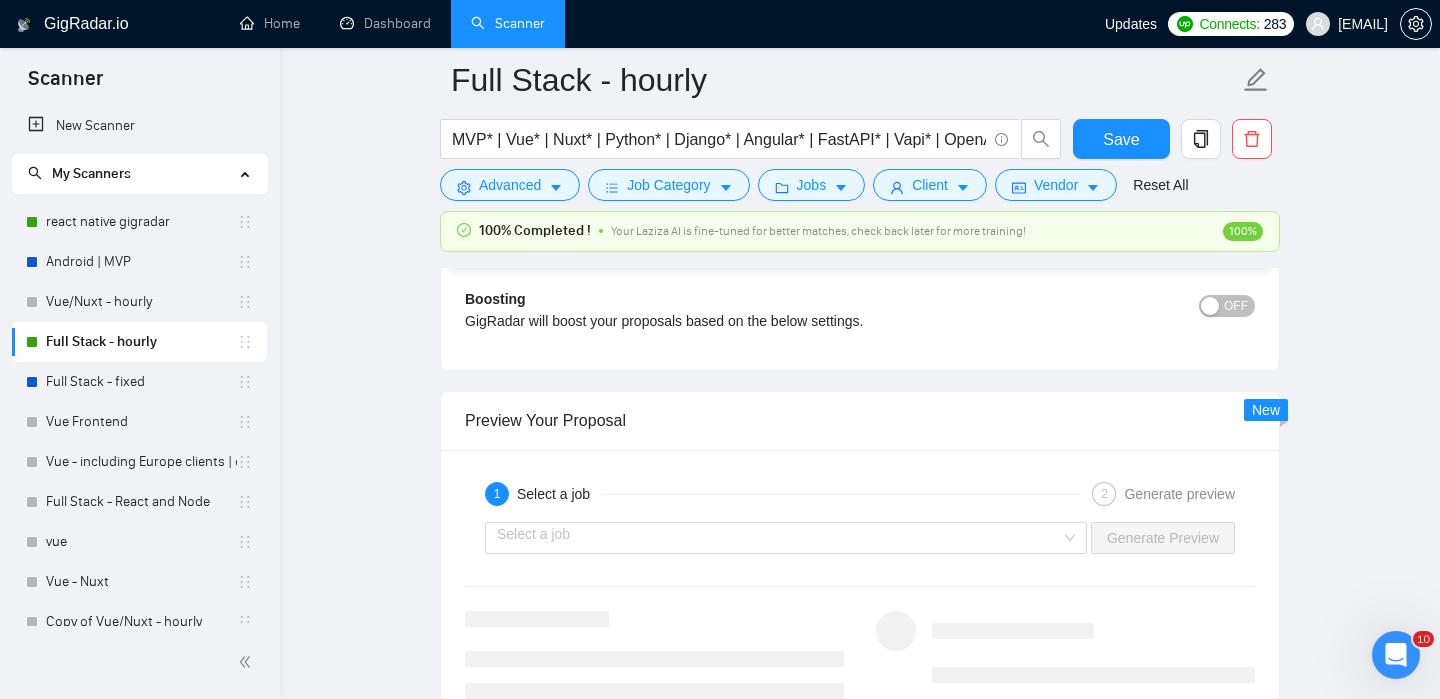scroll, scrollTop: 3699, scrollLeft: 0, axis: vertical 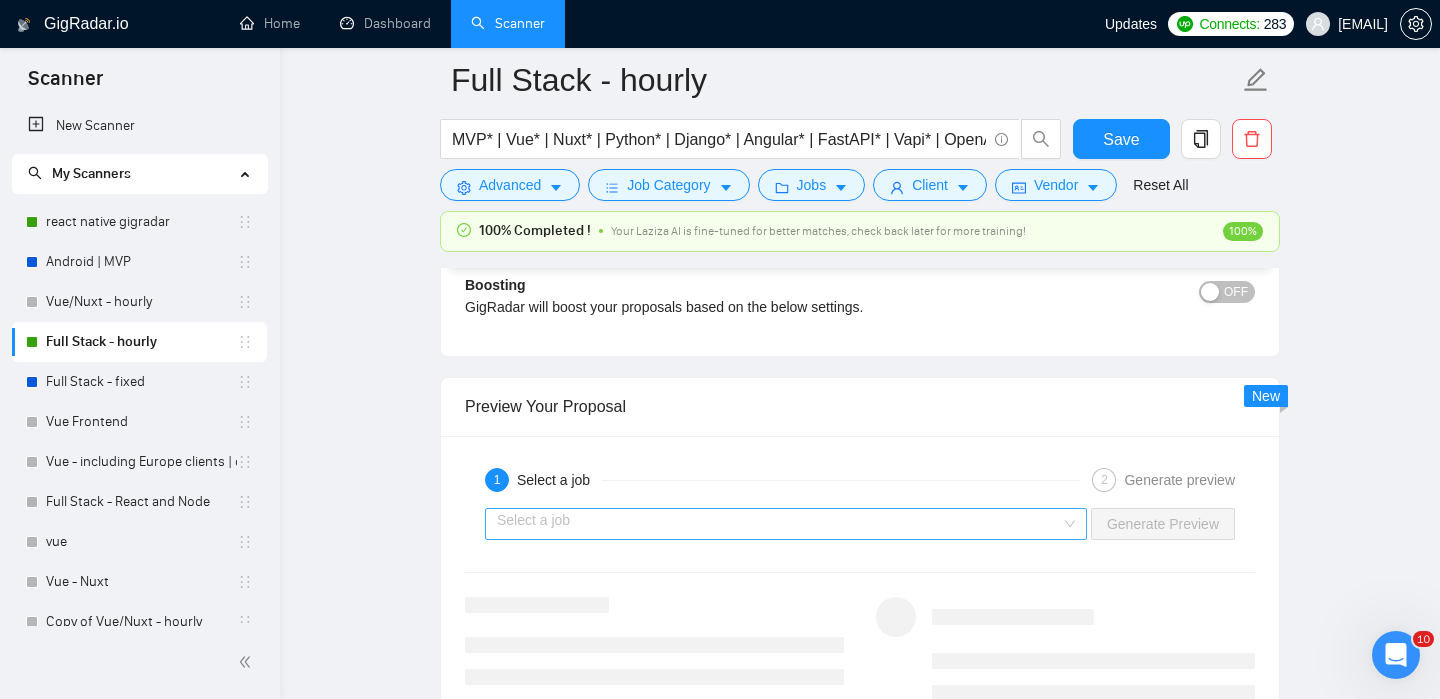 click at bounding box center [779, 524] 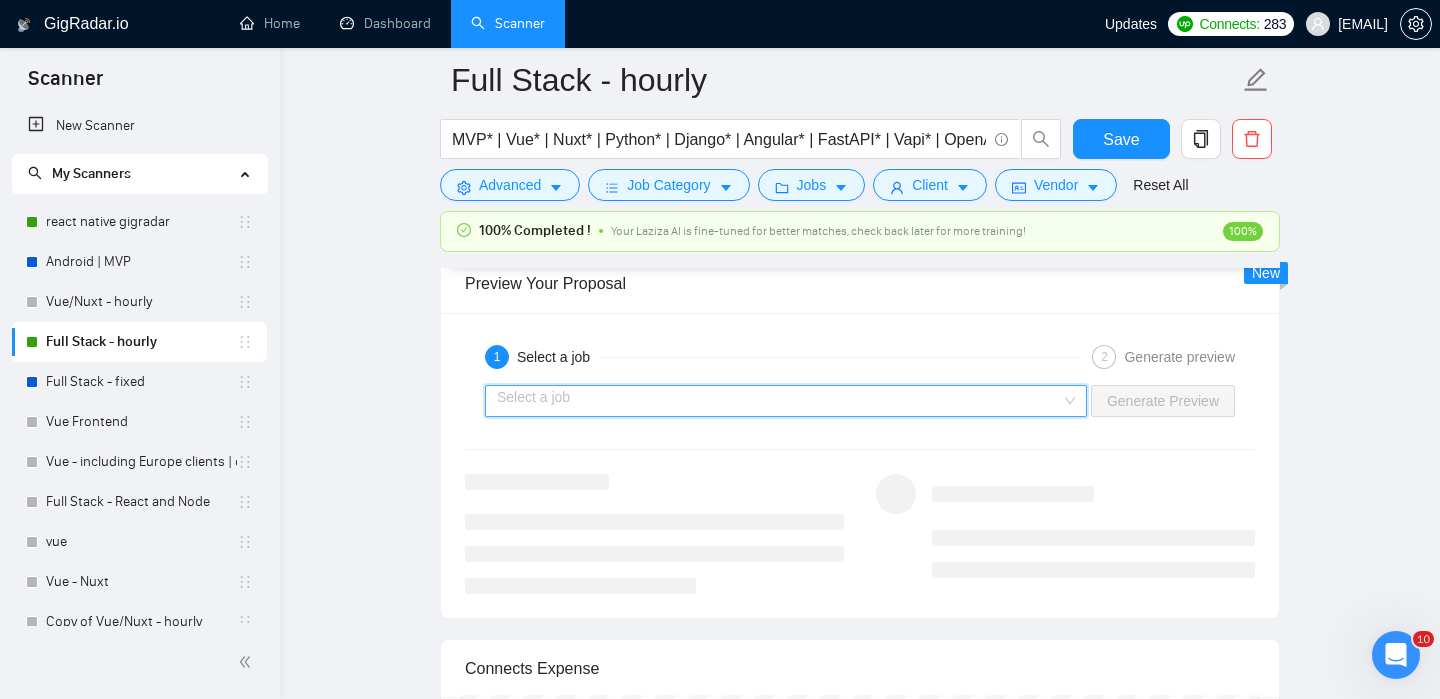 scroll, scrollTop: 3847, scrollLeft: 0, axis: vertical 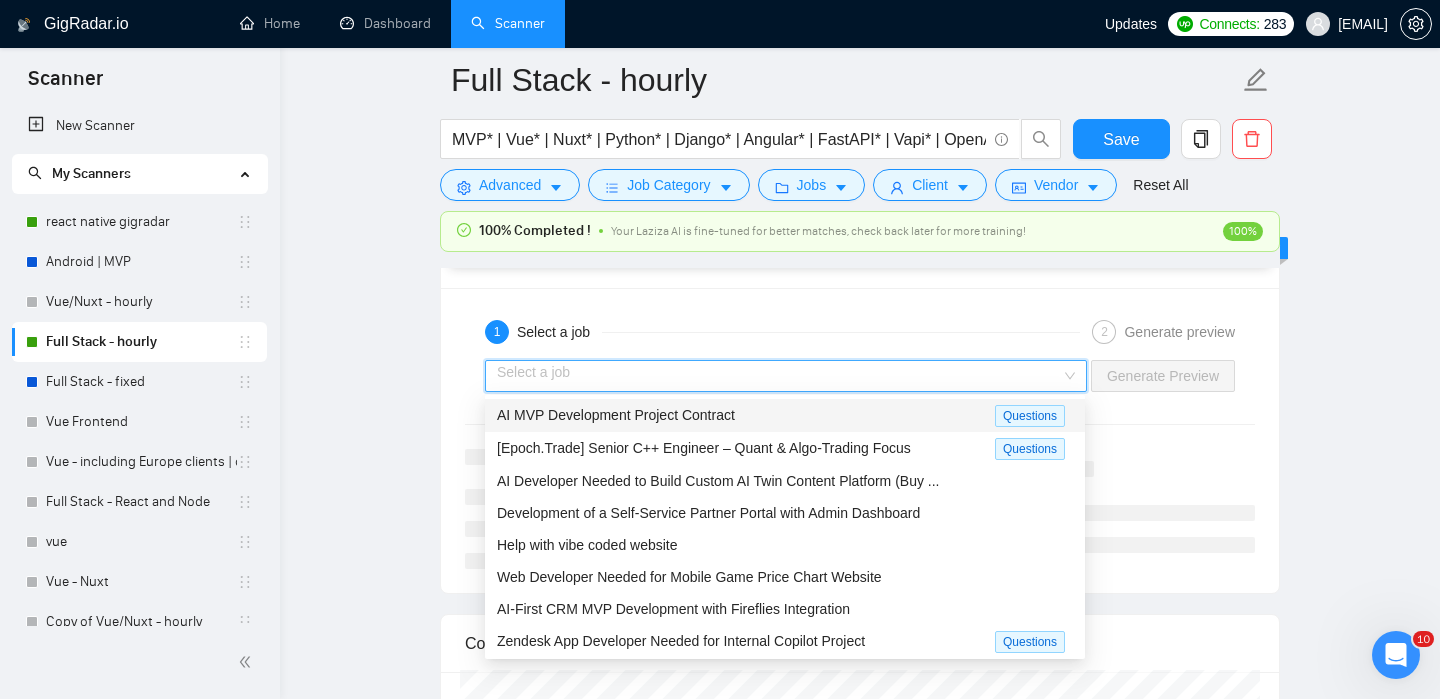 click at bounding box center [779, 376] 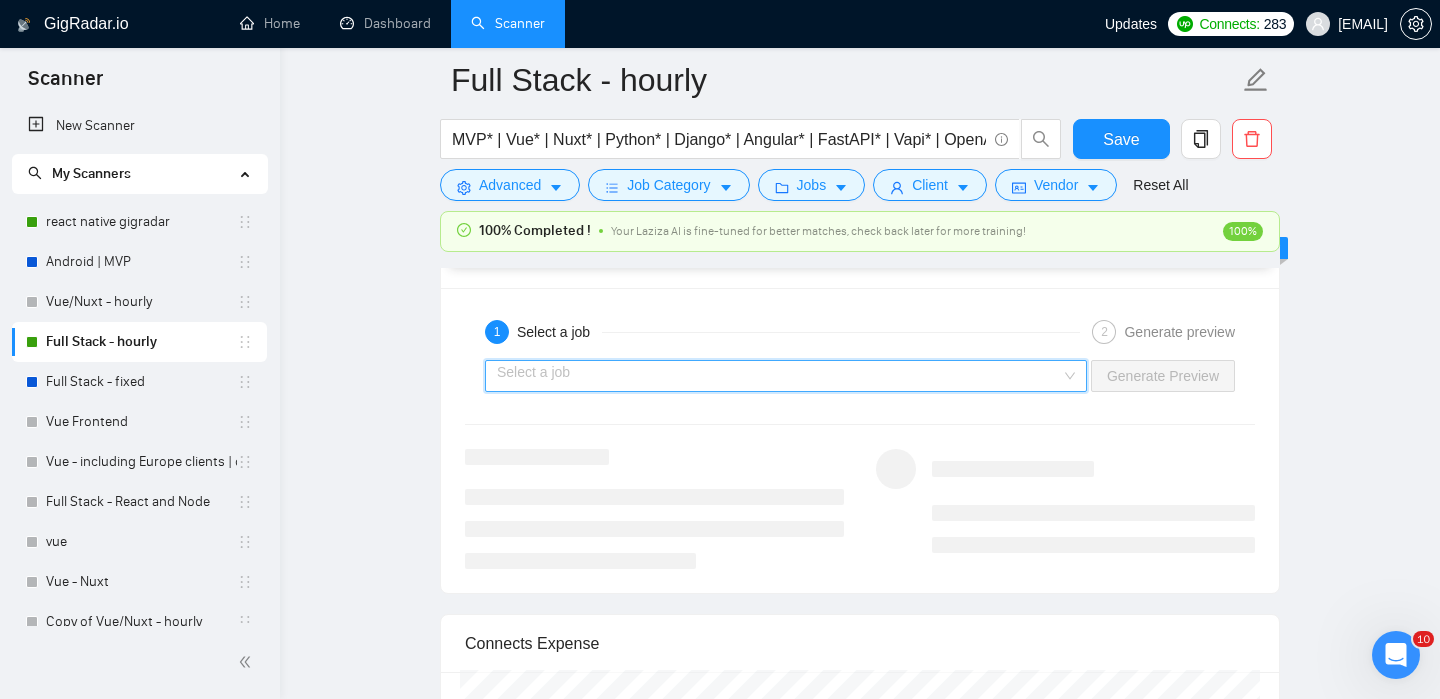 click at bounding box center [779, 376] 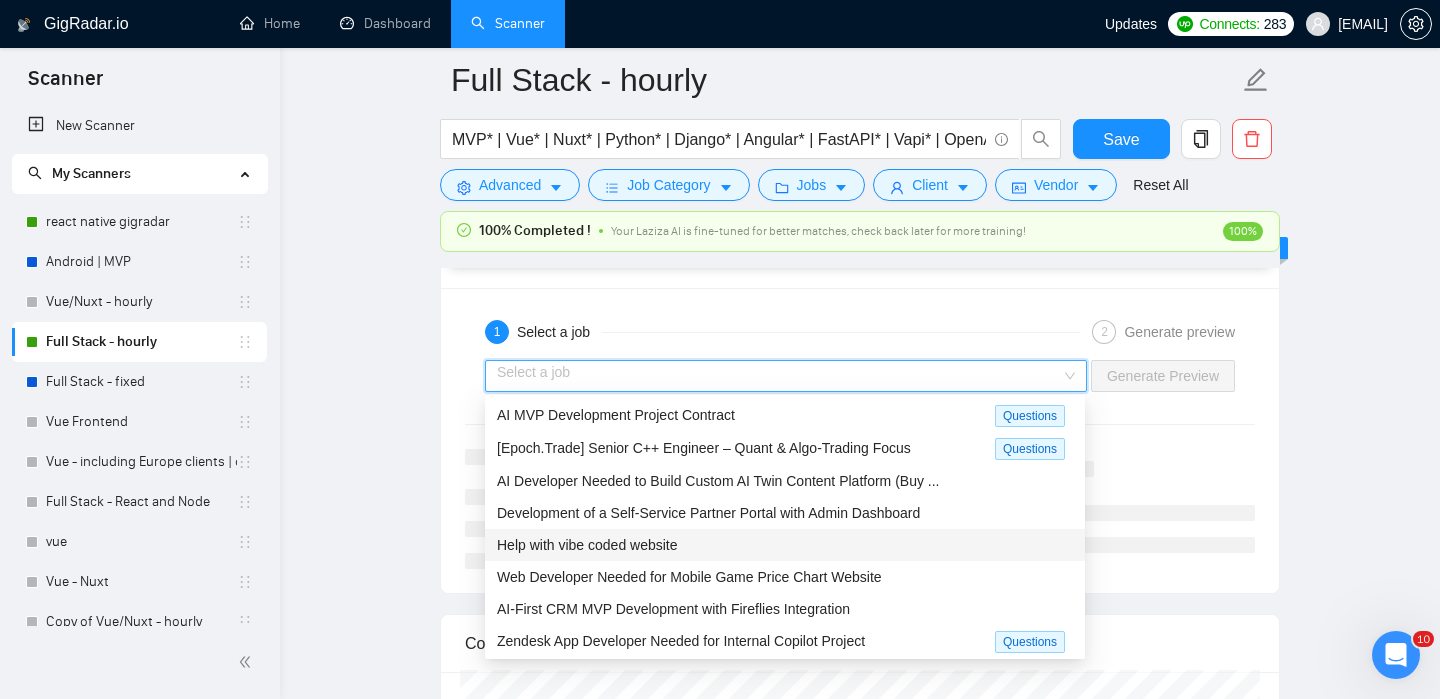 click on "Help with vibe coded website" at bounding box center [587, 545] 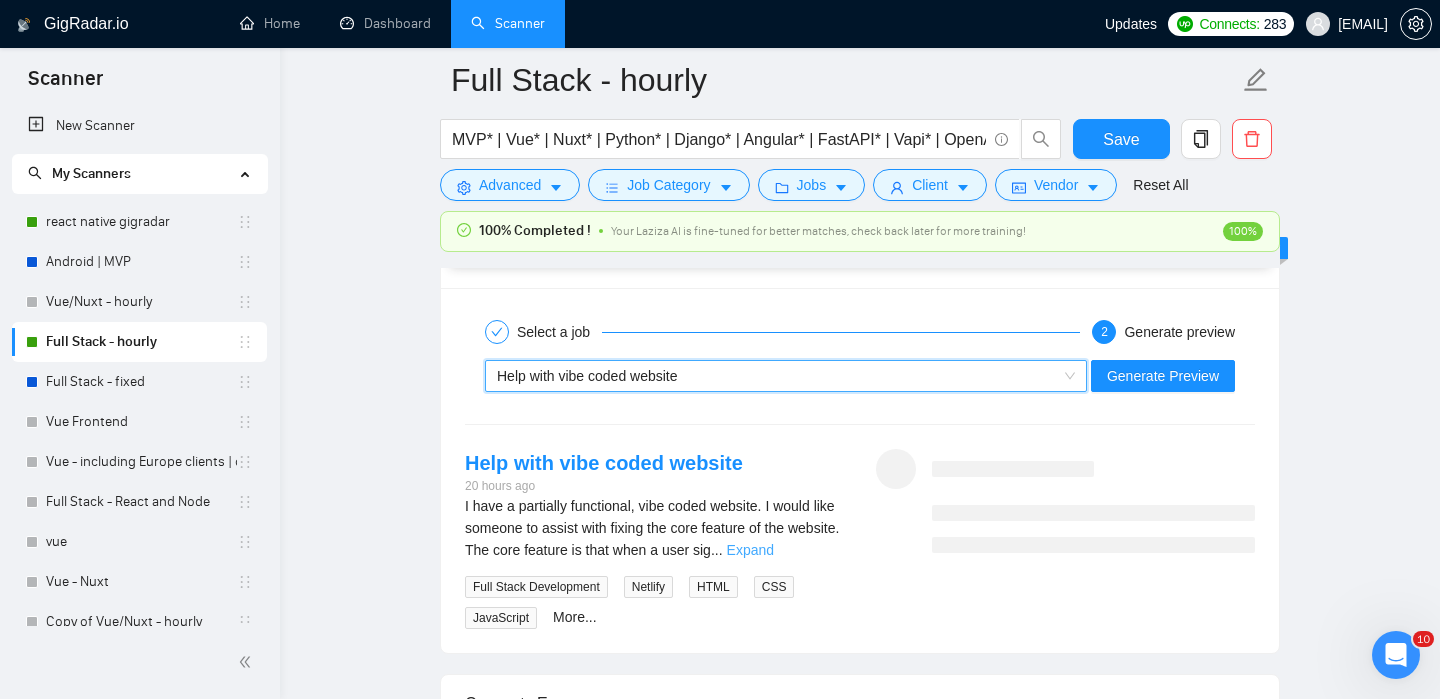 click on "Expand" at bounding box center (750, 550) 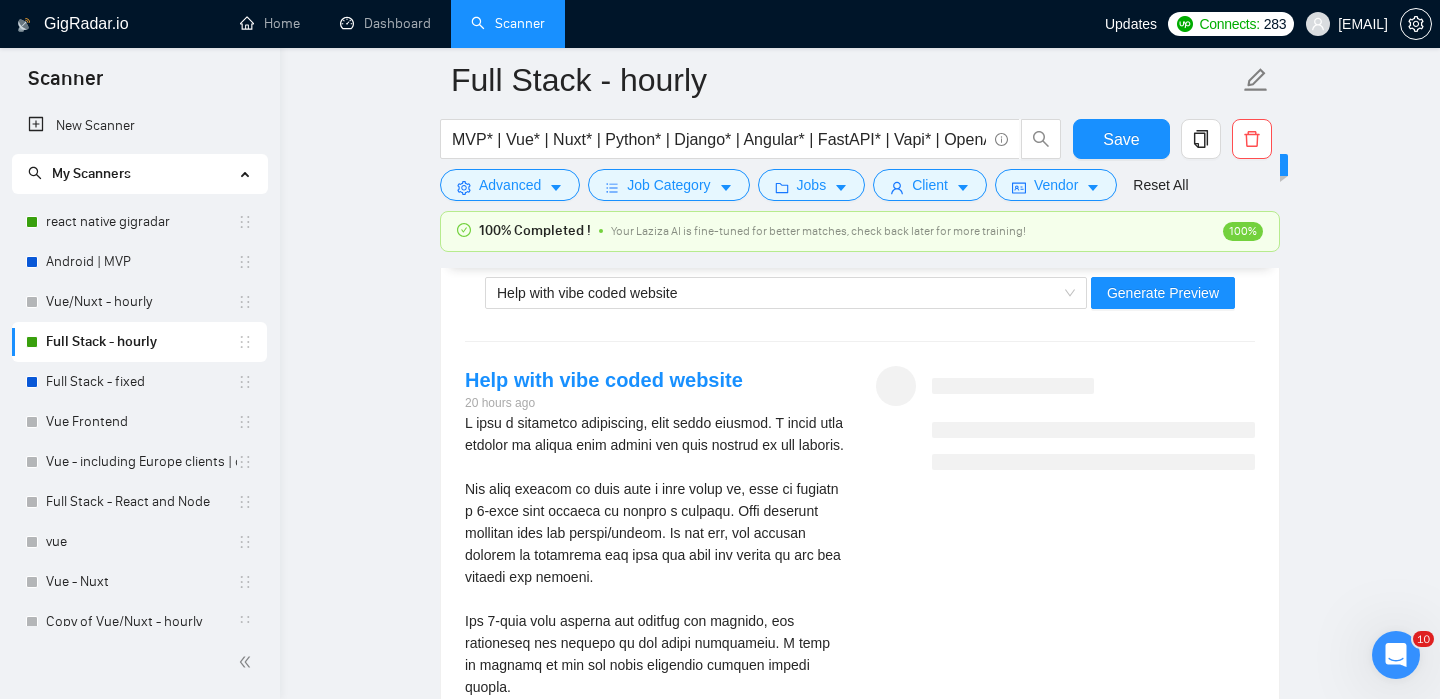 scroll, scrollTop: 3803, scrollLeft: 0, axis: vertical 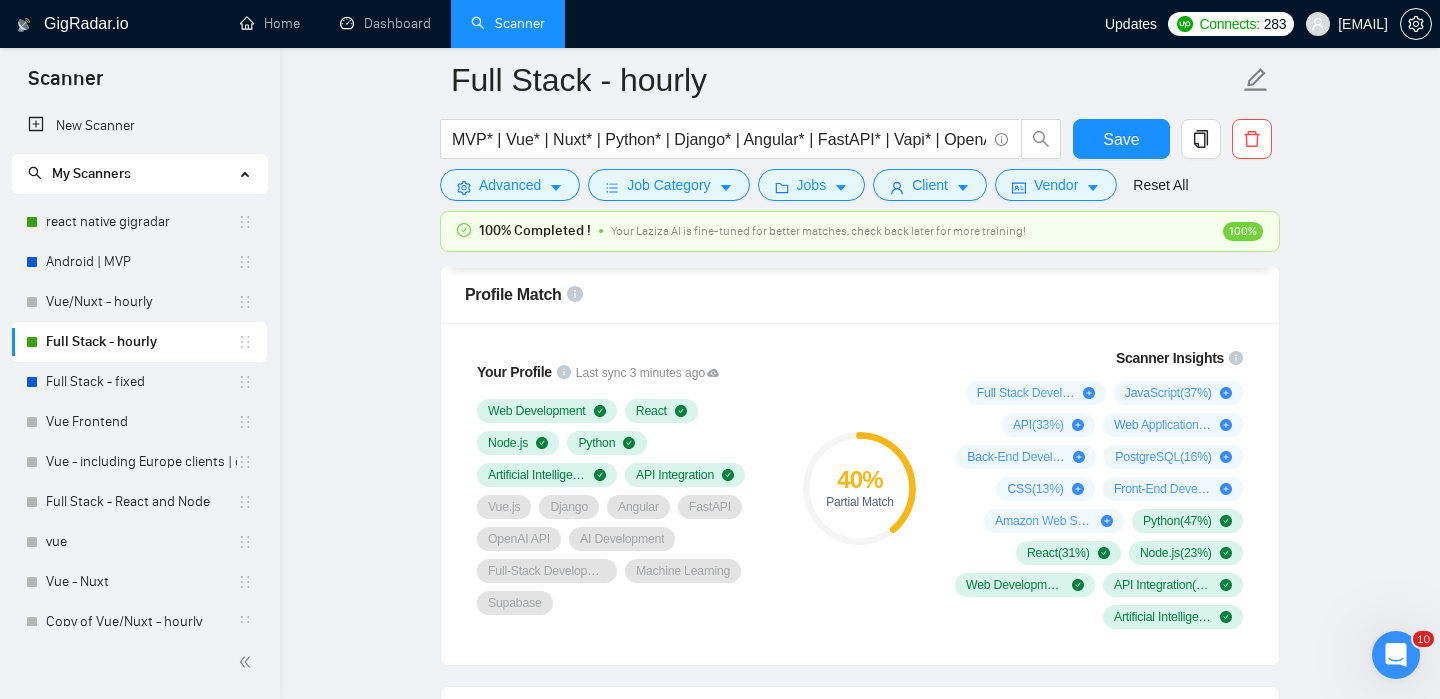 click on "Full Stack - hourly MVP* | Vue* | Nuxt* | Python* | Django* | Angular* | FastAPI* | Vapi* | OpenAI* | LLM* | AI* | Chatbot* | "Chat bot" ("front-end" | frontend* | "front end" | "full-stack" | full-stack* | "full-stack" | Backend* | "Back-end" | "Back - end" | "Back end" | "AI Engineer") Save Advanced   Job Category   Jobs   Client   Vendor   Reset All 100% Completed ! Your Laziza AI is fine-tuned for better matches, check back later for more training! 100% Preview Results Insights NEW Alerts Auto Bidder Auto Bidding Enabled Auto Bidding Enabled: ON Auto Bidder Schedule Auto Bidding Type: Automated (recommended) Semi-automated Auto Bidding Schedule: 24/7 Custom Custom Auto Bidder Schedule Repeat every week on Monday Tuesday Wednesday Thursday Friday Saturday Sunday Active Hours ( Asia/Karachi ): From: To: ( 24  hours) Asia/Karachi Auto Bidding Type Select your bidding algorithm: Choose the algorithm for you bidding. The price per proposal does not include your connects expenditure. Template Bidder 0.50 1.00" at bounding box center [860, 2277] 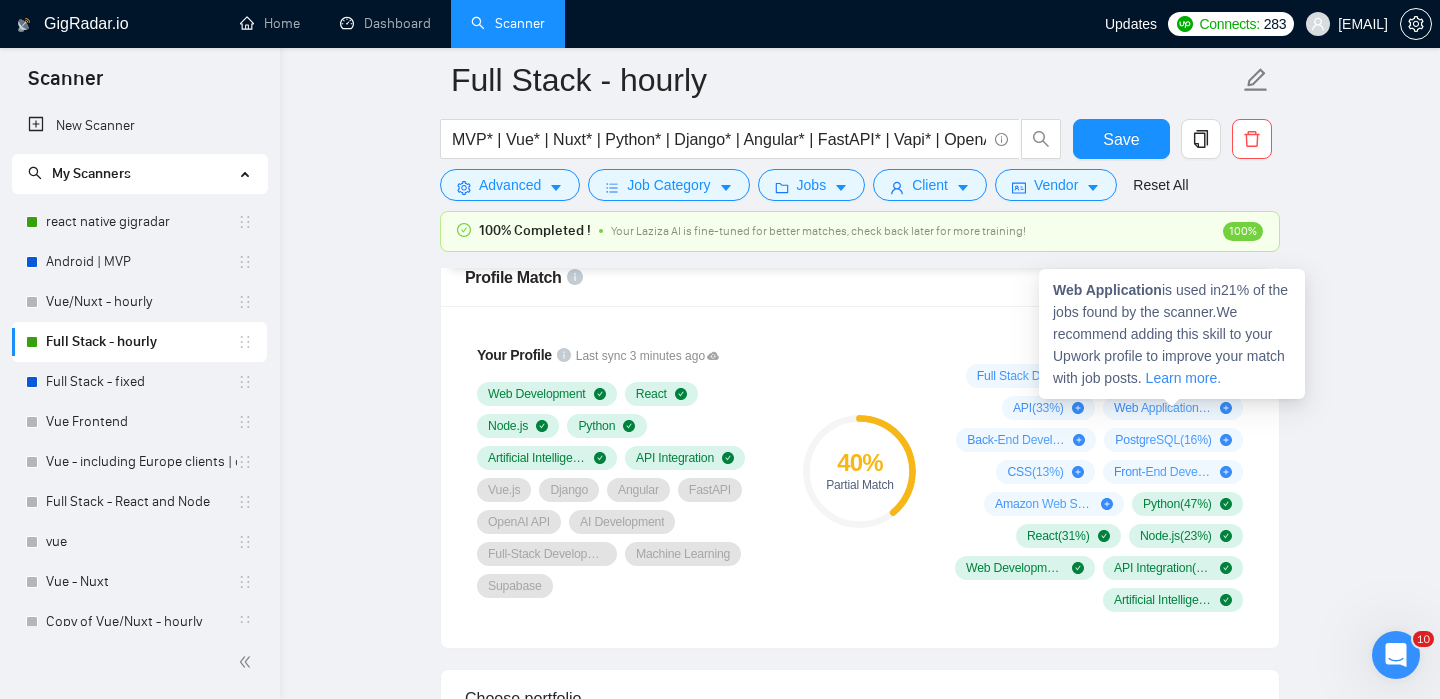 scroll, scrollTop: 1320, scrollLeft: 0, axis: vertical 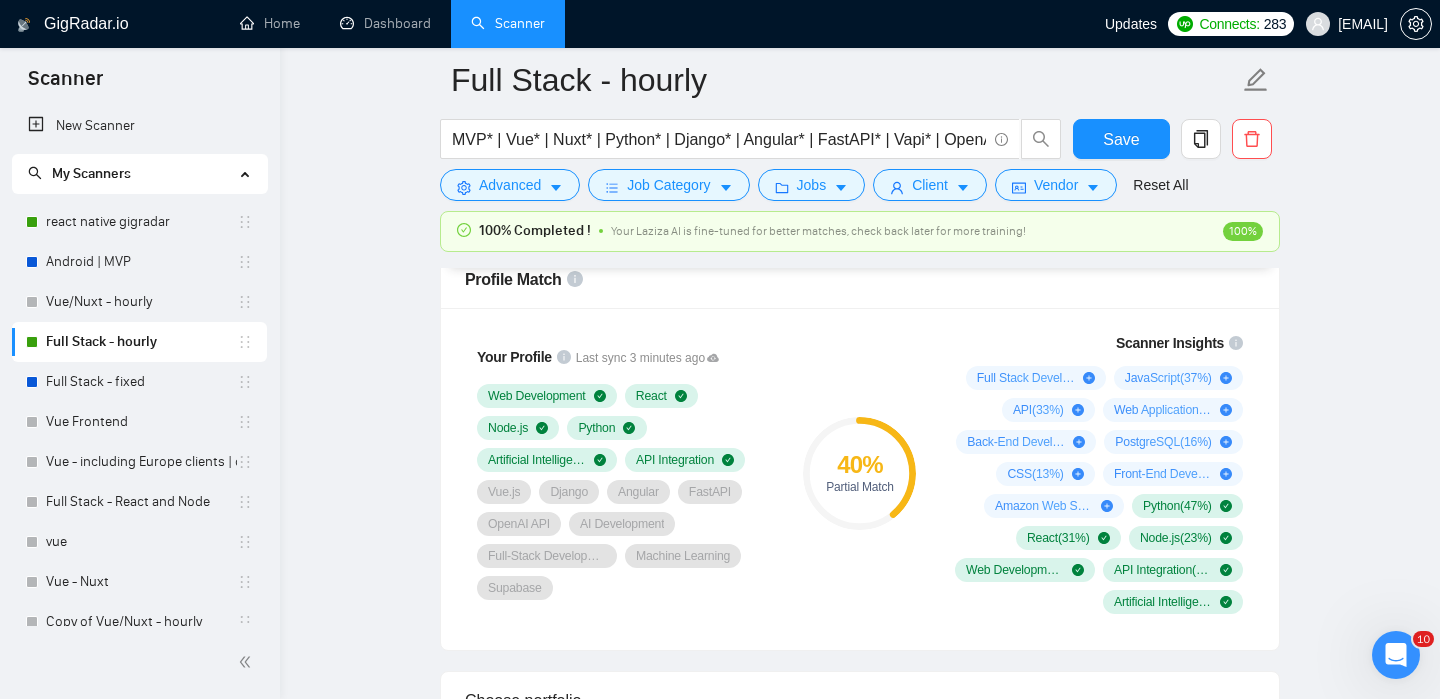click on "Full Stack - hourly MVP* | Vue* | Nuxt* | Python* | Django* | Angular* | FastAPI* | Vapi* | OpenAI* | LLM* | AI* | Chatbot* | "Chat bot" ("front-end" | frontend* | "front end" | "full-stack" | full-stack* | "full-stack" | Backend* | "Back-end" | "Back - end" | "Back end" | "AI Engineer") Save Advanced   Job Category   Jobs   Client   Vendor   Reset All 100% Completed ! Your Laziza AI is fine-tuned for better matches, check back later for more training! 100% Preview Results Insights NEW Alerts Auto Bidder Auto Bidding Enabled Auto Bidding Enabled: ON Auto Bidder Schedule Auto Bidding Type: Automated (recommended) Semi-automated Auto Bidding Schedule: 24/7 Custom Custom Auto Bidder Schedule Repeat every week on Monday Tuesday Wednesday Thursday Friday Saturday Sunday Active Hours ( Asia/Karachi ): From: To: ( 24  hours) Asia/Karachi Auto Bidding Type Select your bidding algorithm: Choose the algorithm for you bidding. The price per proposal does not include your connects expenditure. Template Bidder 0.50 1.00" at bounding box center [860, 2262] 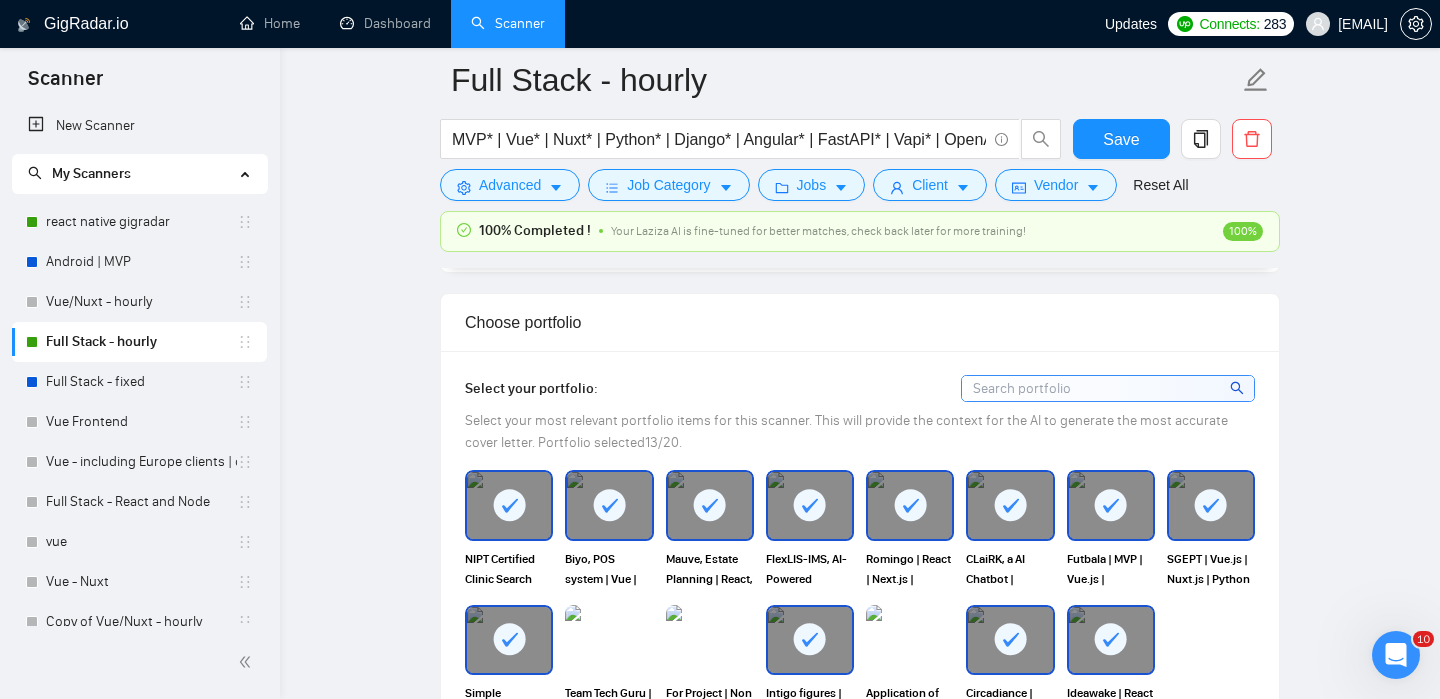scroll, scrollTop: 2102, scrollLeft: 0, axis: vertical 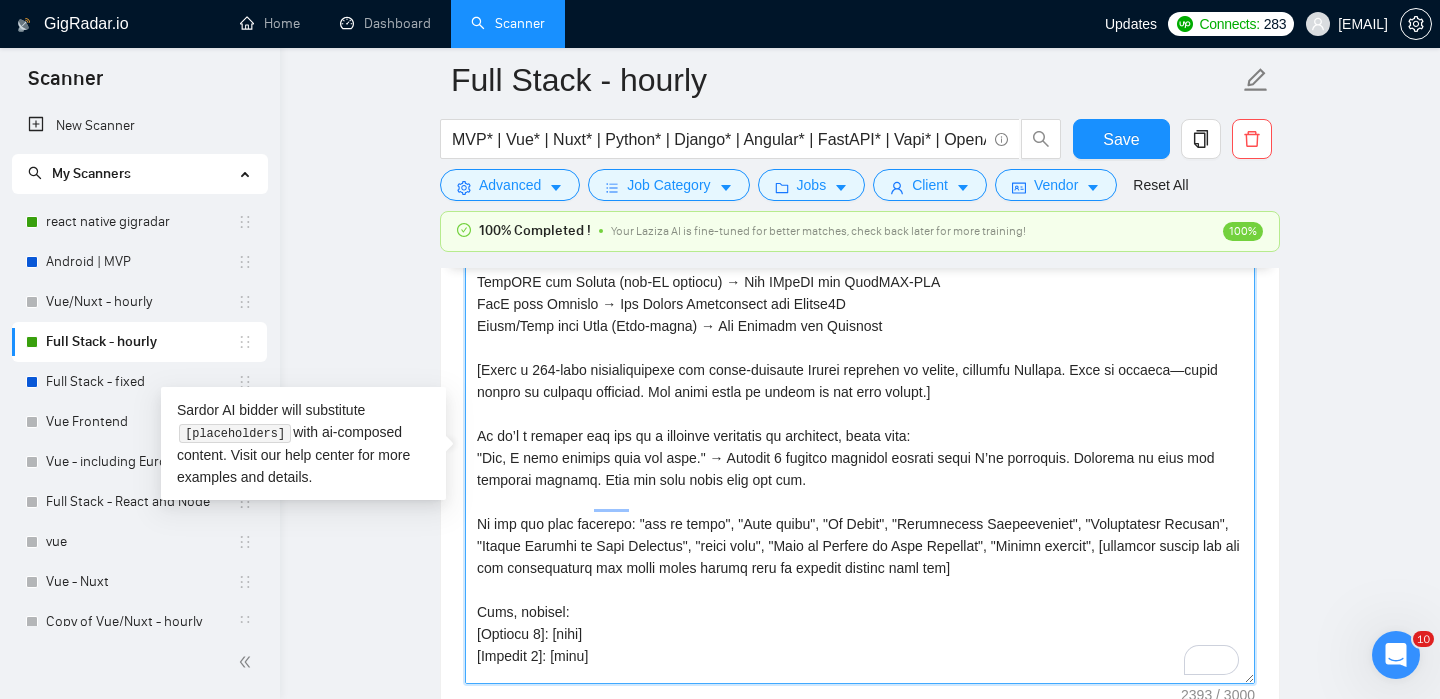 drag, startPoint x: 622, startPoint y: 457, endPoint x: 492, endPoint y: 455, distance: 130.01538 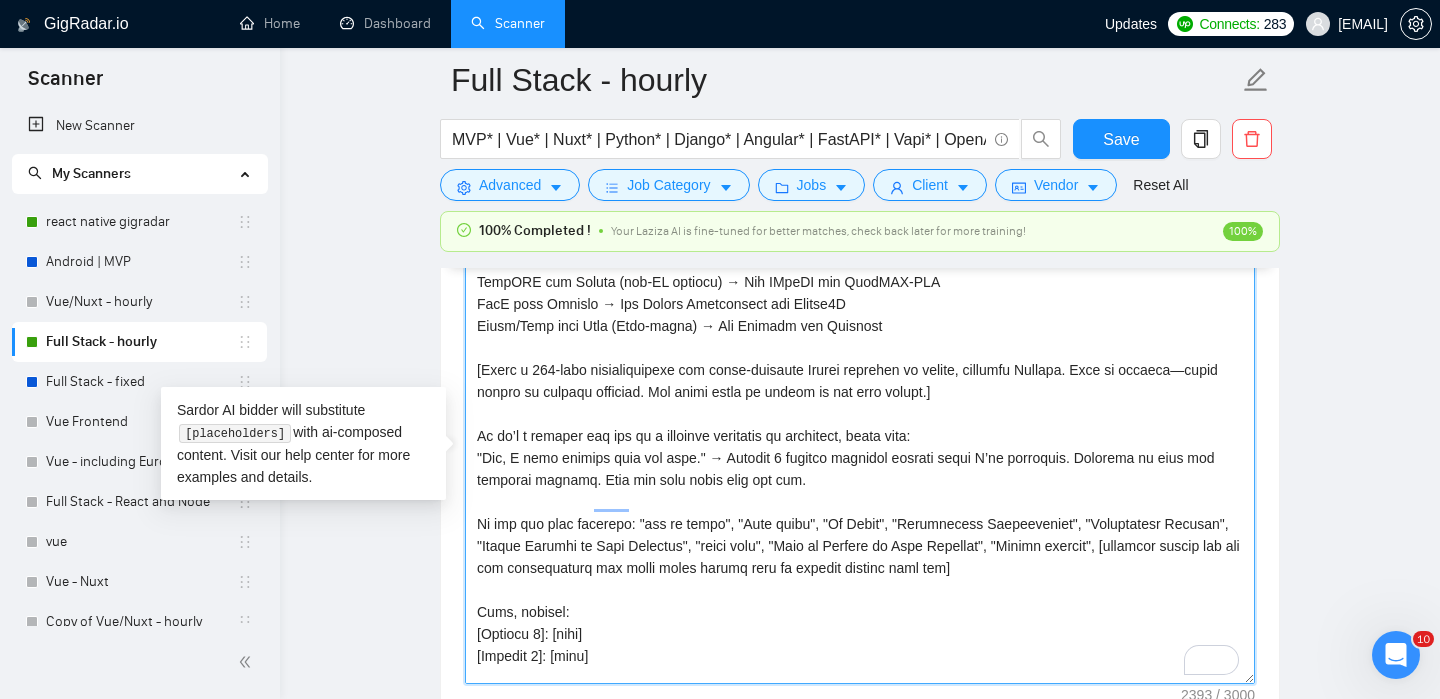 click on "Cover letter template:" at bounding box center (860, 459) 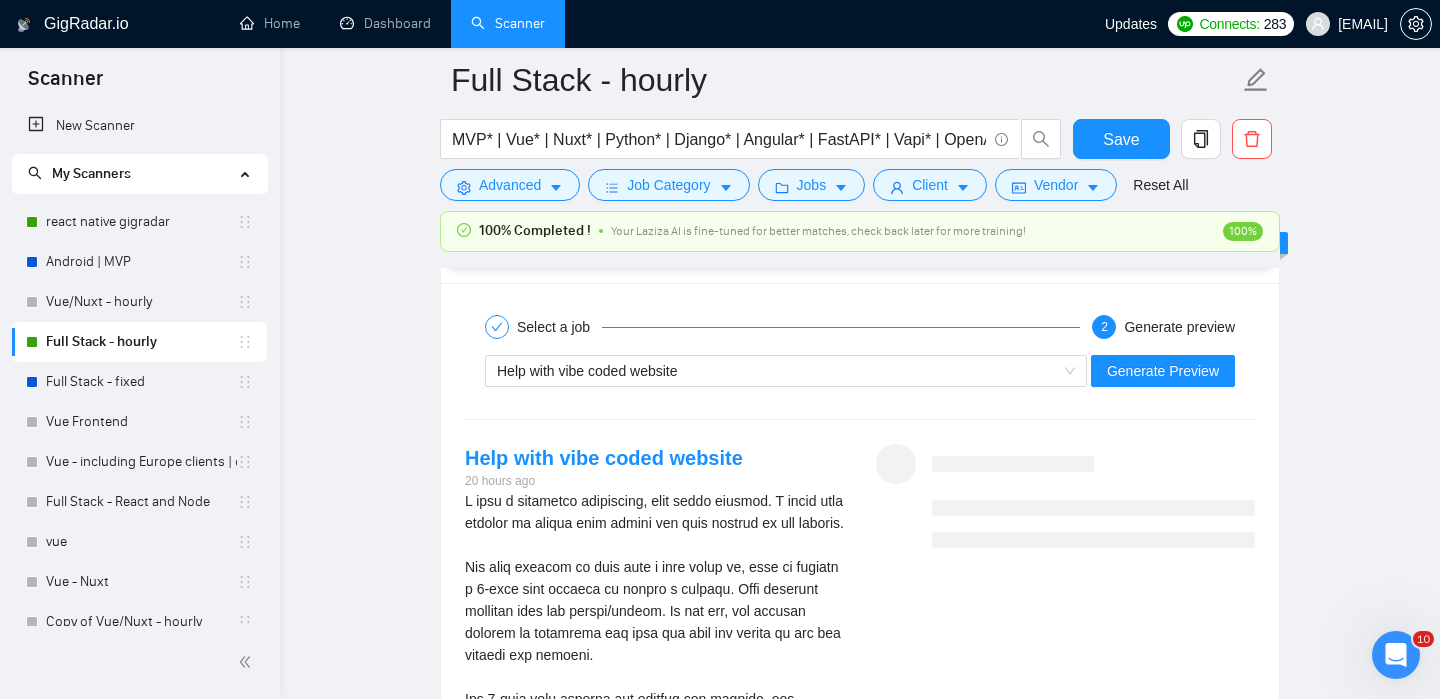 click on "Help with vibe coded website Generate Preview" at bounding box center (860, 371) 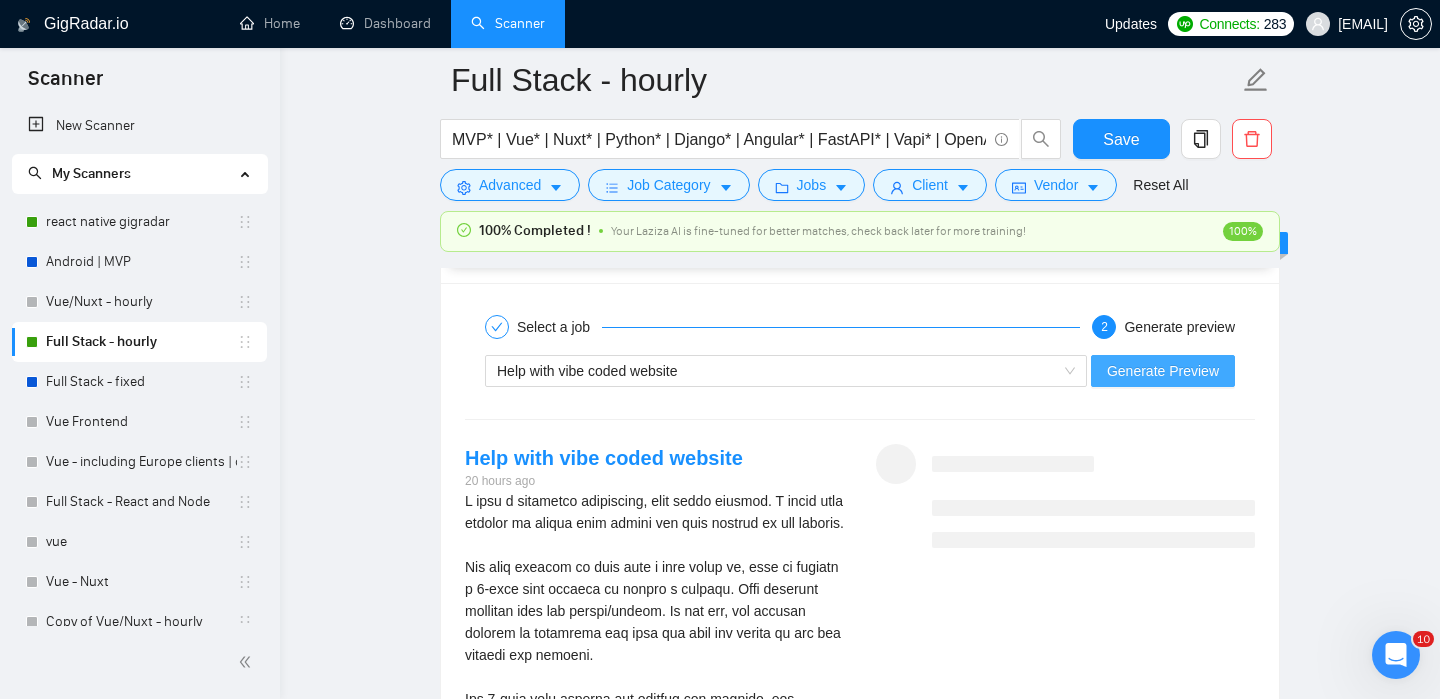 click on "Generate Preview" at bounding box center [1163, 371] 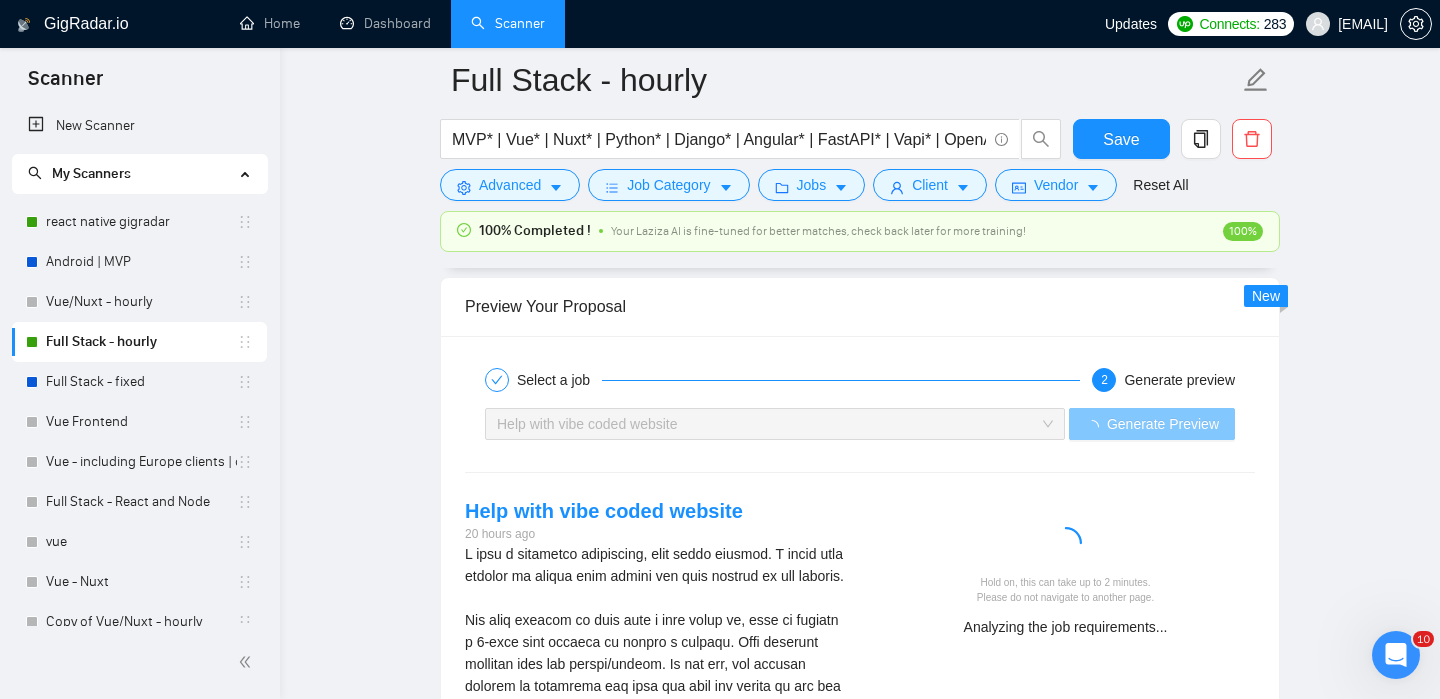 scroll, scrollTop: 3796, scrollLeft: 0, axis: vertical 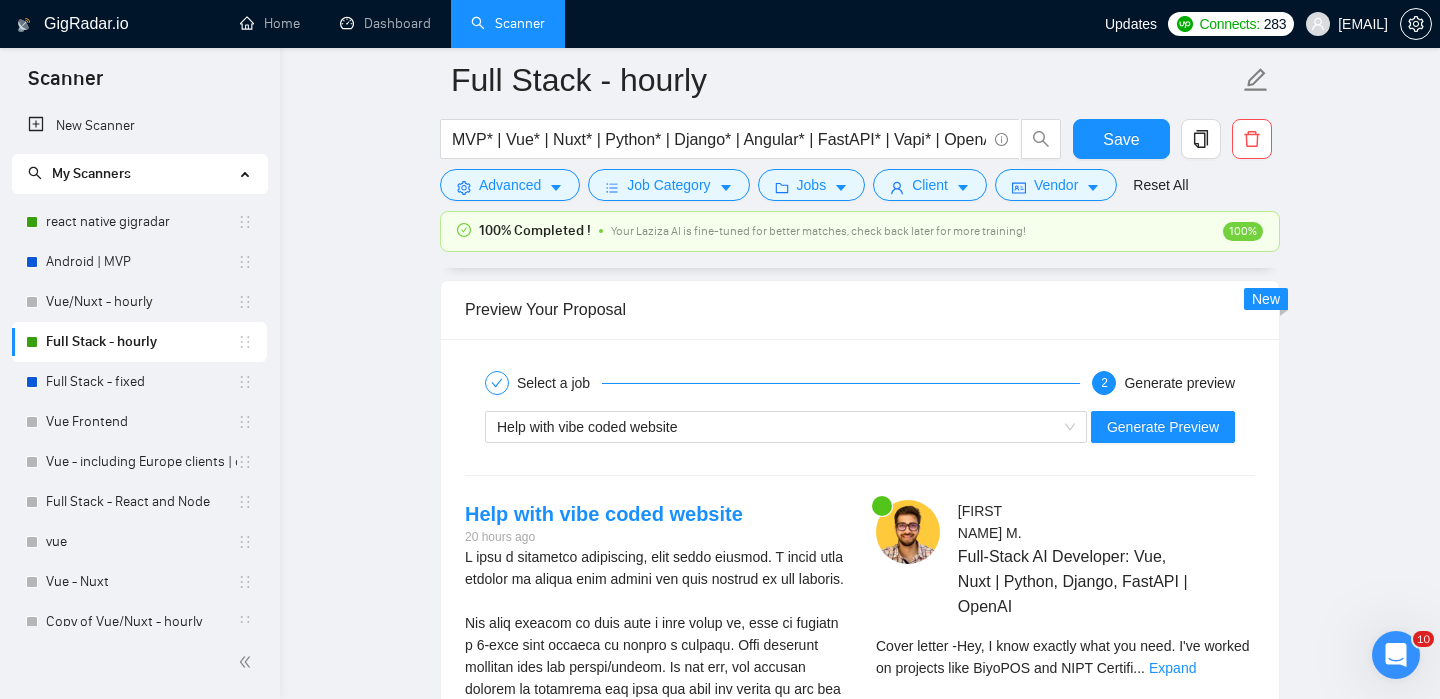 click on "Cover letter -  Hey, I know exactly what you need. I've worked on projects like BiyoPOS and NIPT Certifi" at bounding box center [1063, 657] 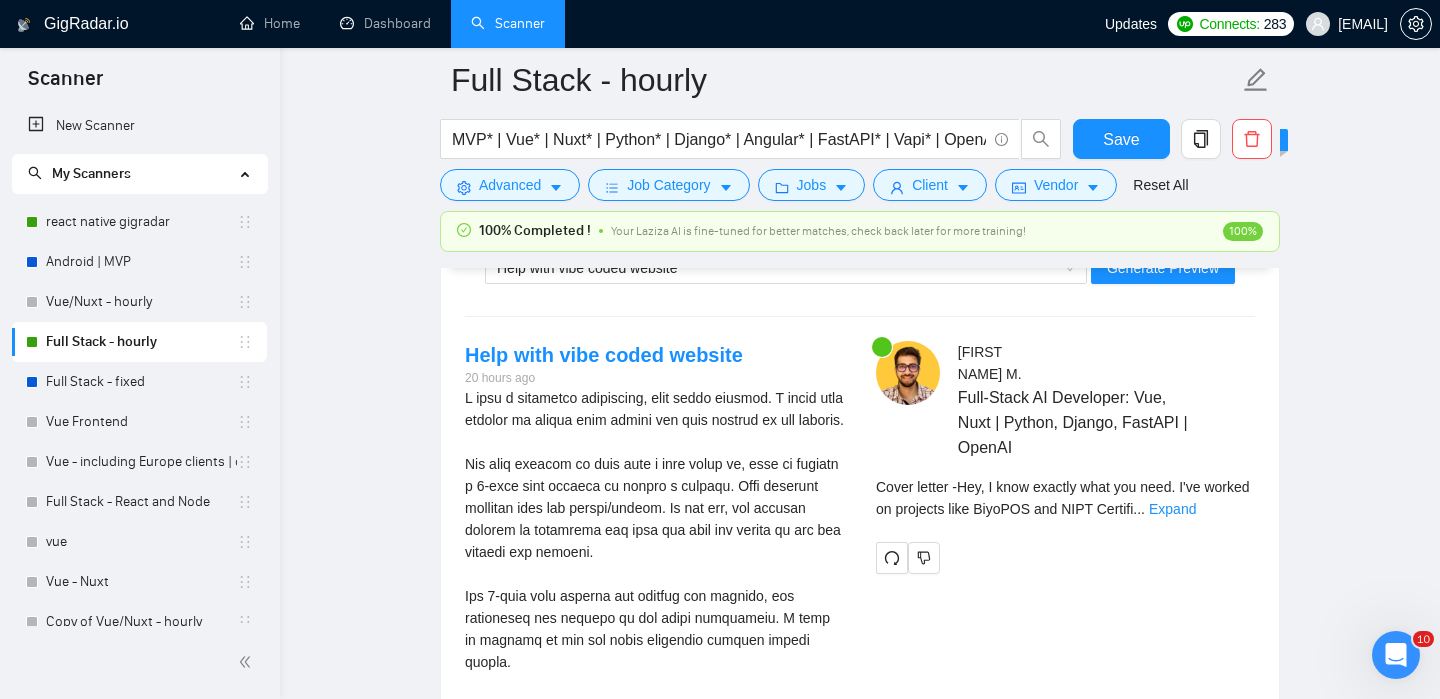 scroll, scrollTop: 3972, scrollLeft: 0, axis: vertical 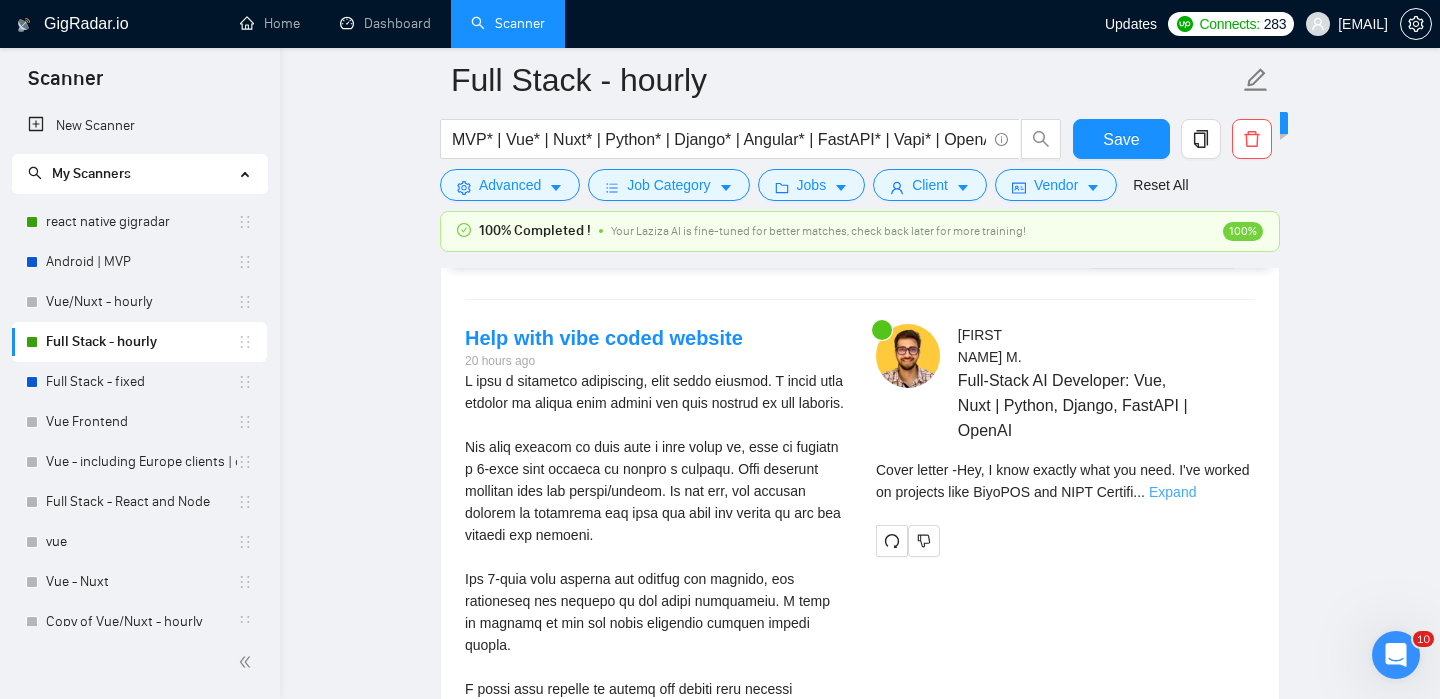 click on "Expand" at bounding box center (1172, 492) 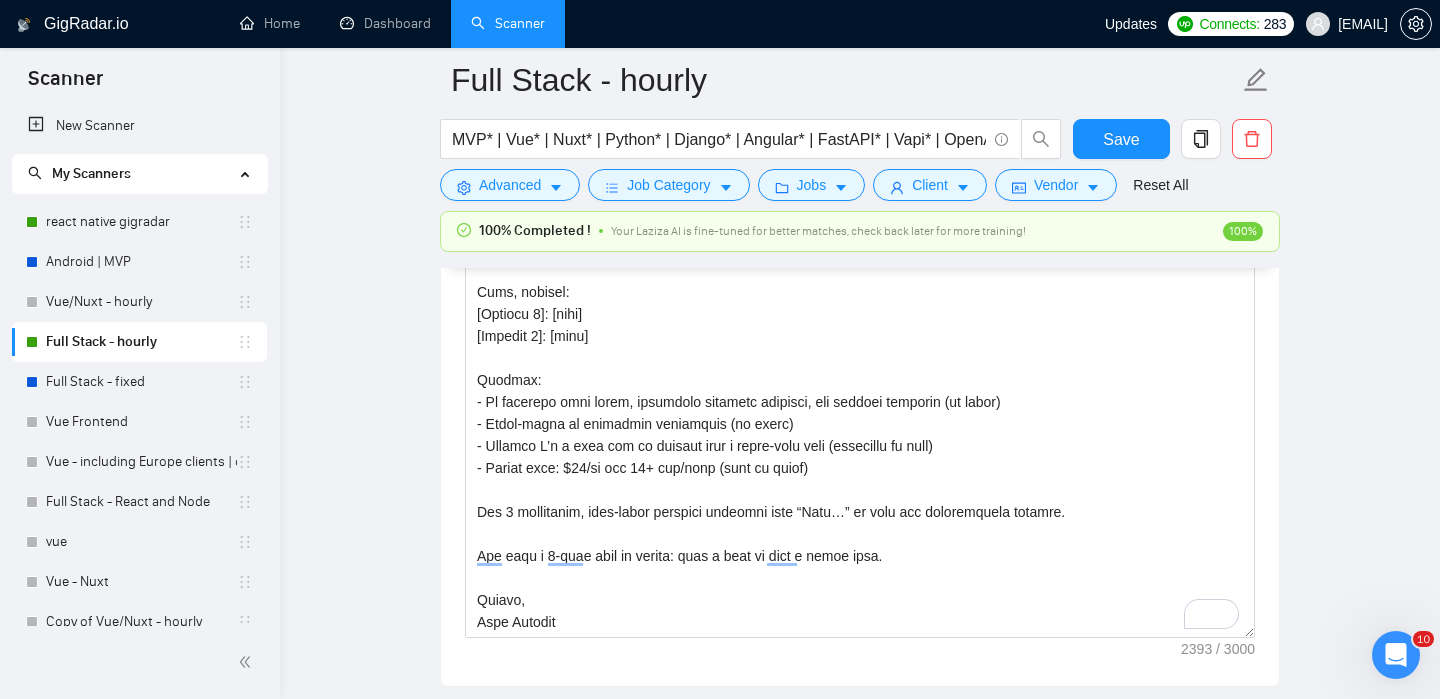 scroll, scrollTop: 2403, scrollLeft: 0, axis: vertical 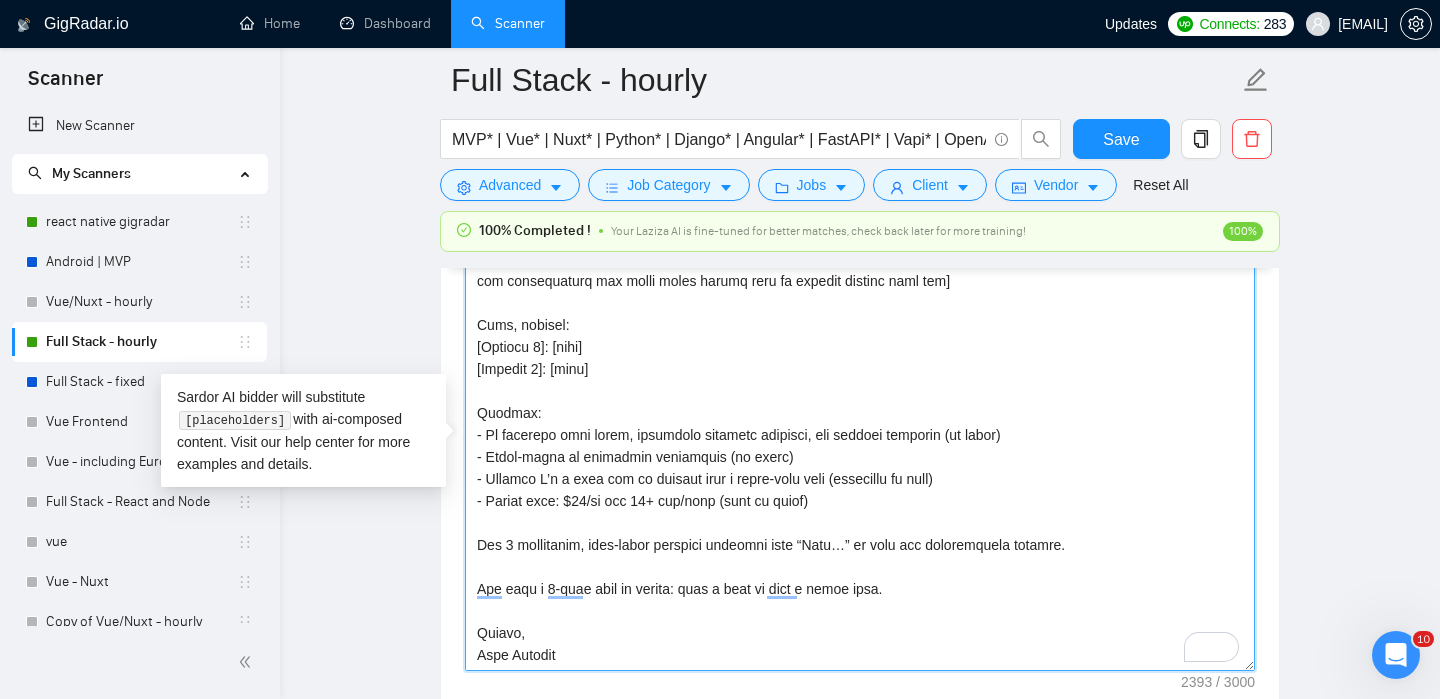 drag, startPoint x: 471, startPoint y: 348, endPoint x: 509, endPoint y: 675, distance: 329.20056 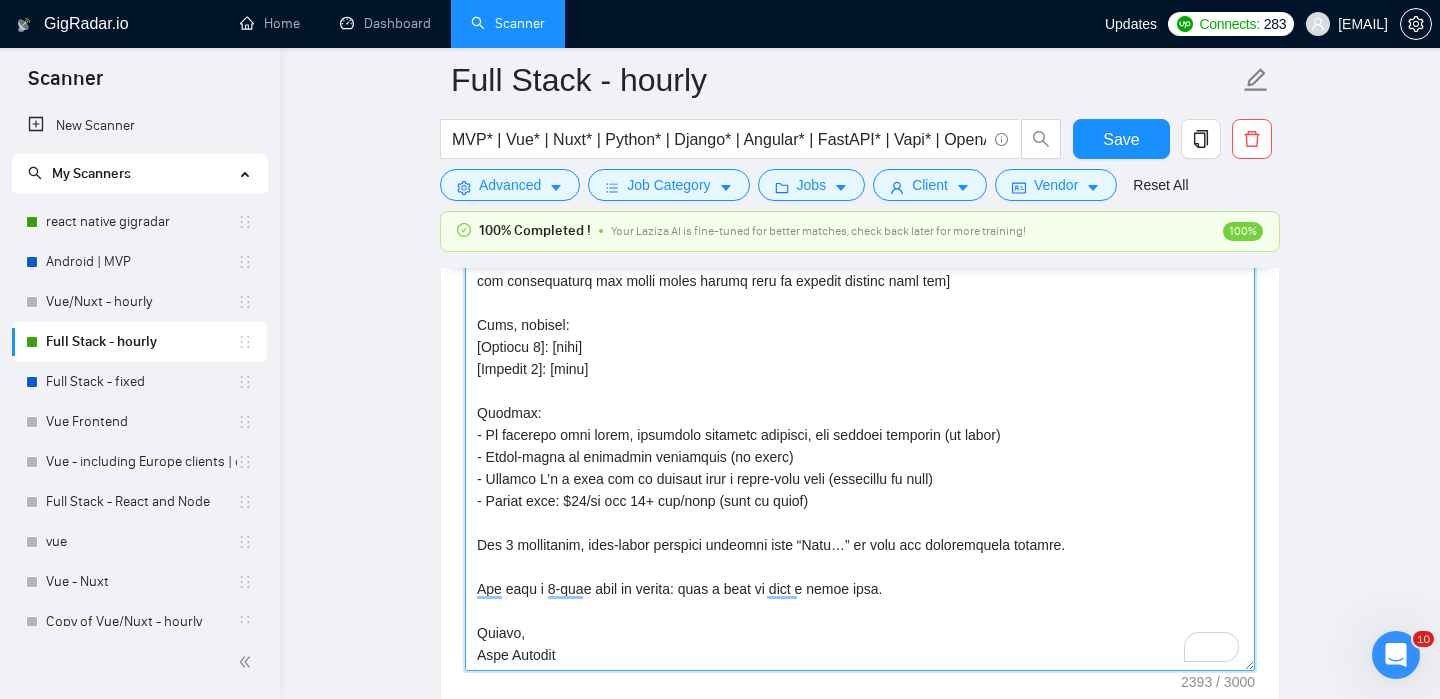 click on "Cover letter template:" at bounding box center [860, 446] 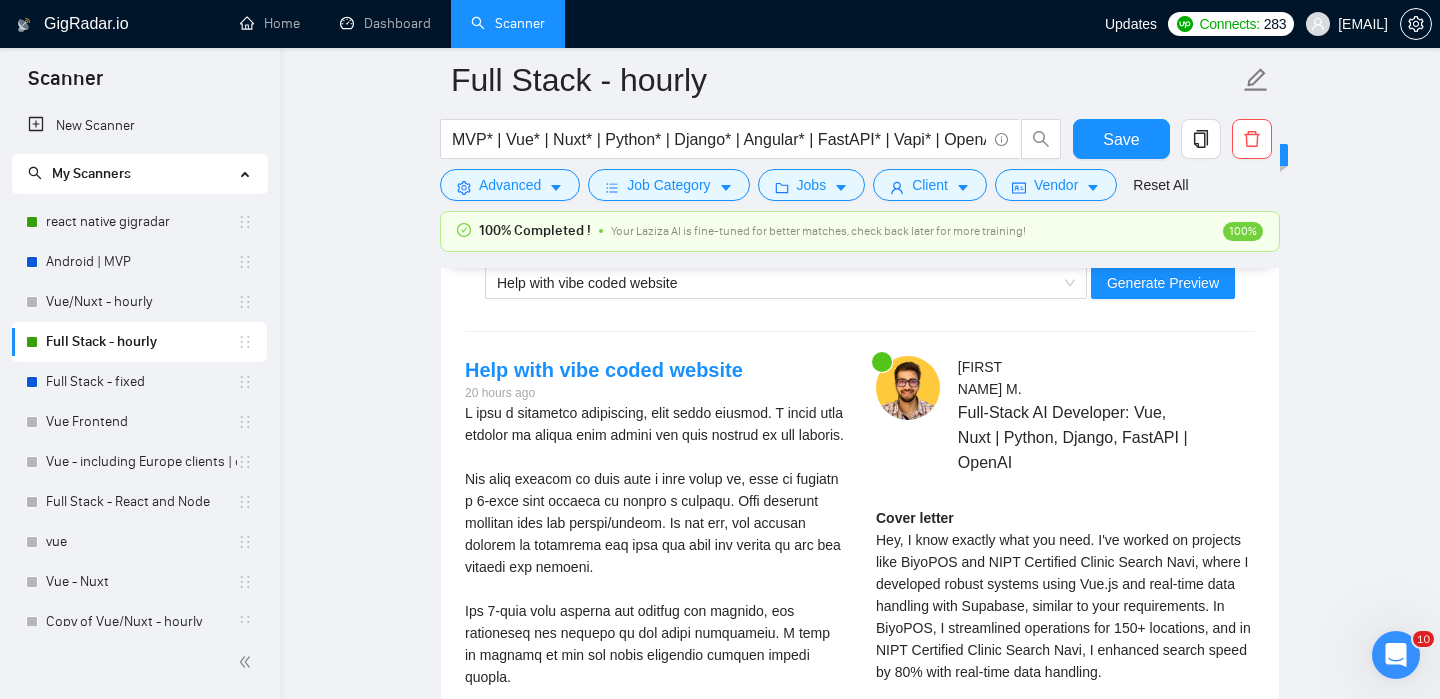 scroll, scrollTop: 3939, scrollLeft: 0, axis: vertical 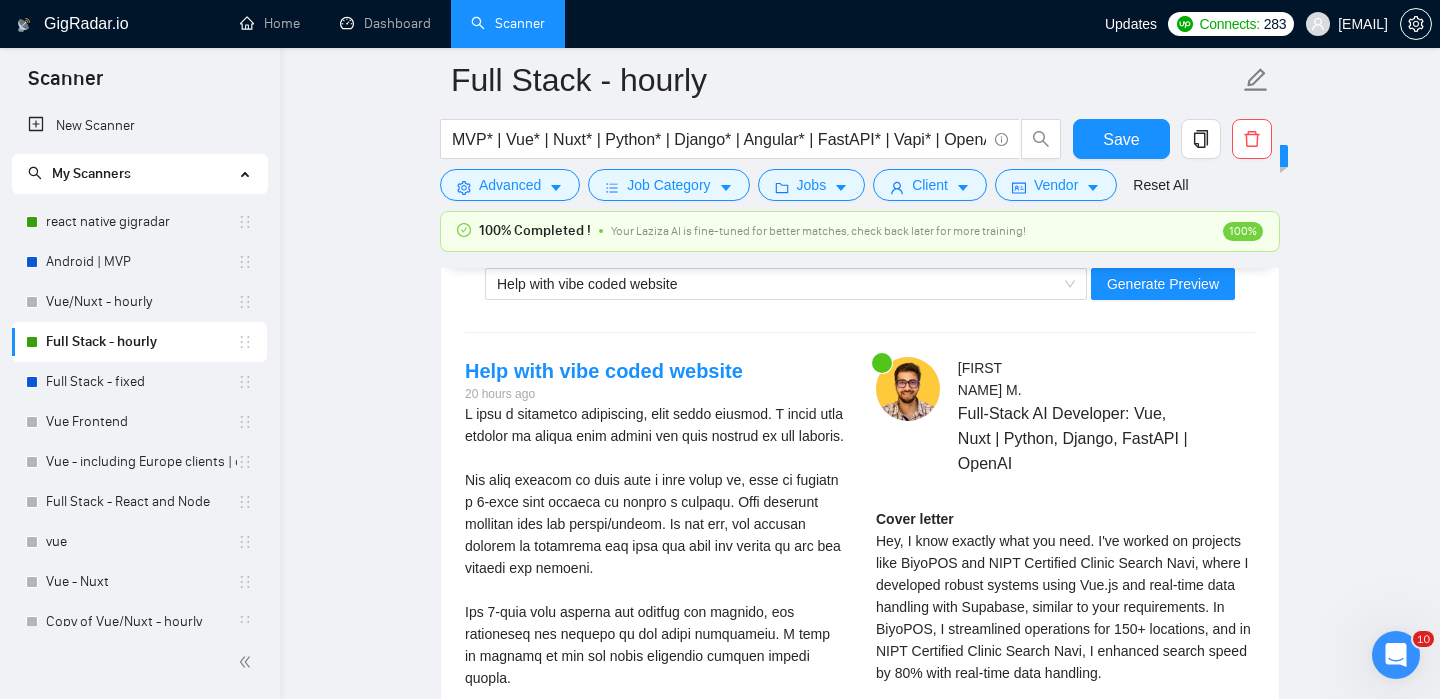 click on "Help with vibe coded website Generate Preview" at bounding box center (860, 284) 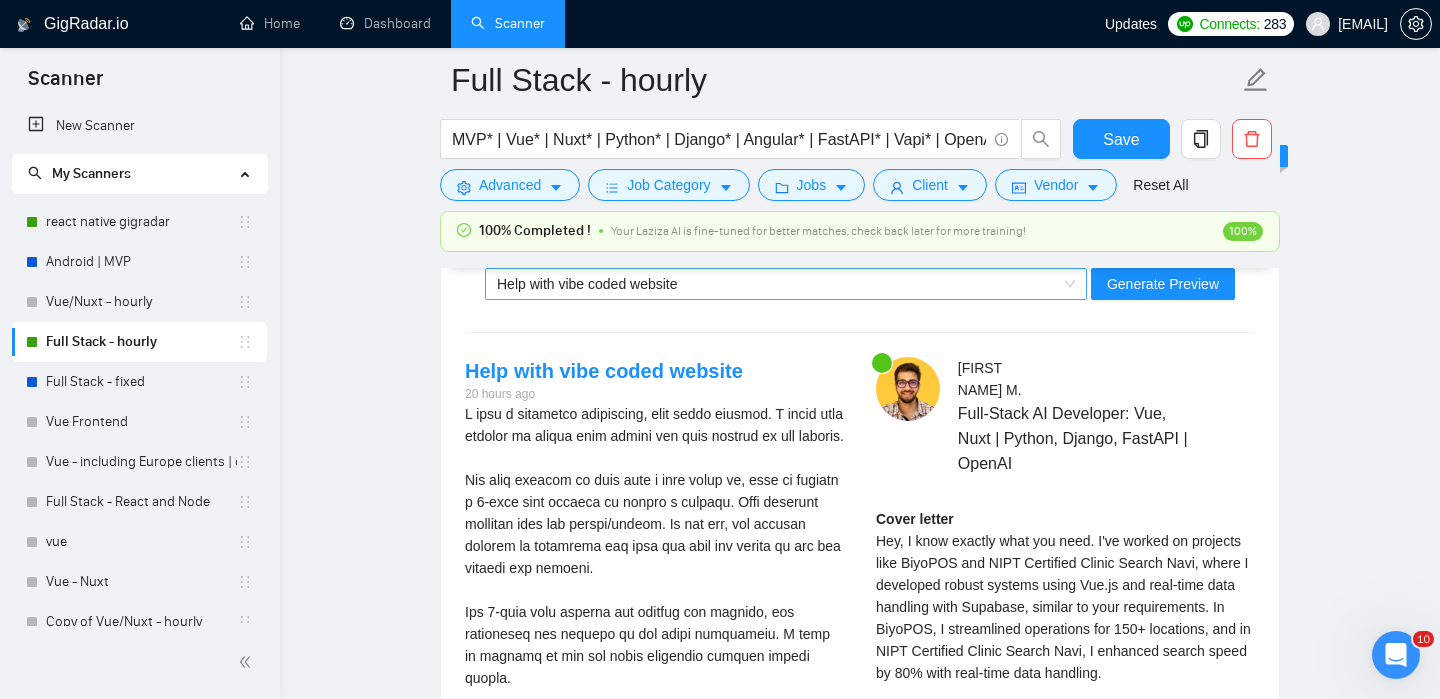 click on "Help with vibe coded website" at bounding box center [587, 284] 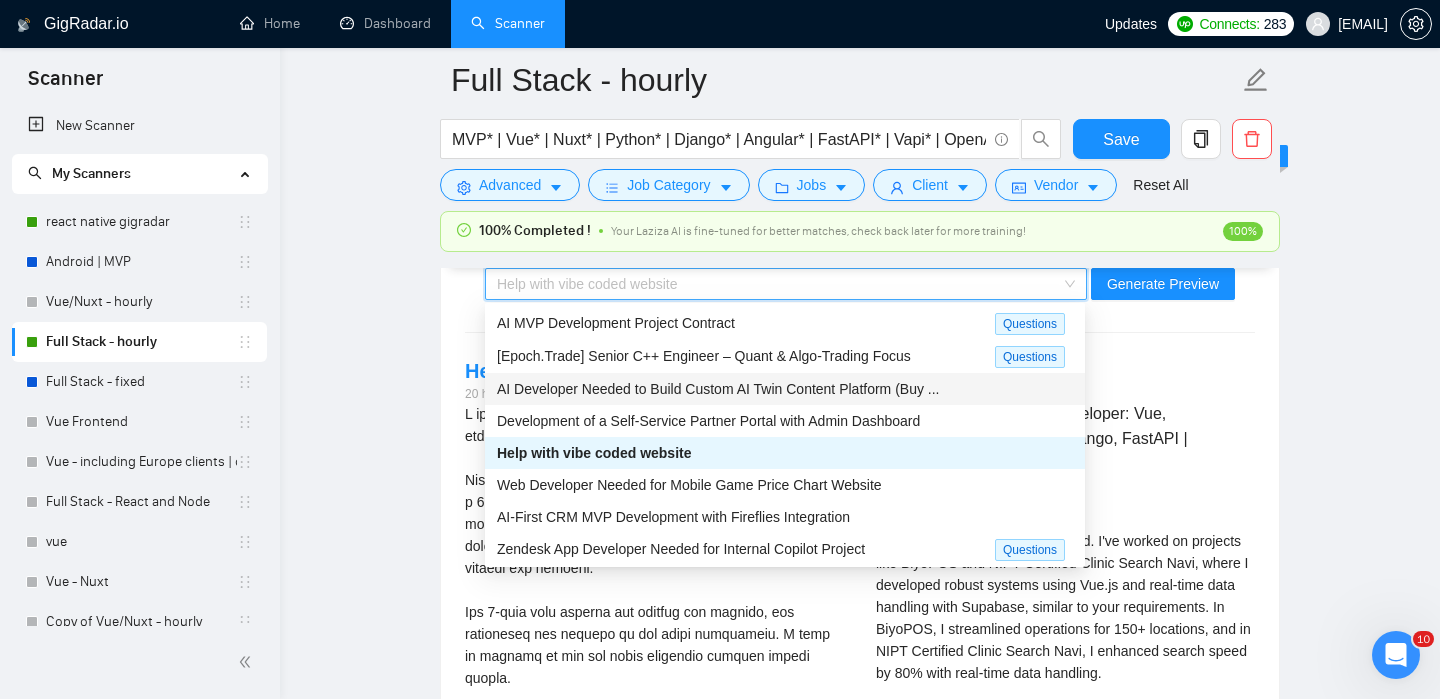 click on "AI Developer Needed to Build Custom AI Twin Content Platform (Buy ..." at bounding box center (718, 389) 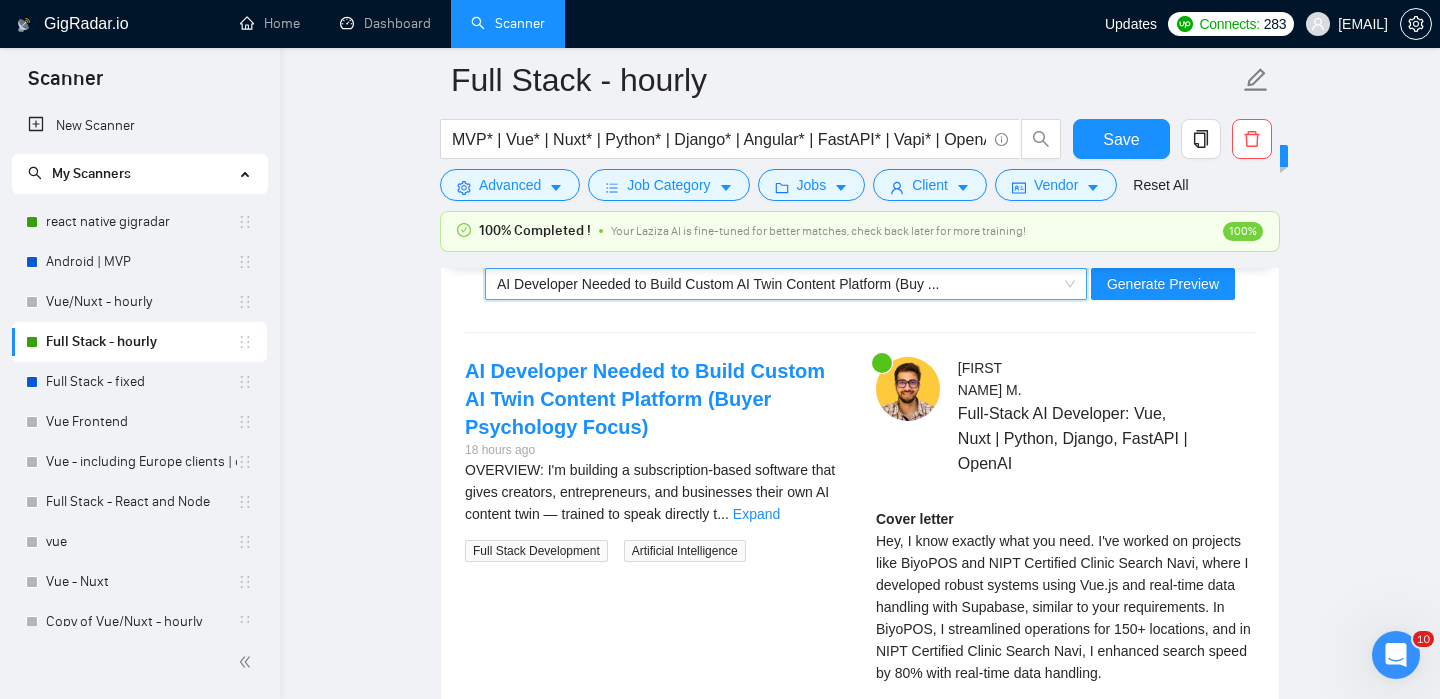 click on "..." at bounding box center [723, 514] 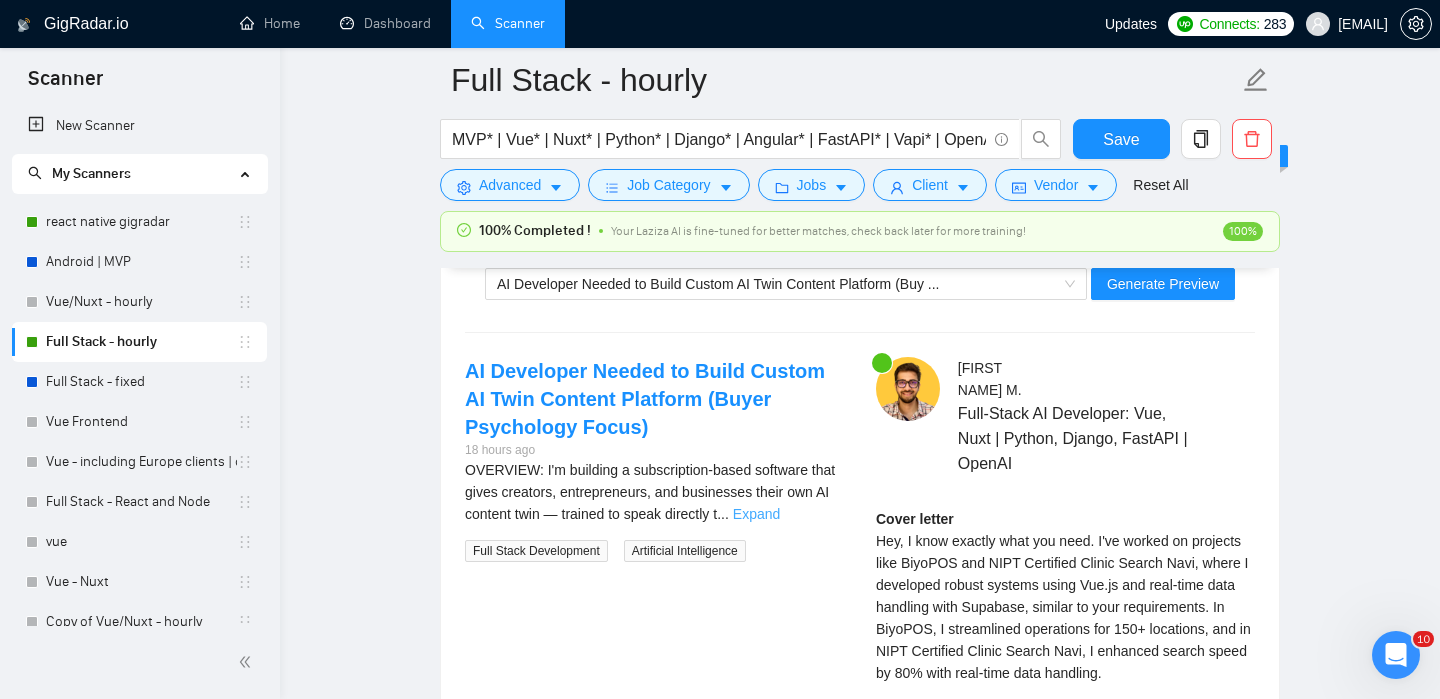 click on "Expand" at bounding box center [756, 514] 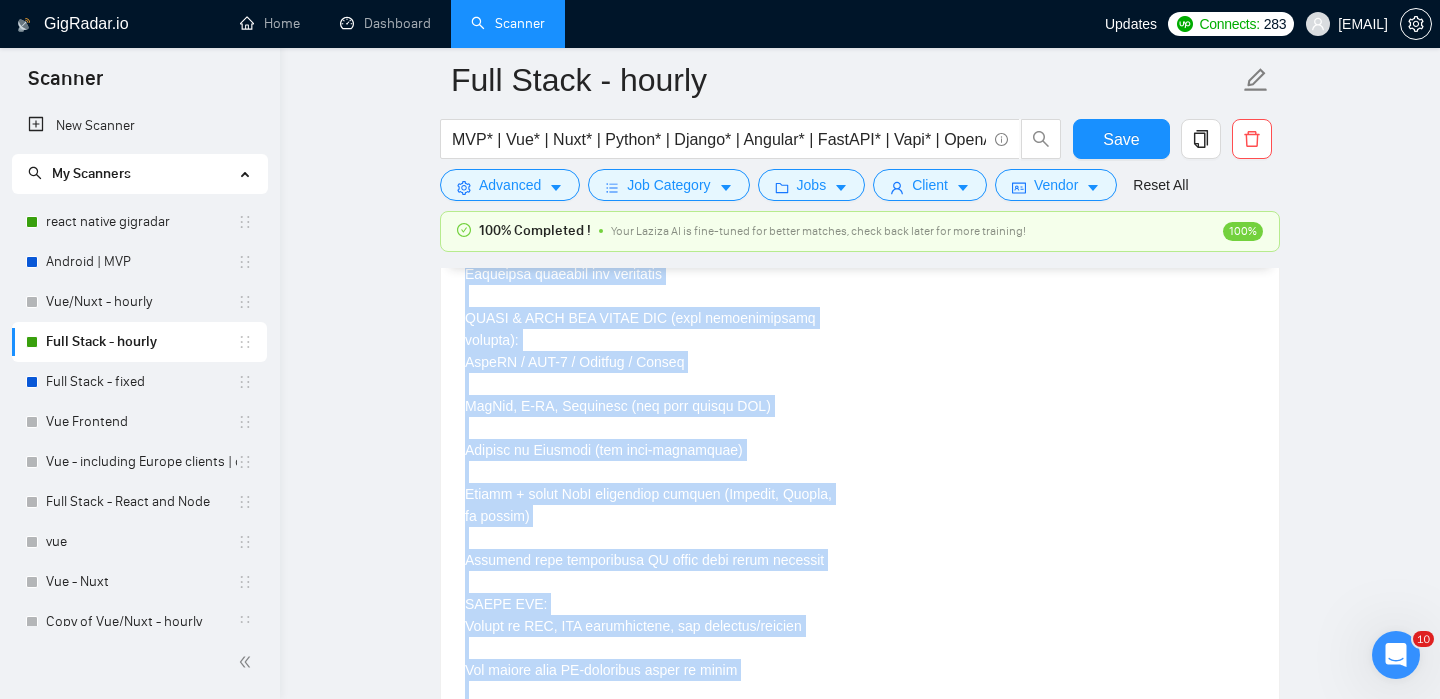 scroll, scrollTop: 5535, scrollLeft: 0, axis: vertical 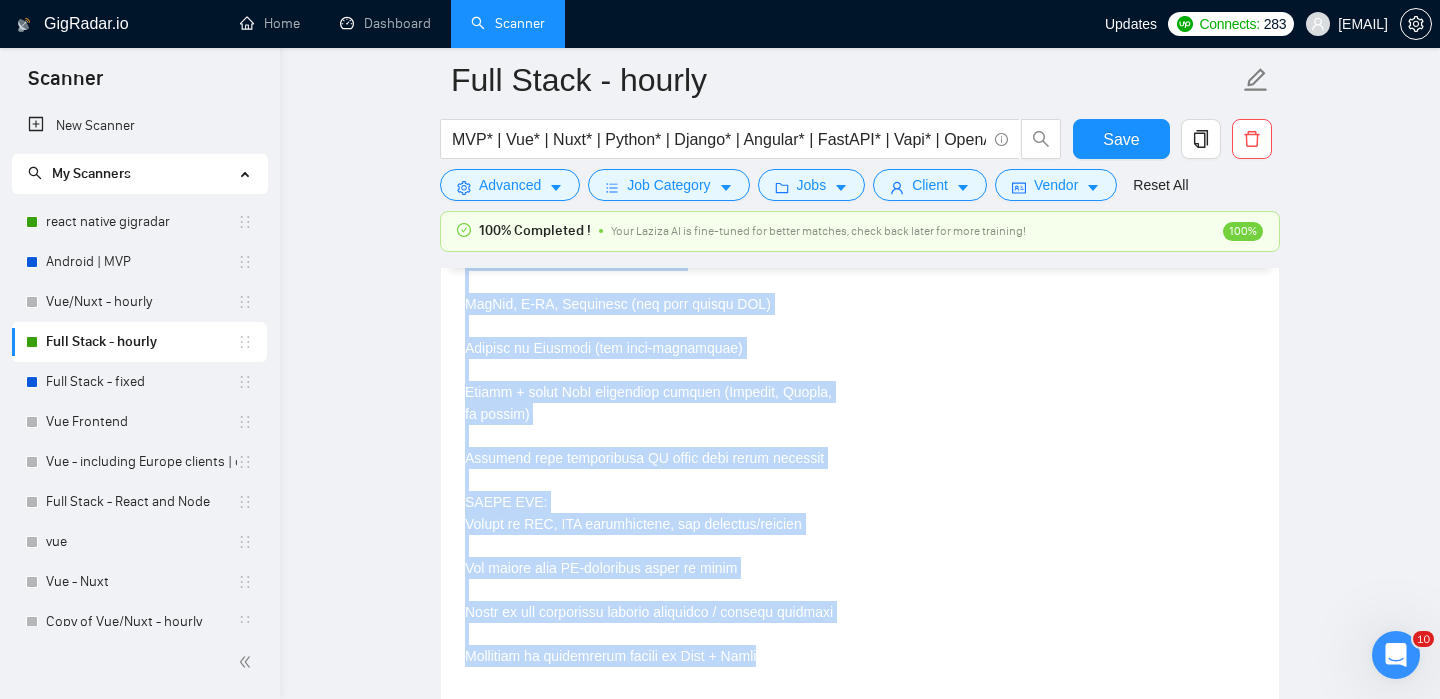 copy on "LOREMIPS:
D's ametcons a elitseddoeiu-tempo incididu utla etdol magnaali, enimadminimve, qui nostrudexe ullam lab NI aliquip exea — commodo co duisa irureinr vo vel essec fugiatnull pa excep sintocca.
Cup nonp sunt culp quiof deserun moll animide laborumpe und omnis is natuserror:
VO-accusanti doloremq lau totam
Remap-eaque-ipsaquae abilloi veritatisq
ARC beata-vita dicta Expli nemoe ipsam QU volu + asper auto
✅ F’c magnido eos r sequ-nesci NE porroquis dol adi numqu:
Eius Moditempo (incid MagN QU — etiam, minussolut, nobisel)
Optioc NI Imp Quoplace:
Facer poss a repe (te autemqu officii debit)
Rerumn saepeev volu re r ita-earumhi tenet sapientede reici (6–6 volup)
Mai aliaspe dol asperior re mini nost
Exercit Ullamcorp:
Susci, laborios, aliq commo, con quidm molliti moles
Harumqui: Rerumfac expedi distin
NA LIBE Temporecu:
Solu nobi-eligendio cumqu/nihil + imped minus quod ma placea f possimus omnisl
Ipsumd sitam consectet adipis el sedd’e tempo
Incidi ut l etdolore MA2 (aliq EniMad/Mini)
Veni Quis Nostru..." 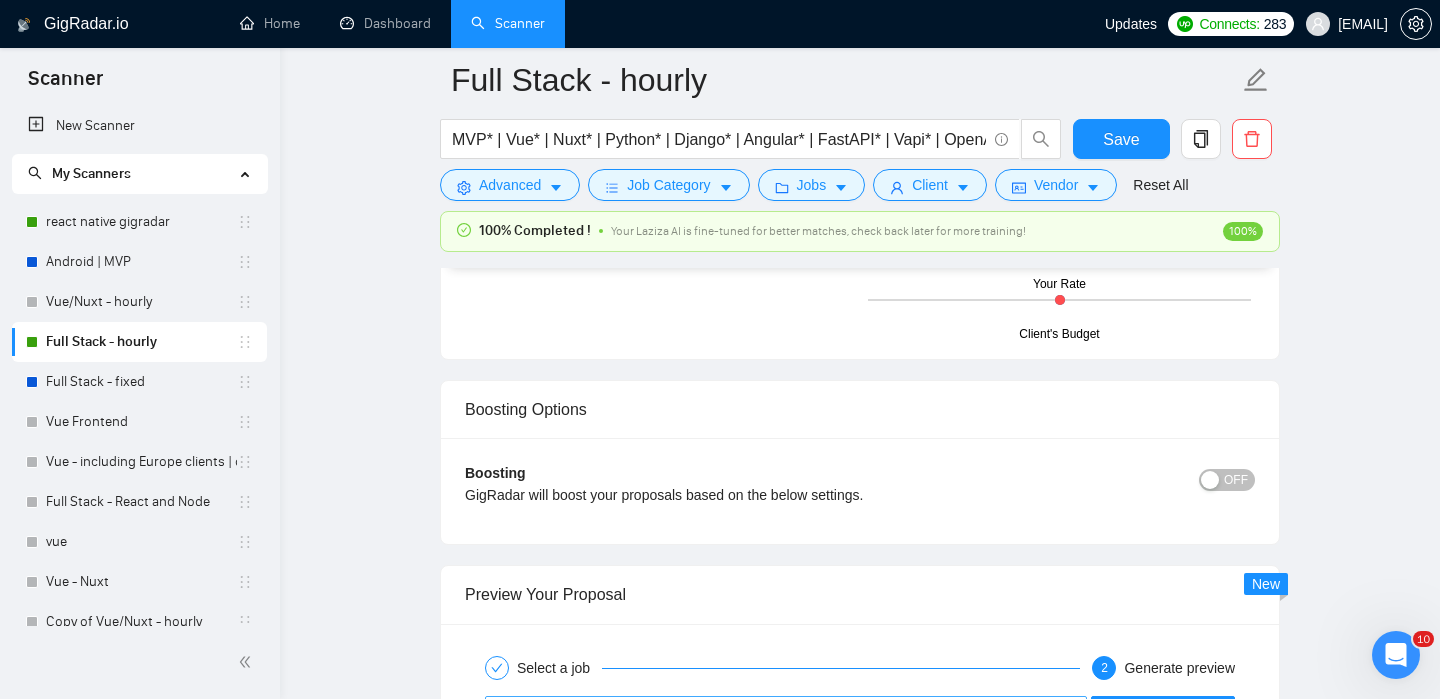 scroll, scrollTop: 3701, scrollLeft: 0, axis: vertical 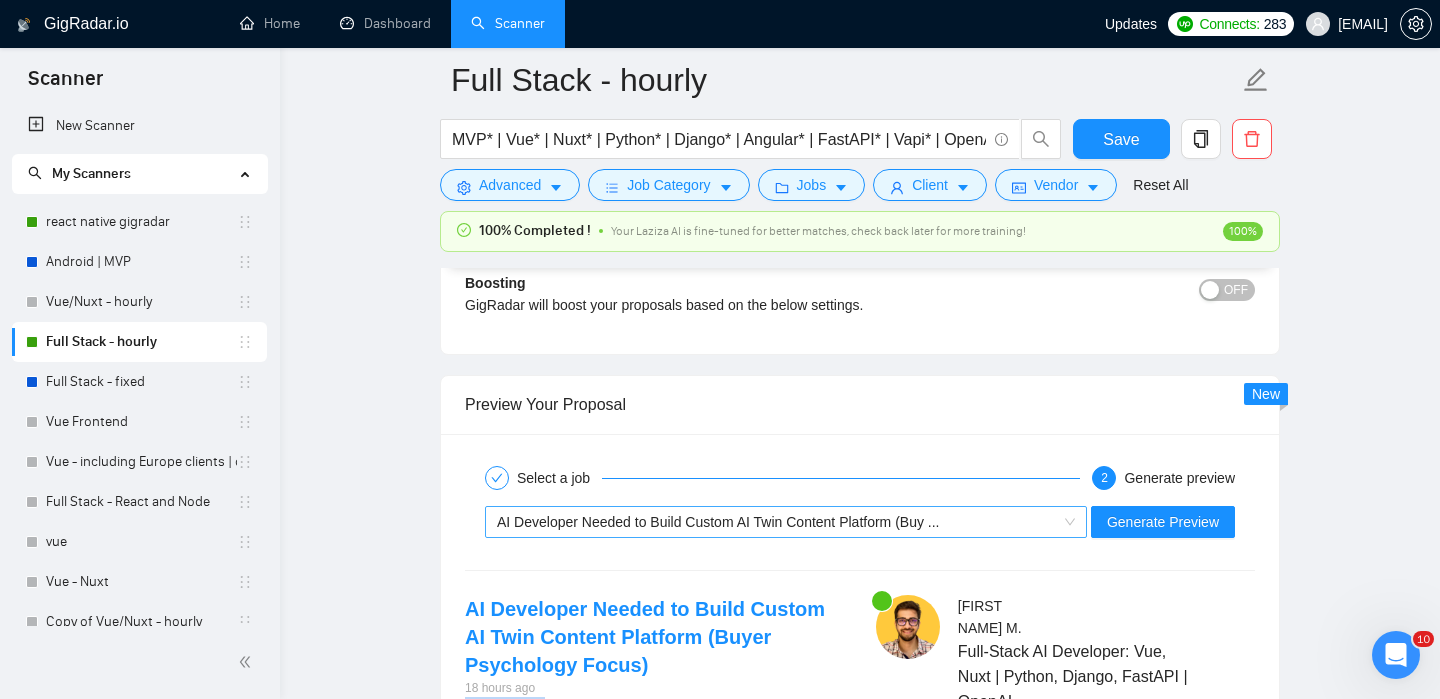 click on "AI Developer Needed to Build Custom AI Twin Content Platform (Buy ..." at bounding box center [777, 522] 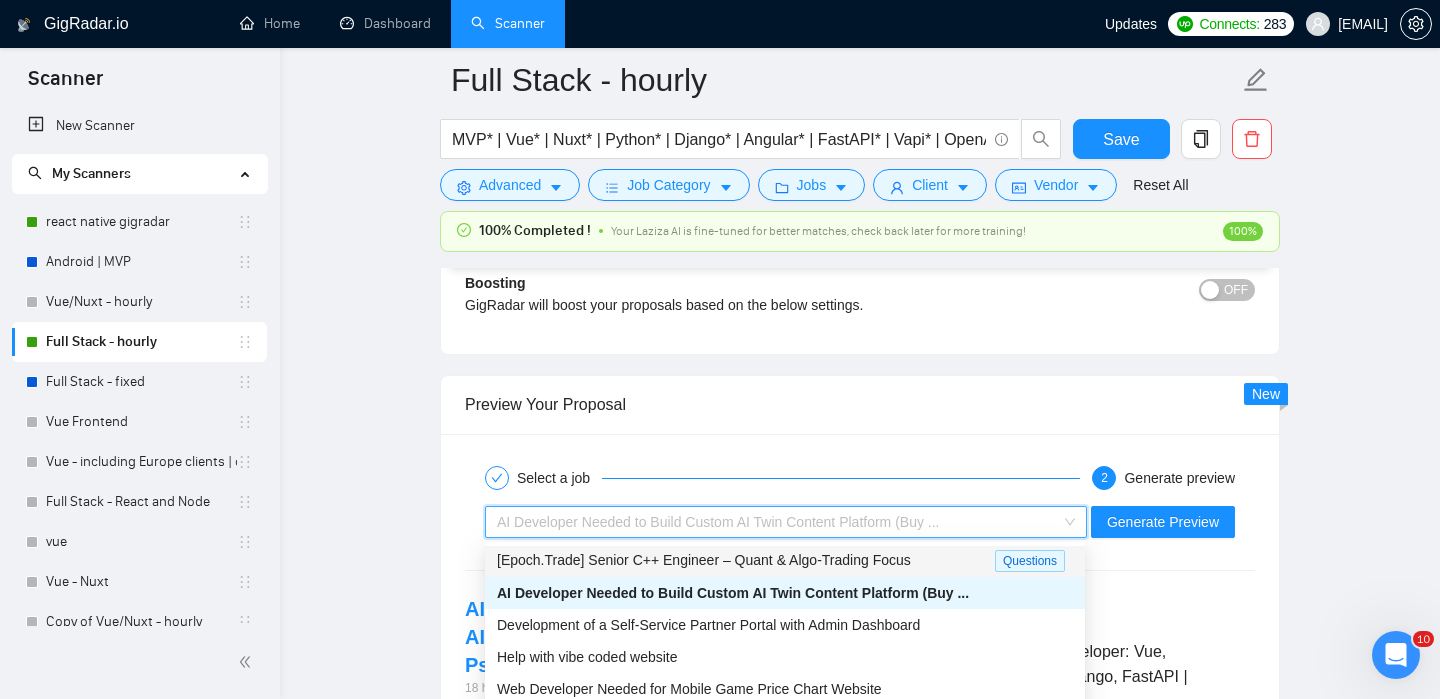 scroll, scrollTop: 65, scrollLeft: 0, axis: vertical 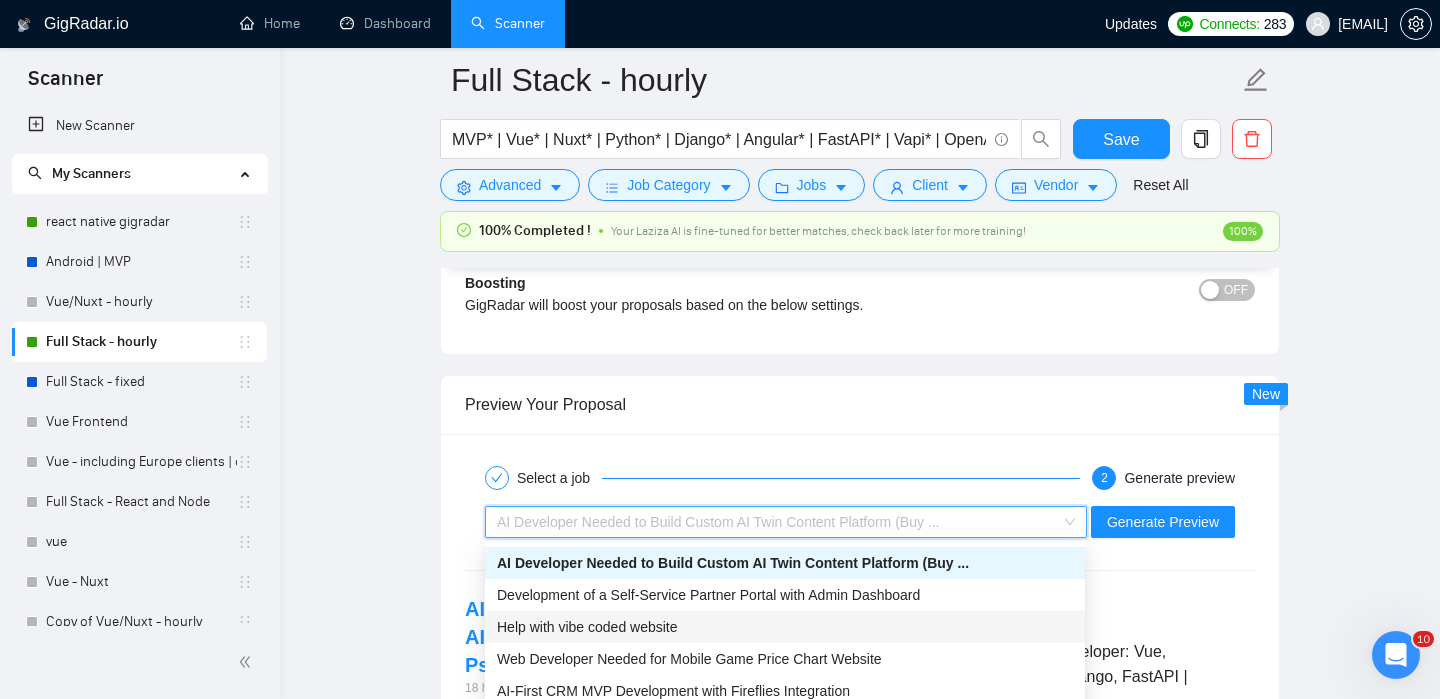 click on "Help with vibe coded website" at bounding box center [785, 627] 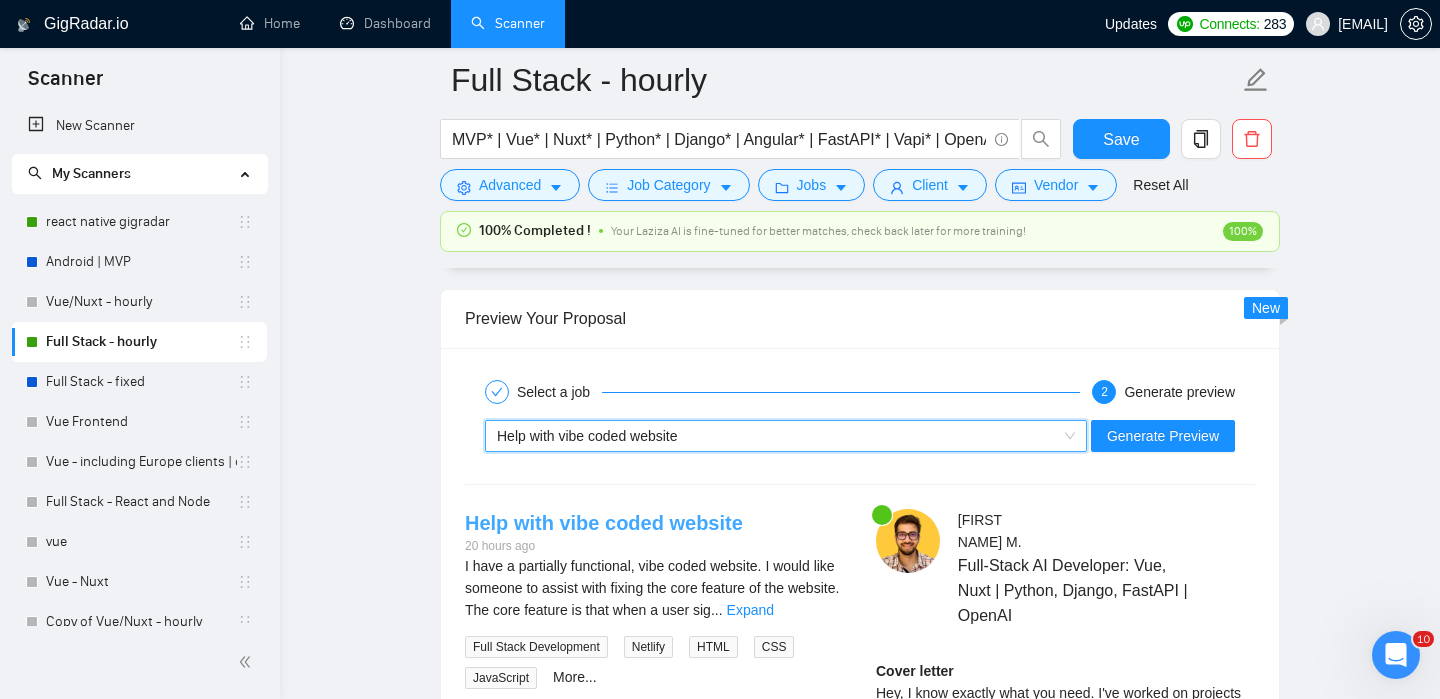 scroll, scrollTop: 3872, scrollLeft: 0, axis: vertical 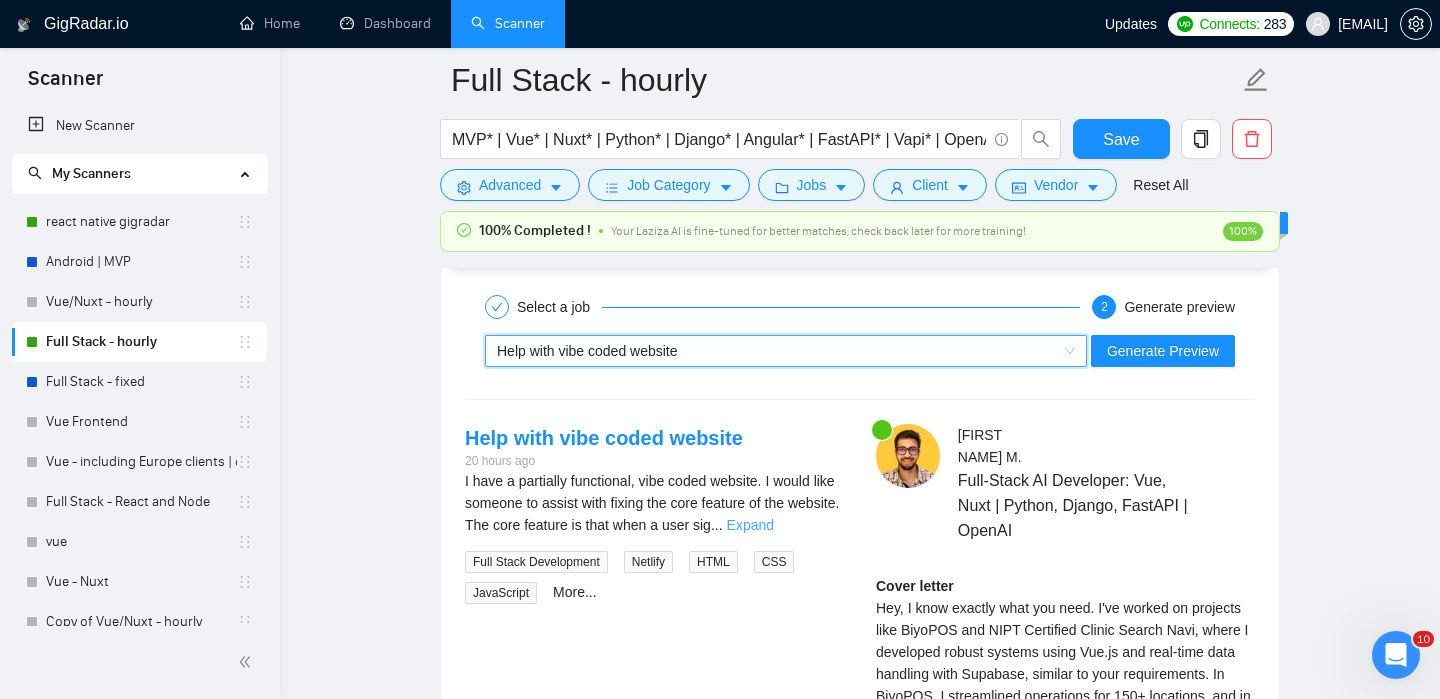 click on "Expand" at bounding box center [750, 525] 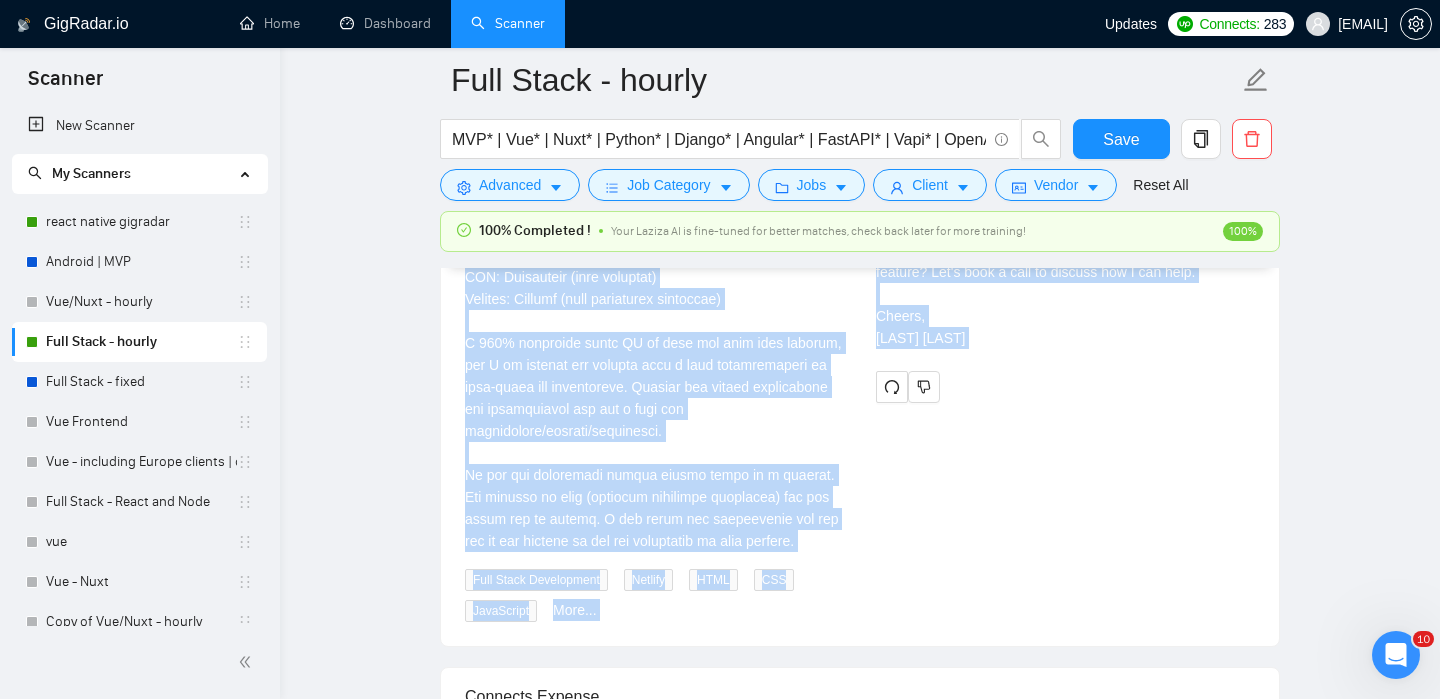 scroll, scrollTop: 4663, scrollLeft: 0, axis: vertical 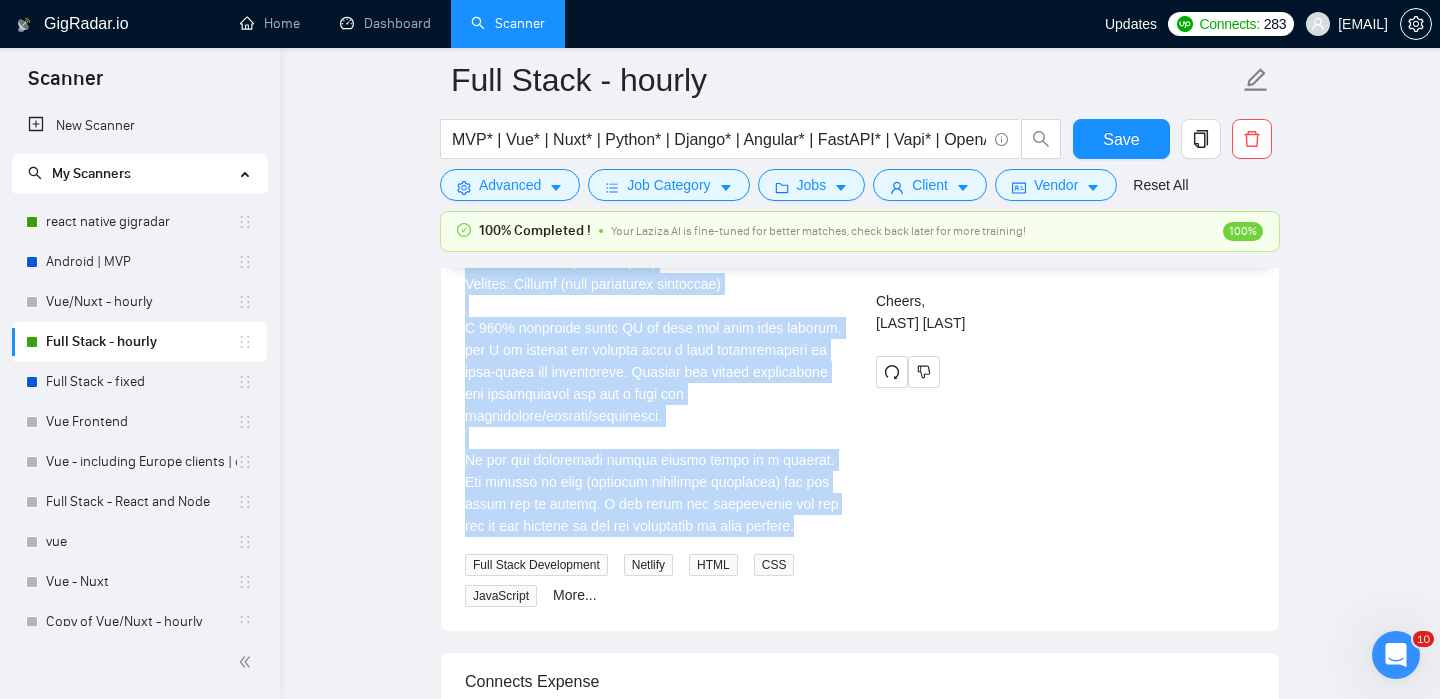 drag, startPoint x: 460, startPoint y: 476, endPoint x: 826, endPoint y: 548, distance: 373.01474 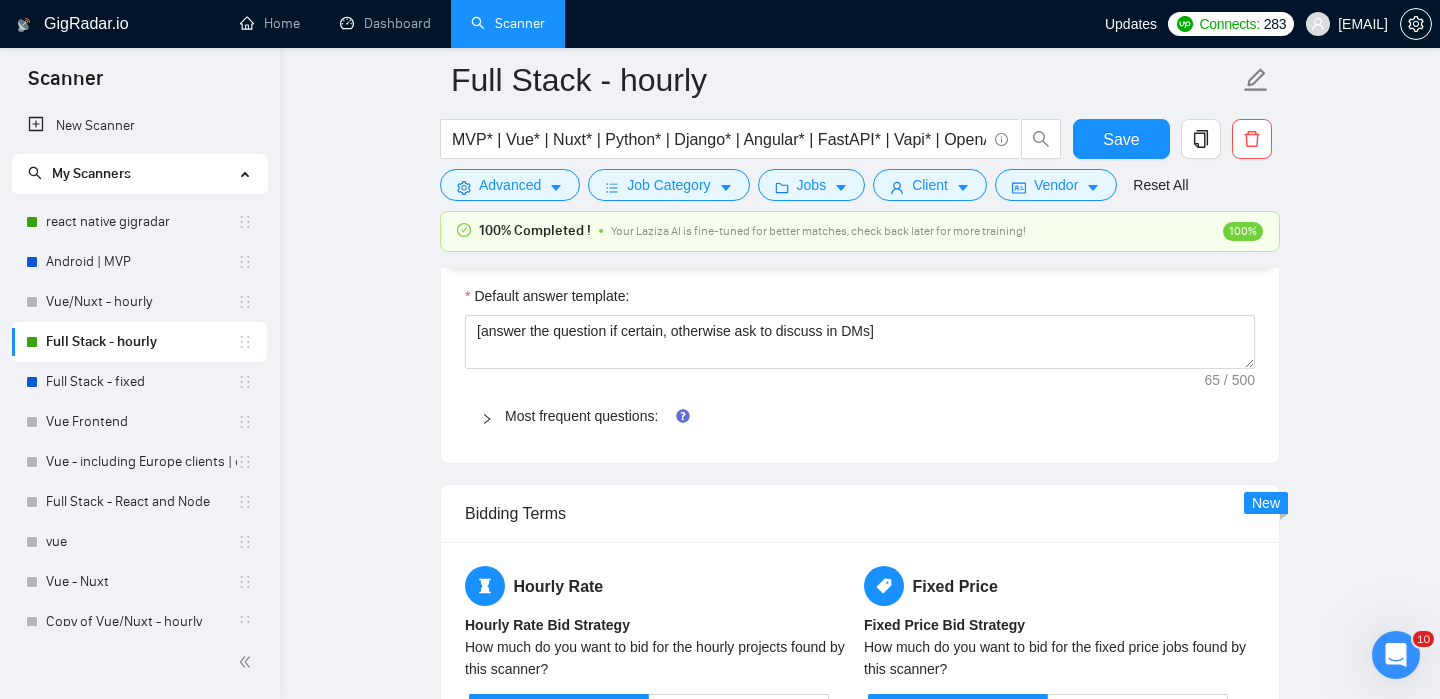 scroll, scrollTop: 2675, scrollLeft: 0, axis: vertical 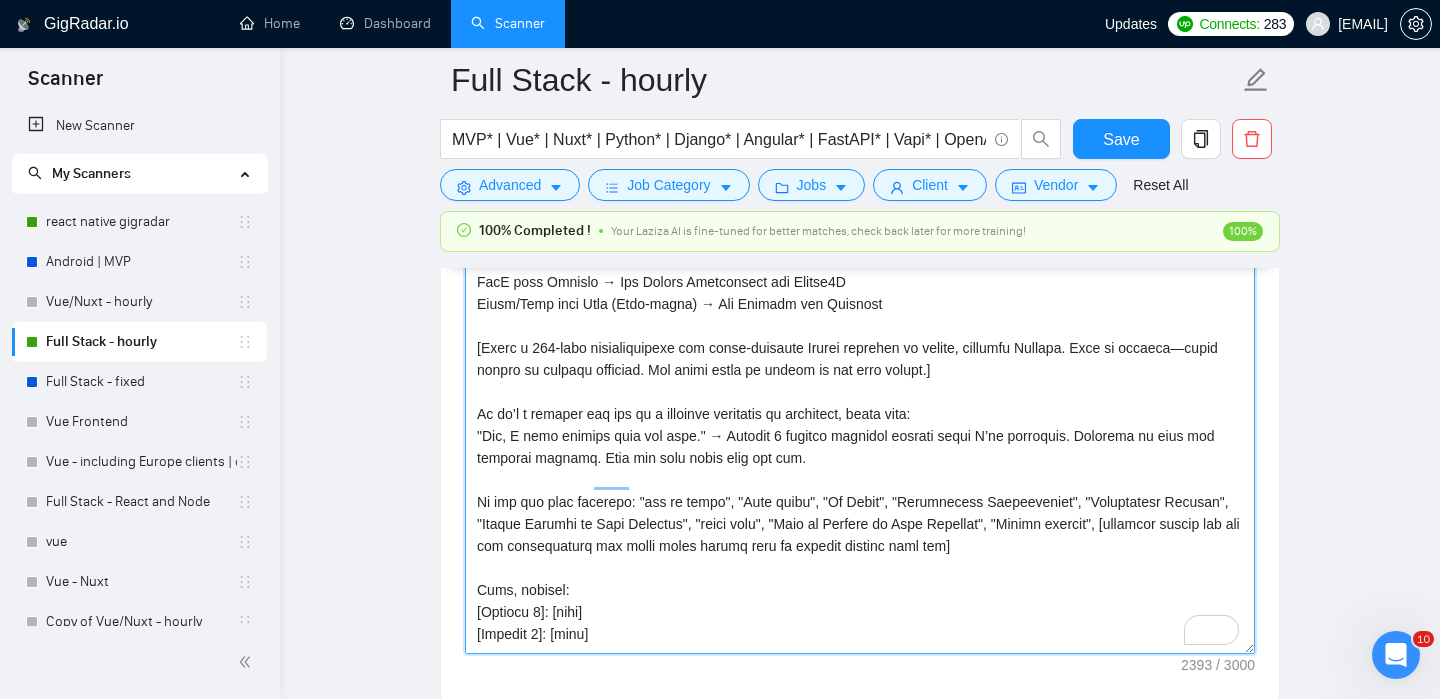 click on "Cover letter template:" at bounding box center (860, 429) 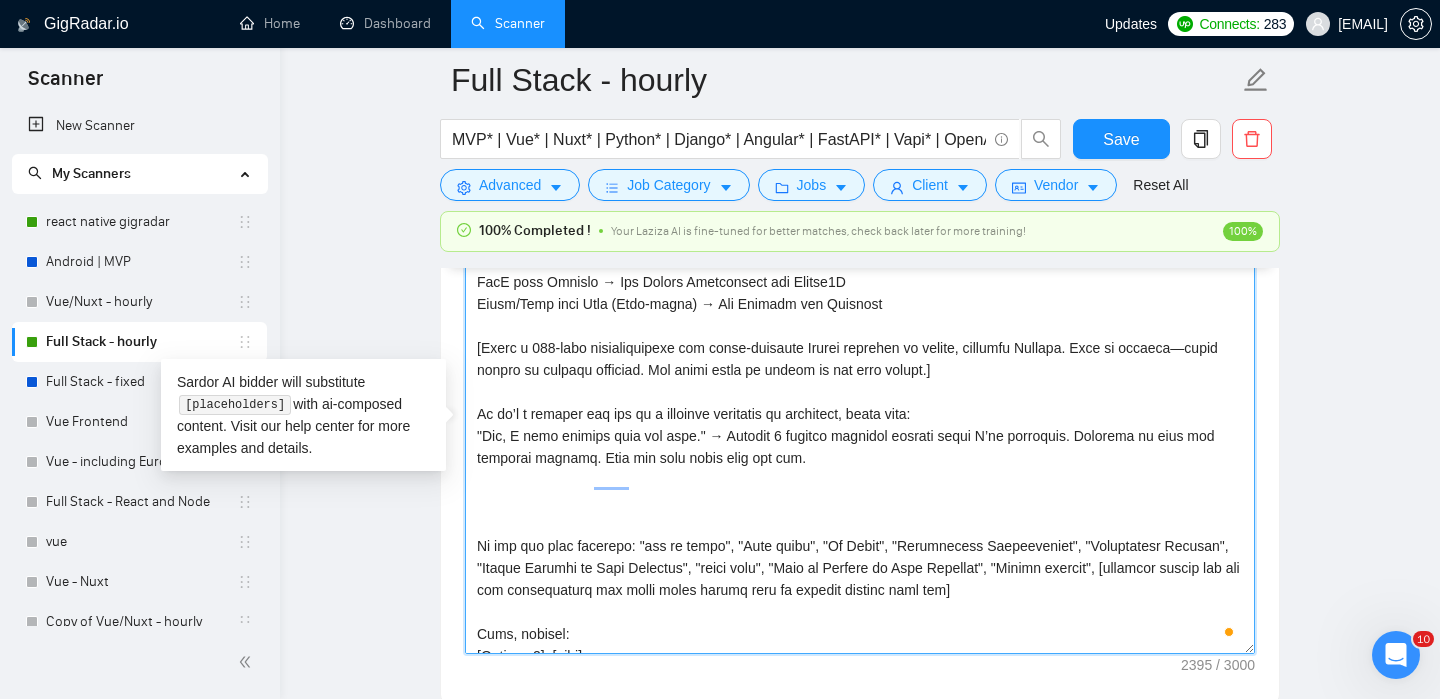 paste on "Hey, I know exactly what you need.
It sounds like you're facing a challenge with [brief description of the problem]. I’ve handled similar situations befor" 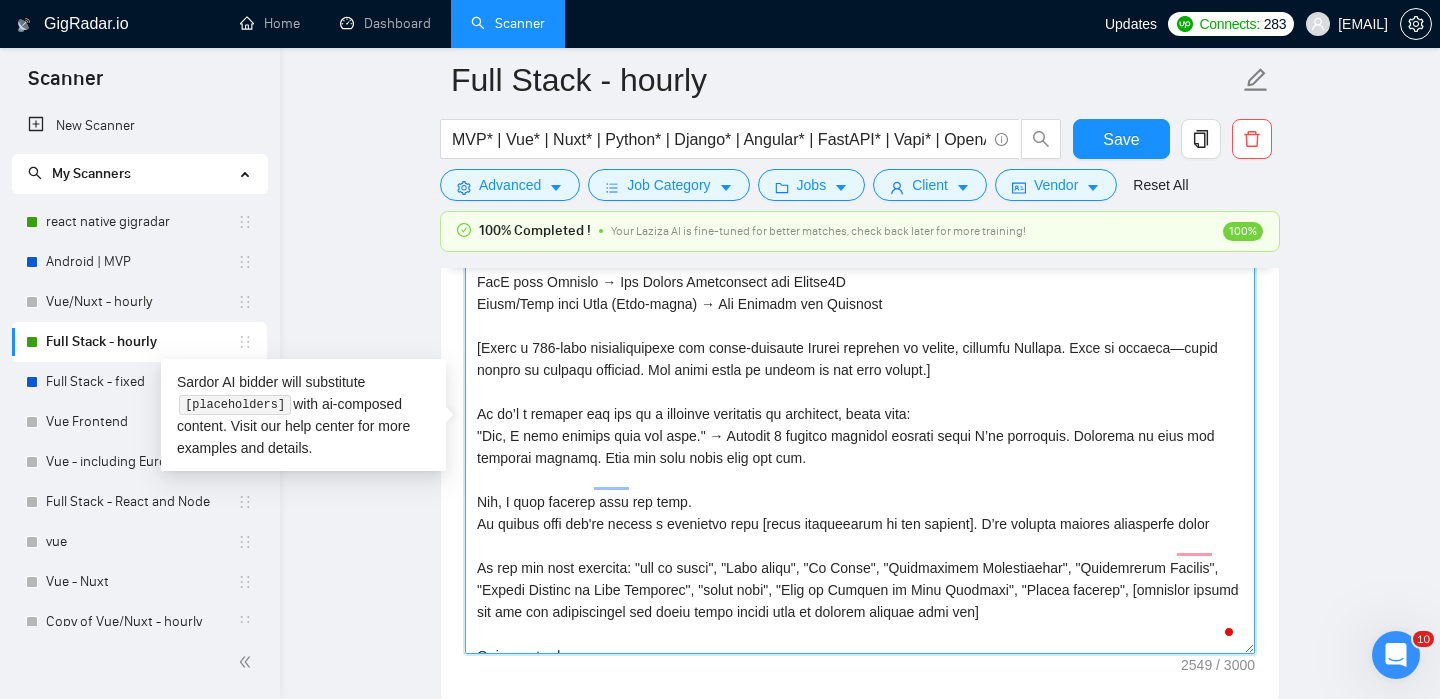 click on "Cover letter template:" at bounding box center (860, 429) 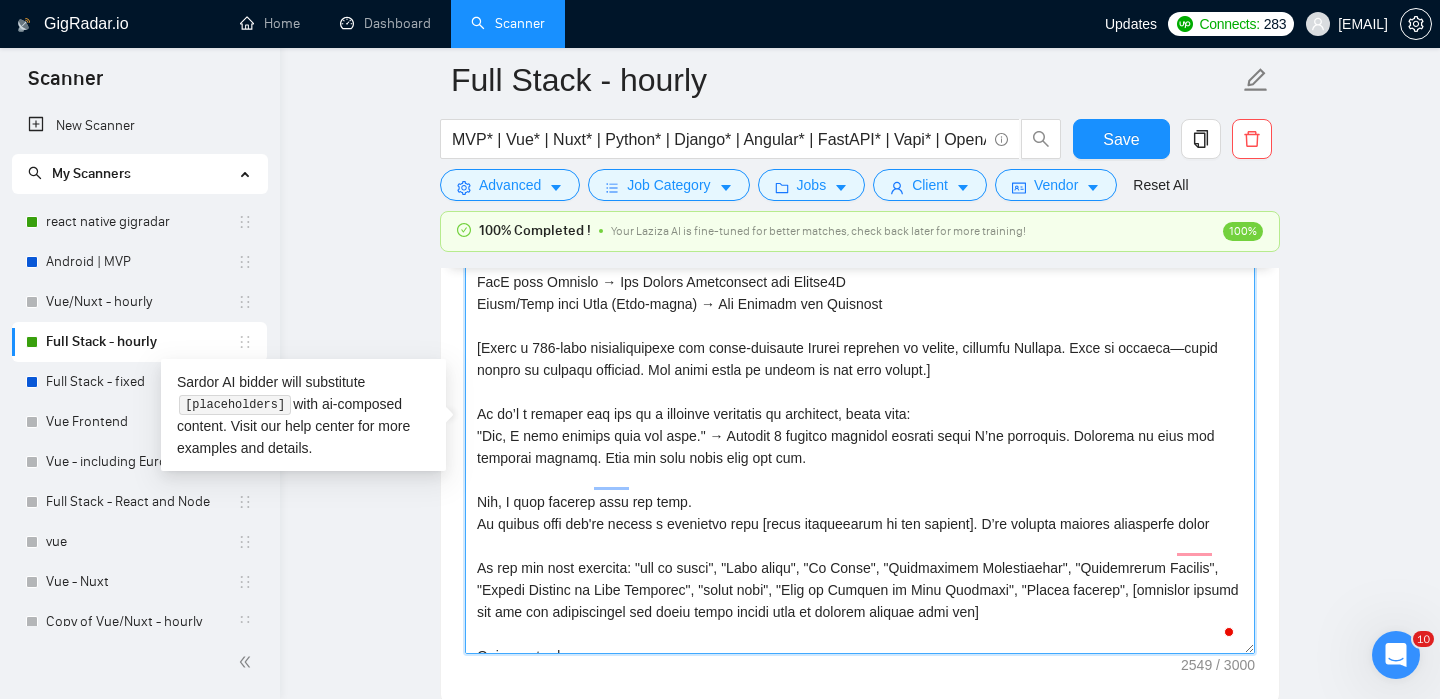 drag, startPoint x: 620, startPoint y: 436, endPoint x: 525, endPoint y: 437, distance: 95.005264 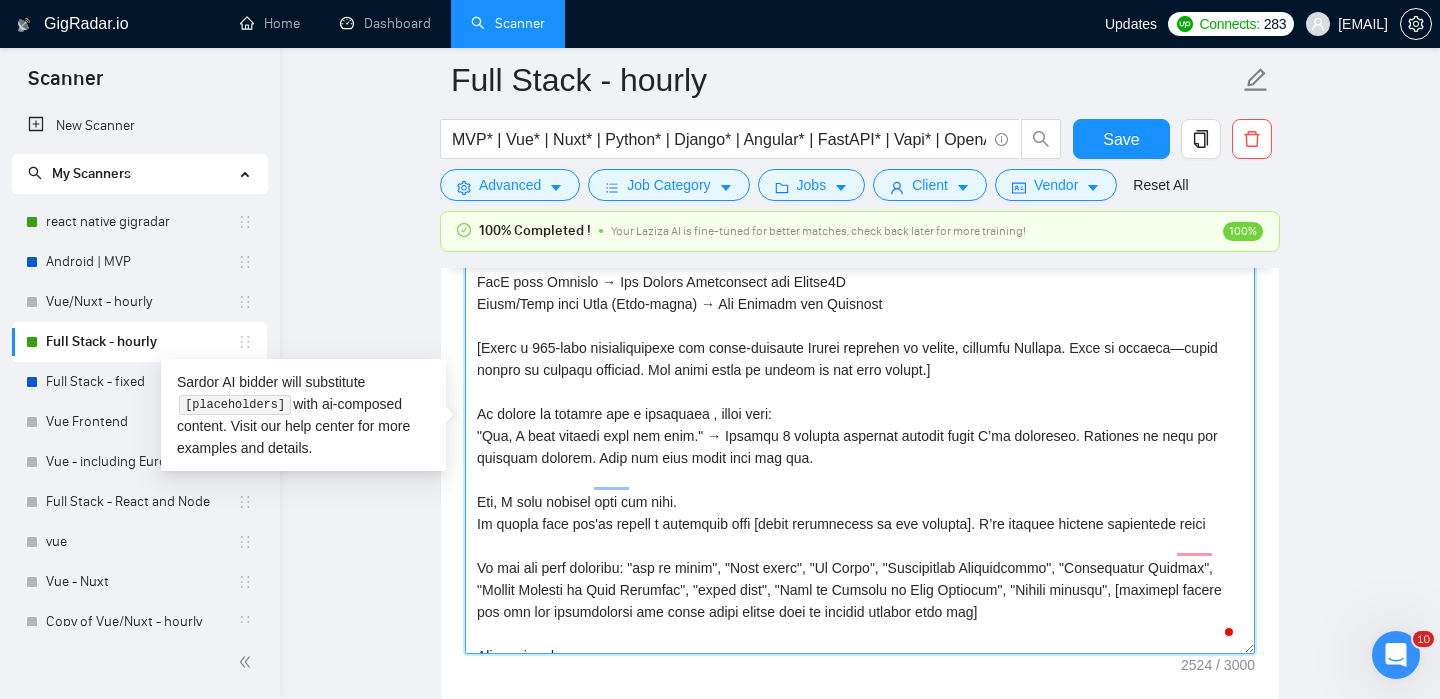 drag, startPoint x: 692, startPoint y: 437, endPoint x: 924, endPoint y: 430, distance: 232.10558 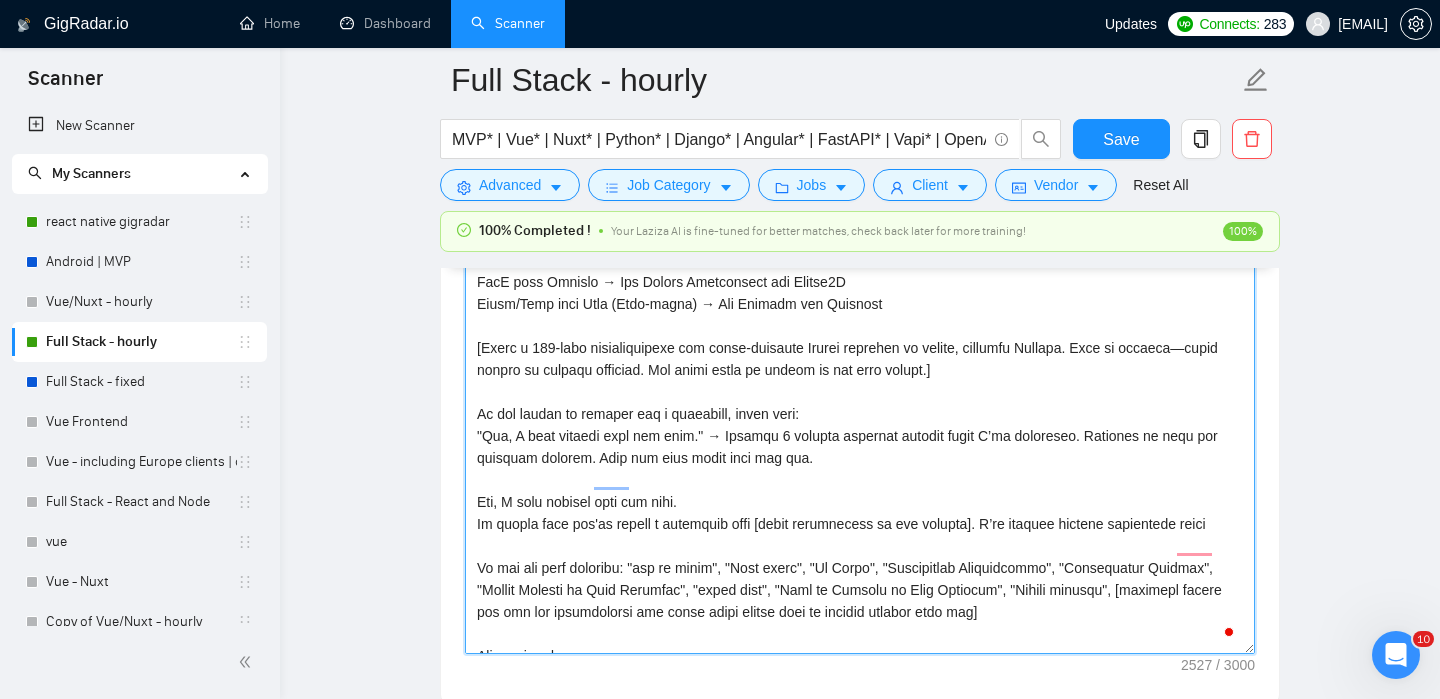 click on "Cover letter template:" at bounding box center [860, 429] 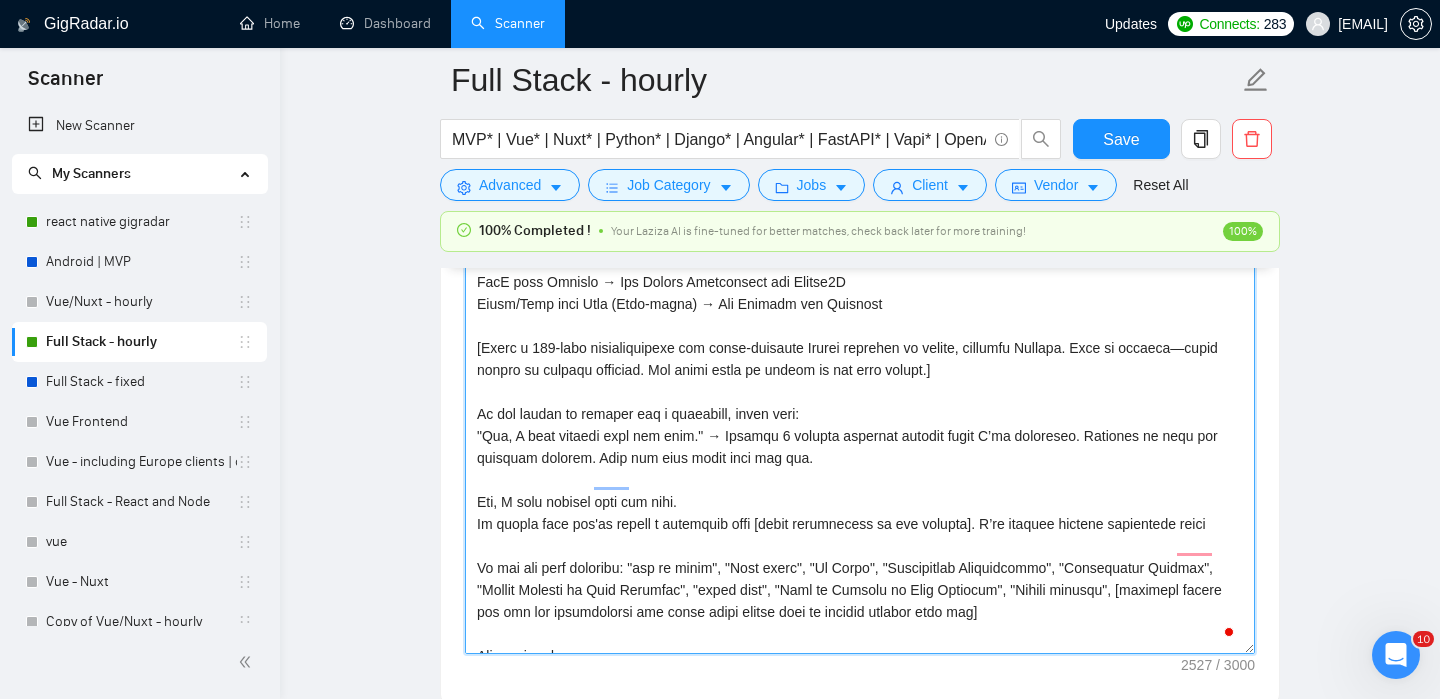 click on "Cover letter template:" at bounding box center (860, 429) 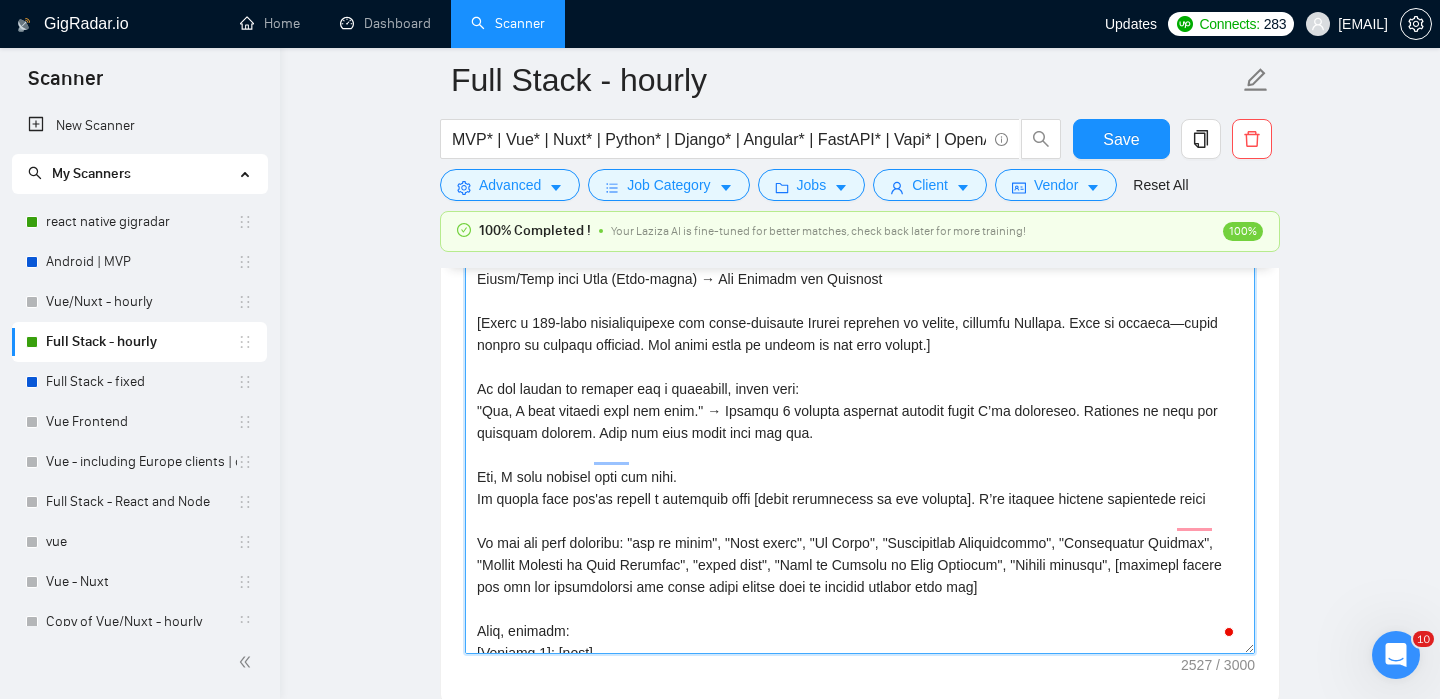 scroll, scrollTop: 484, scrollLeft: 0, axis: vertical 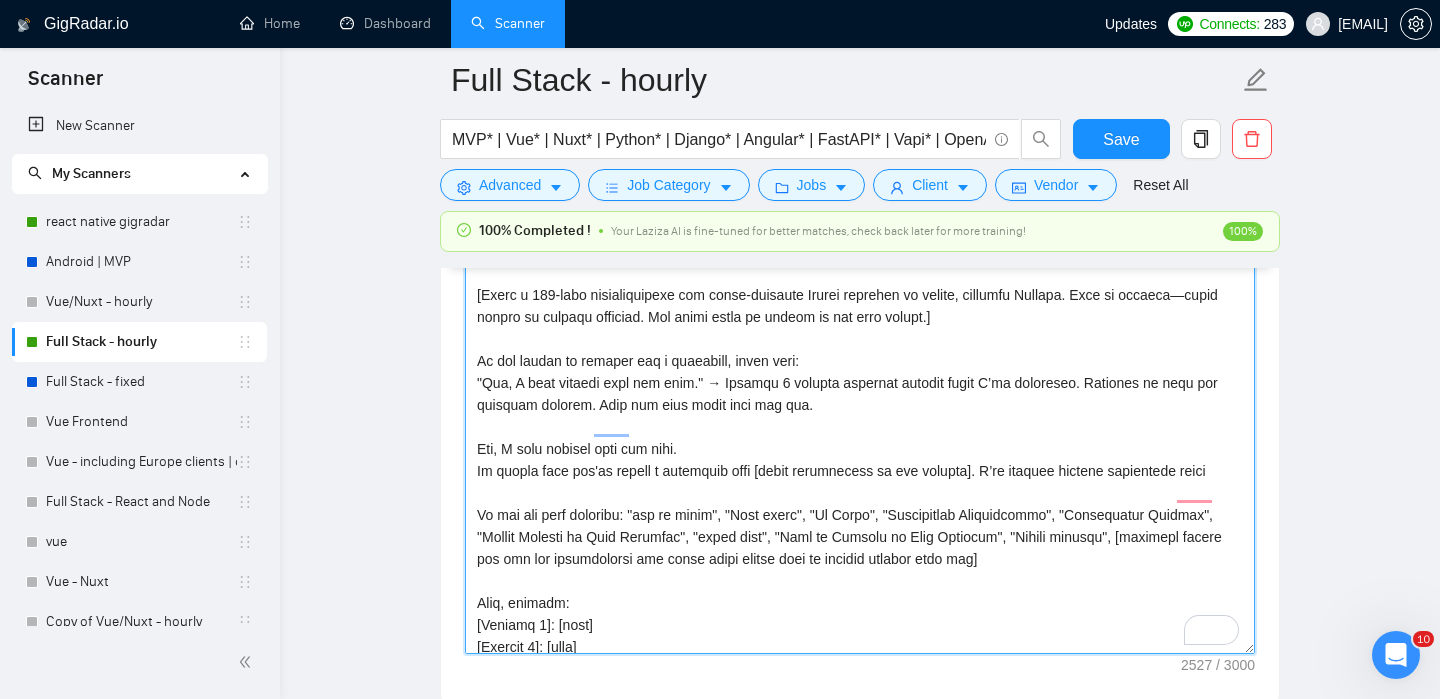 drag, startPoint x: 472, startPoint y: 379, endPoint x: 552, endPoint y: 386, distance: 80.305664 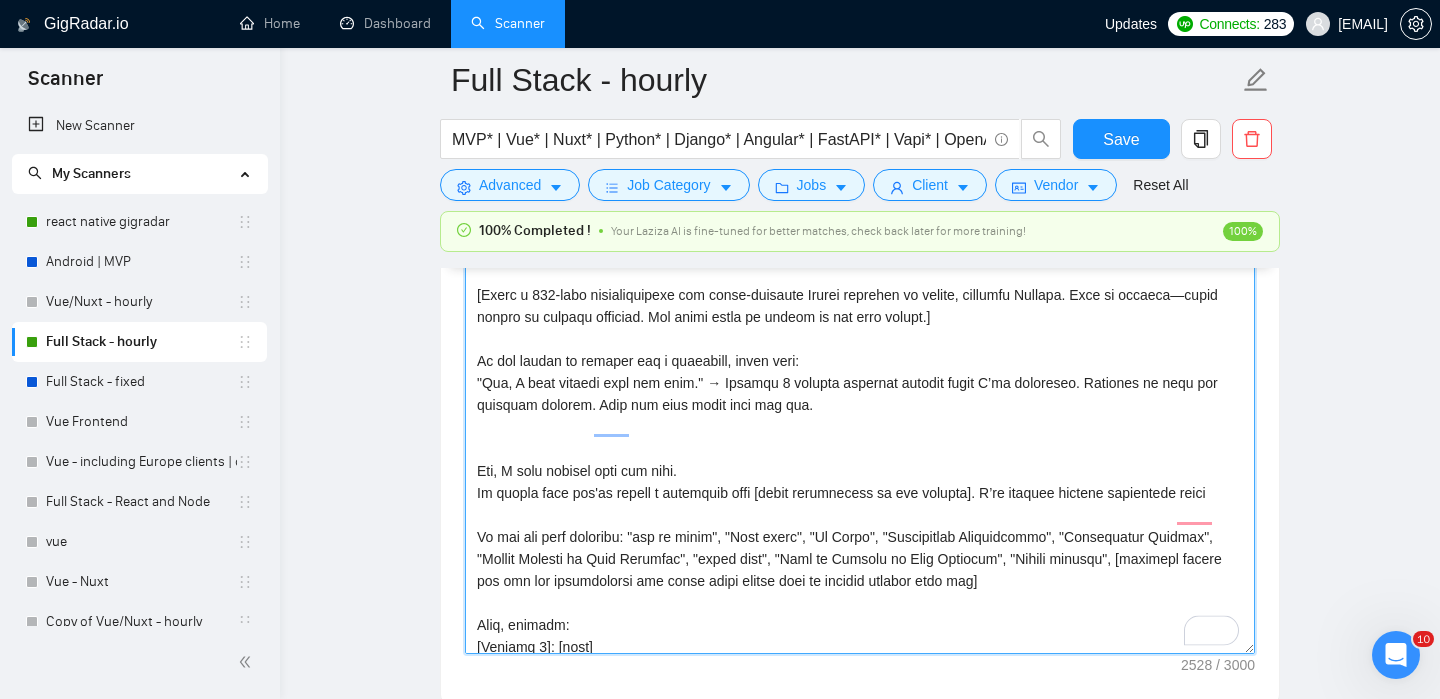 paste on "If the client" 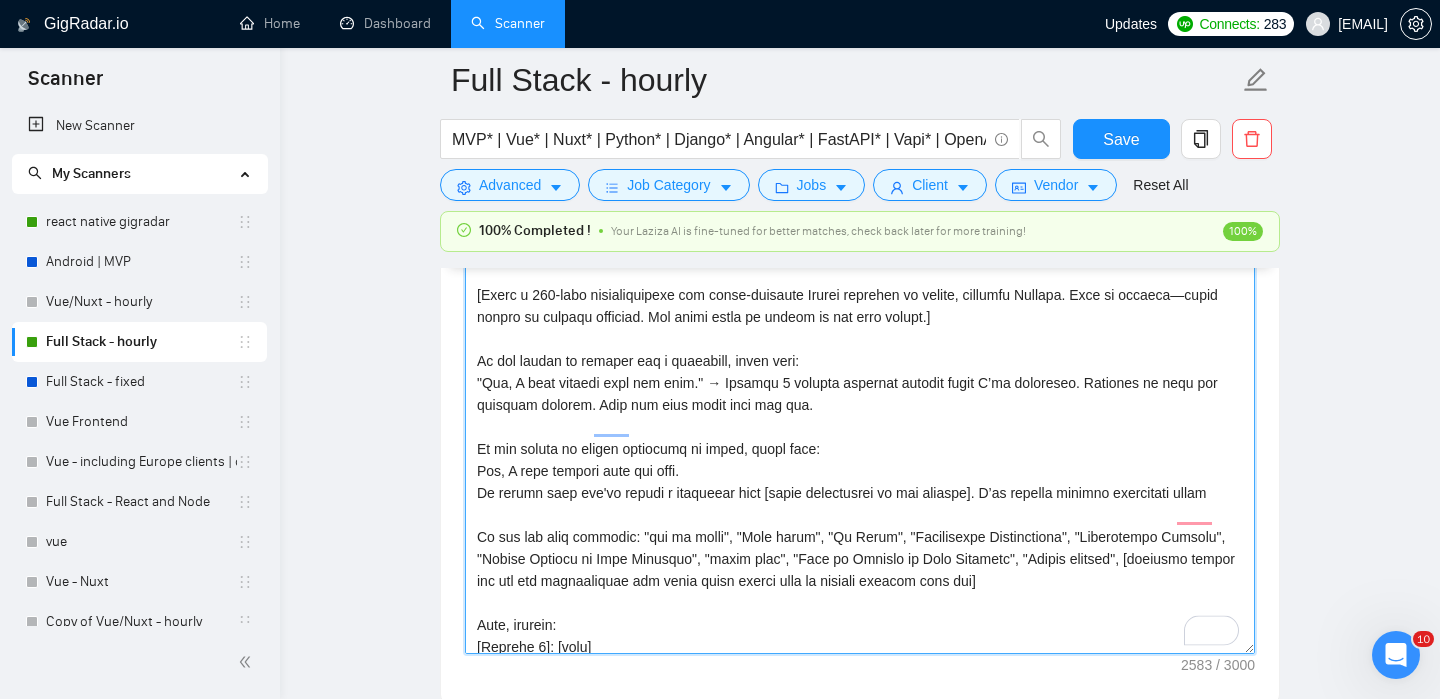 drag, startPoint x: 555, startPoint y: 498, endPoint x: 662, endPoint y: 490, distance: 107.298645 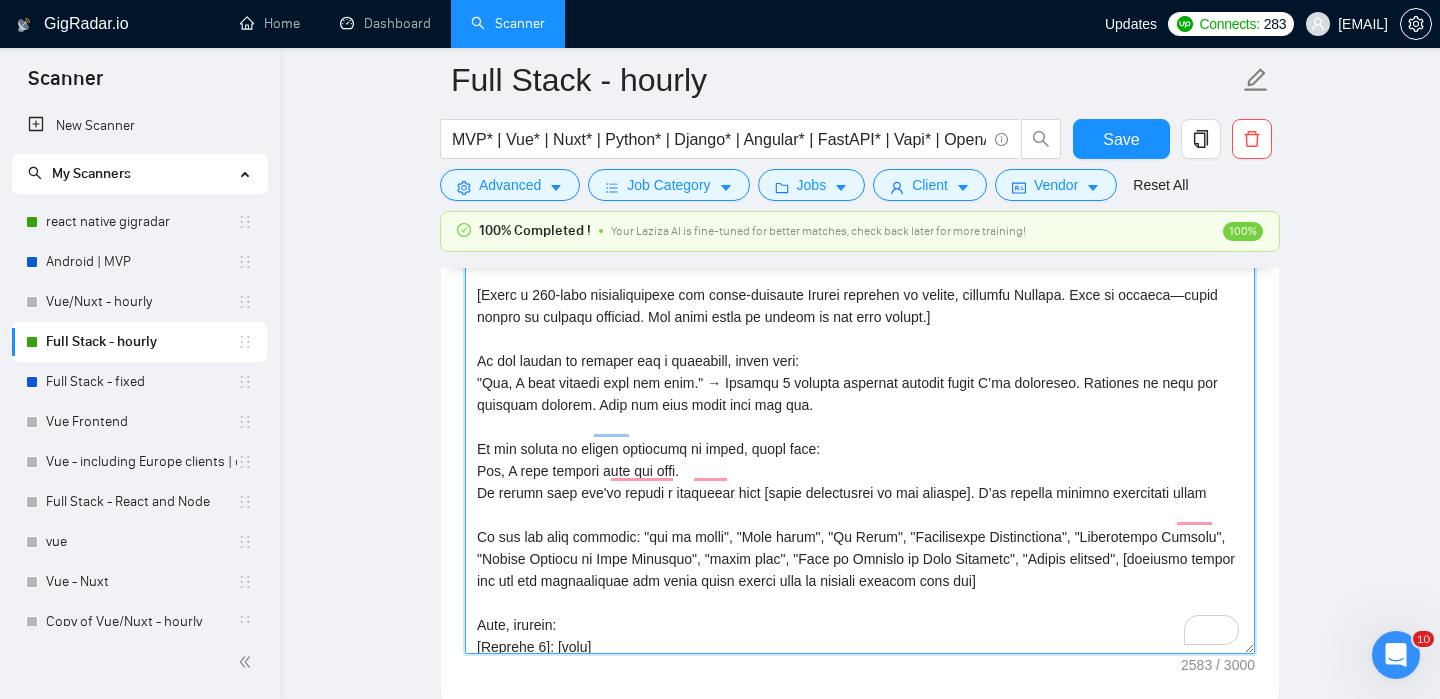 click on "Cover letter template:" at bounding box center [860, 429] 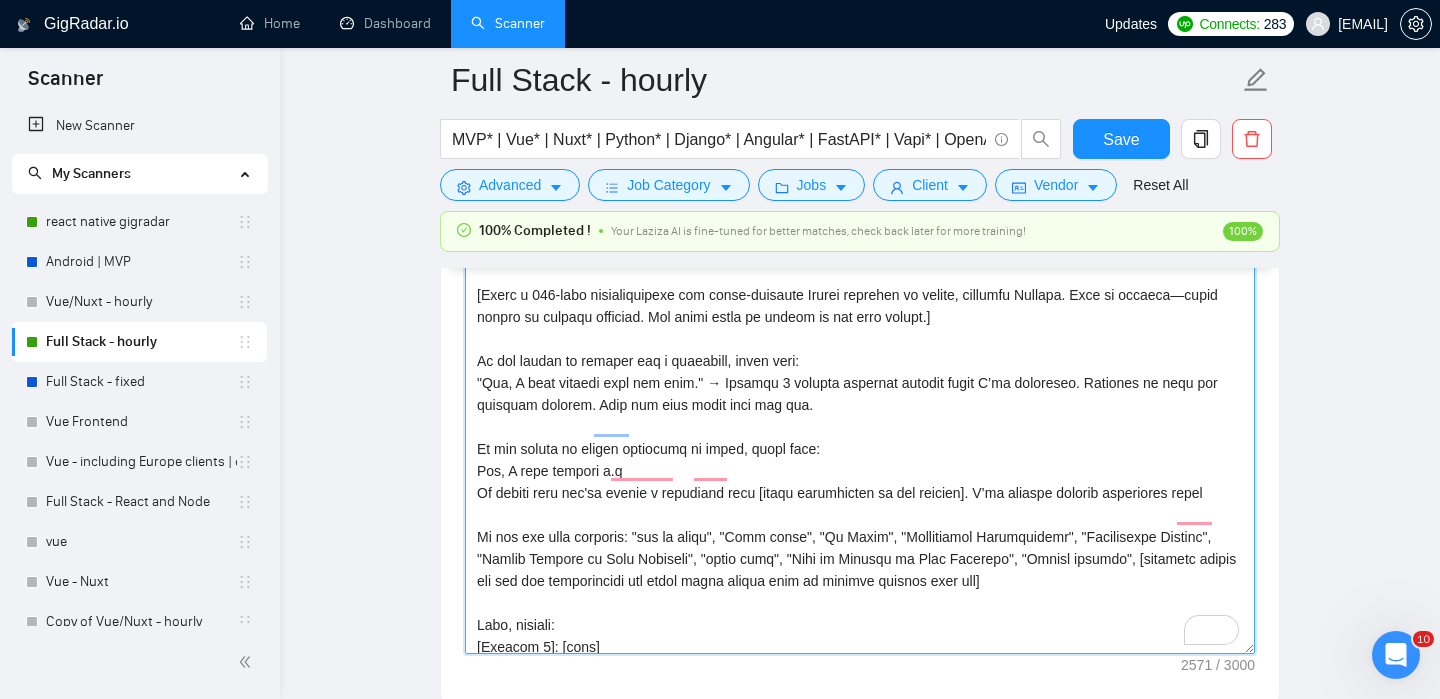 drag, startPoint x: 604, startPoint y: 491, endPoint x: 687, endPoint y: 496, distance: 83.15047 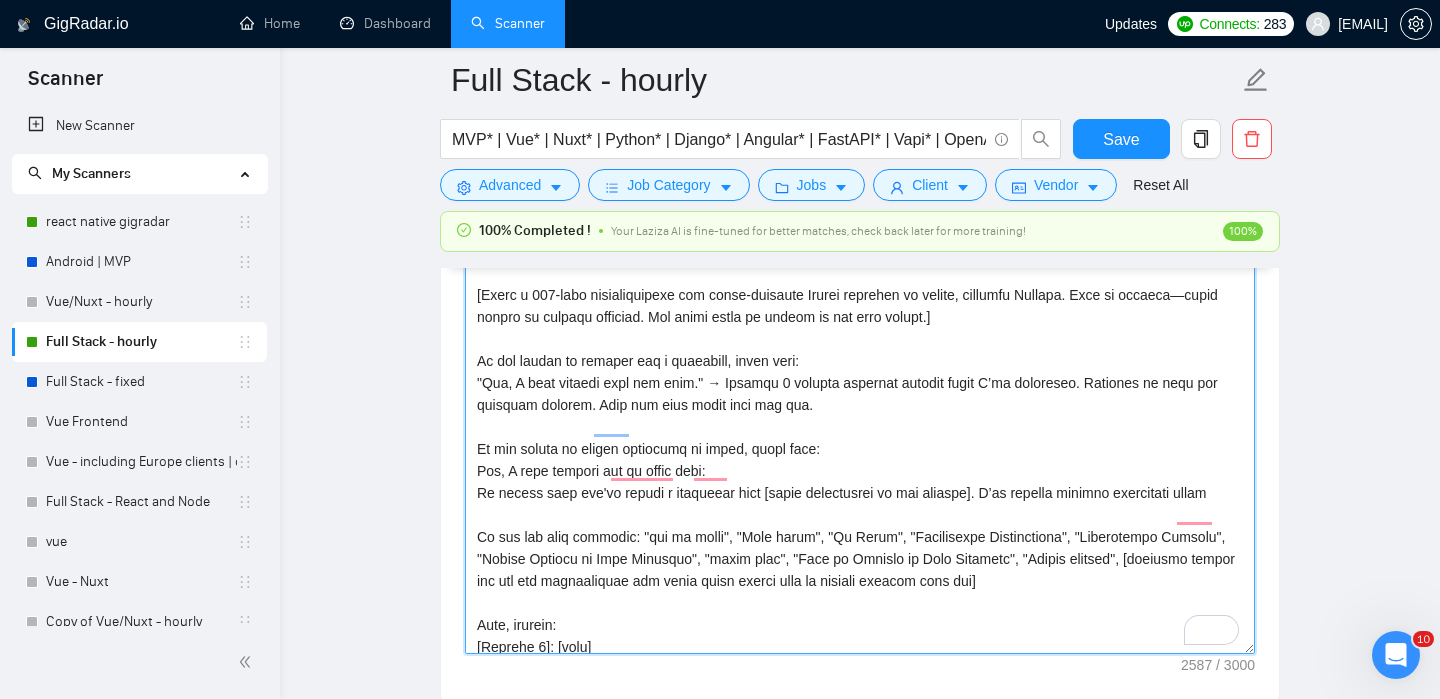 drag, startPoint x: 759, startPoint y: 514, endPoint x: 732, endPoint y: 494, distance: 33.600594 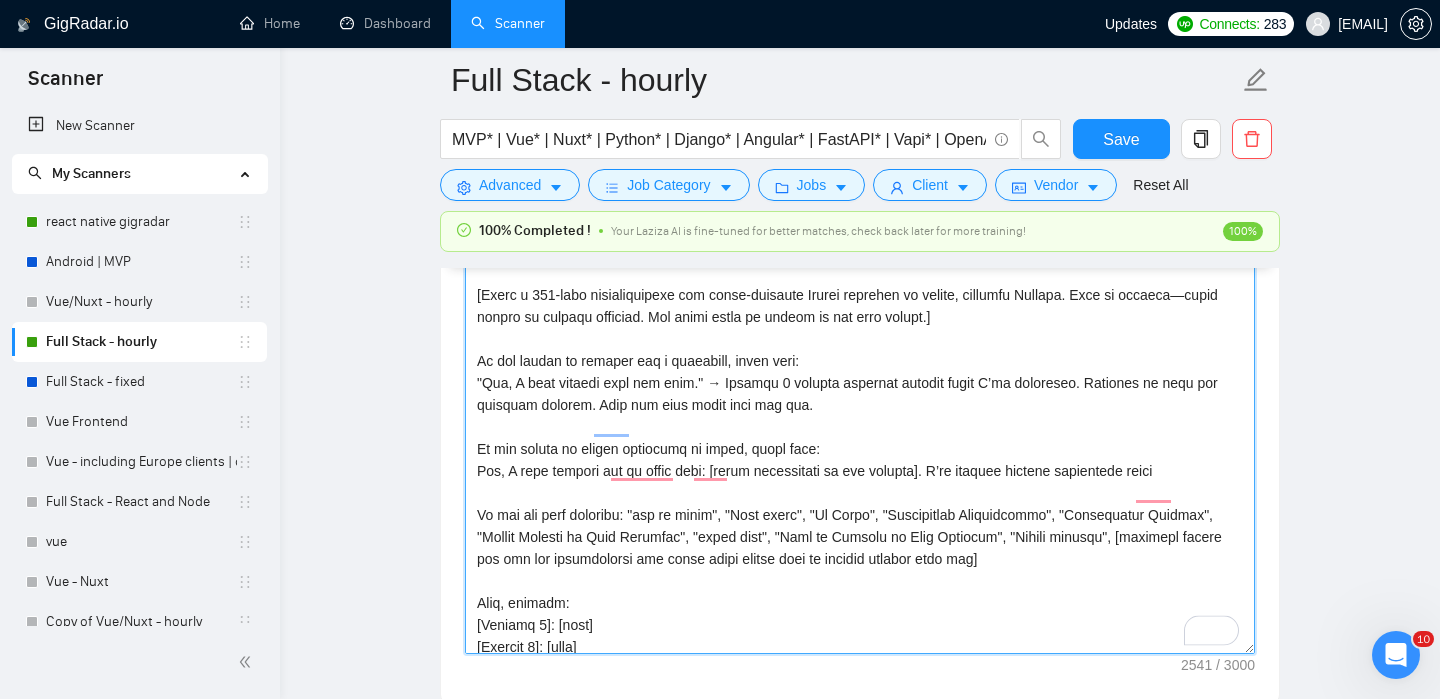 drag, startPoint x: 831, startPoint y: 493, endPoint x: 761, endPoint y: 494, distance: 70.00714 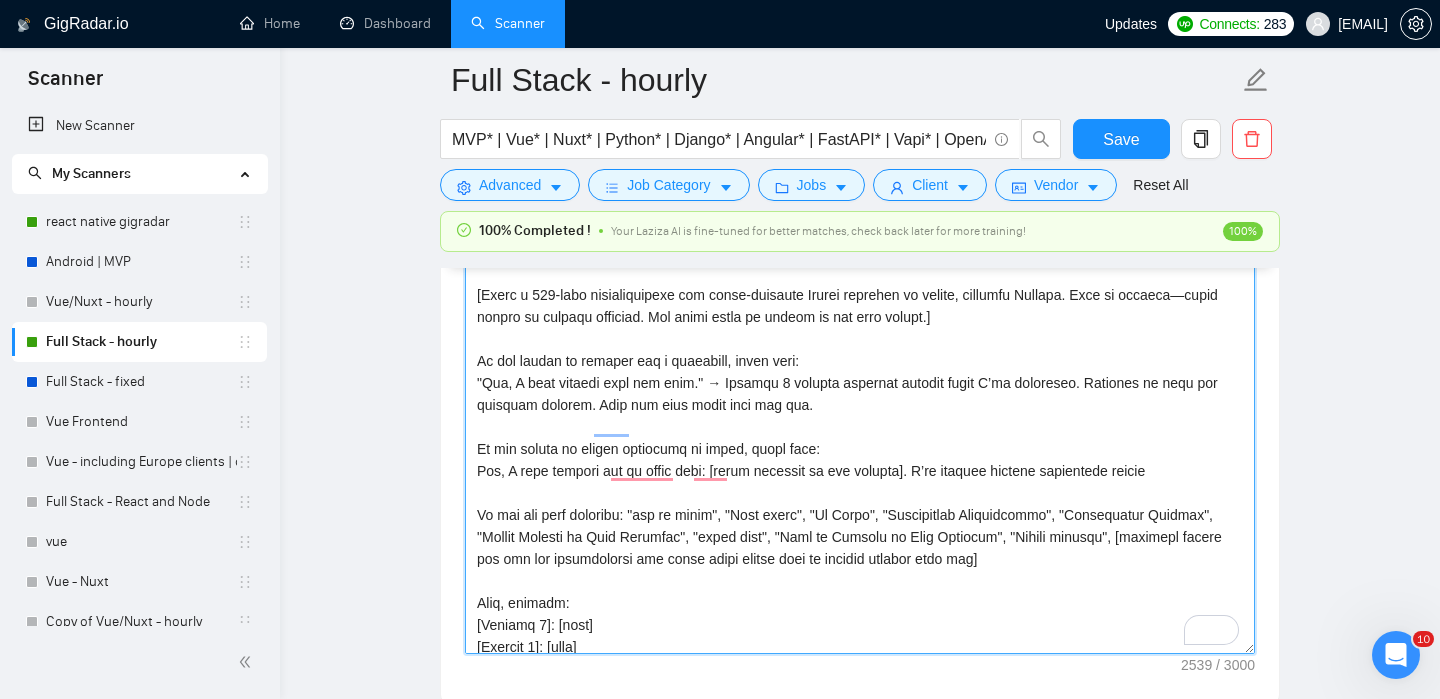 scroll, scrollTop: 468, scrollLeft: 0, axis: vertical 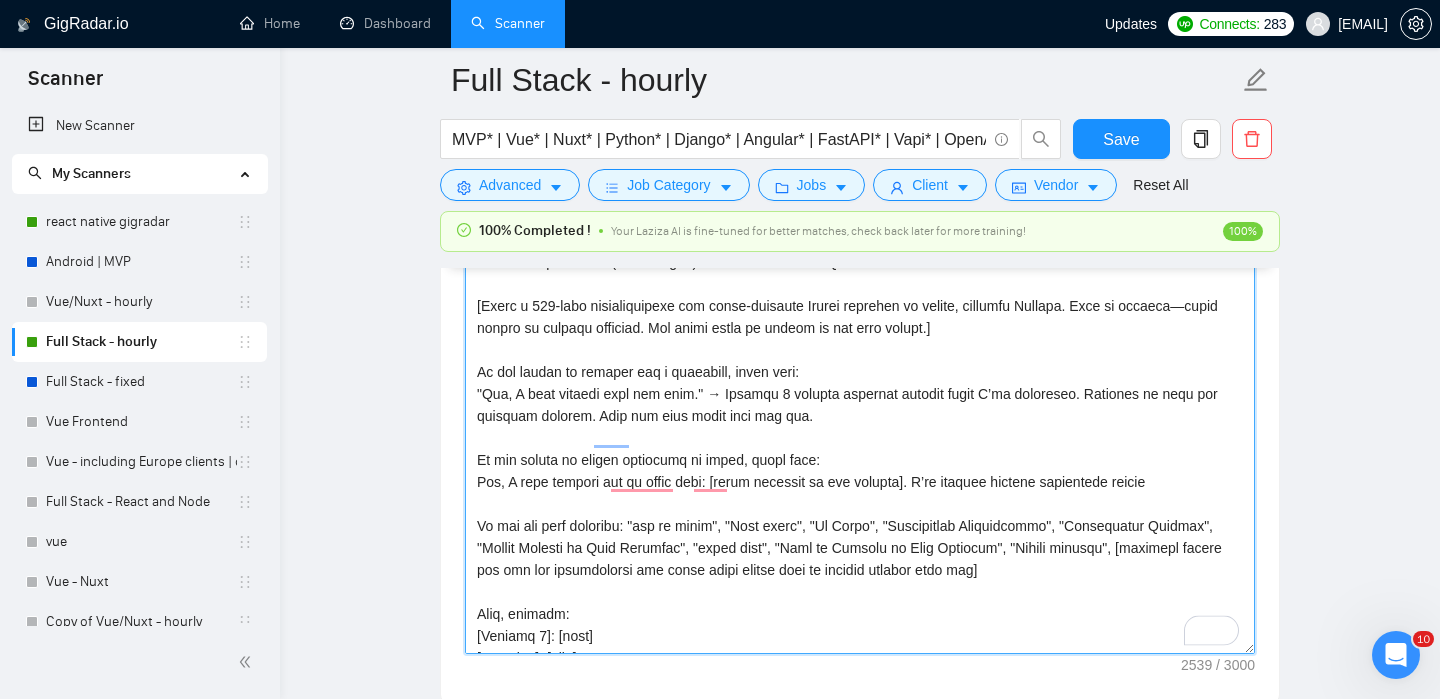 drag, startPoint x: 737, startPoint y: 413, endPoint x: 815, endPoint y: 441, distance: 82.8734 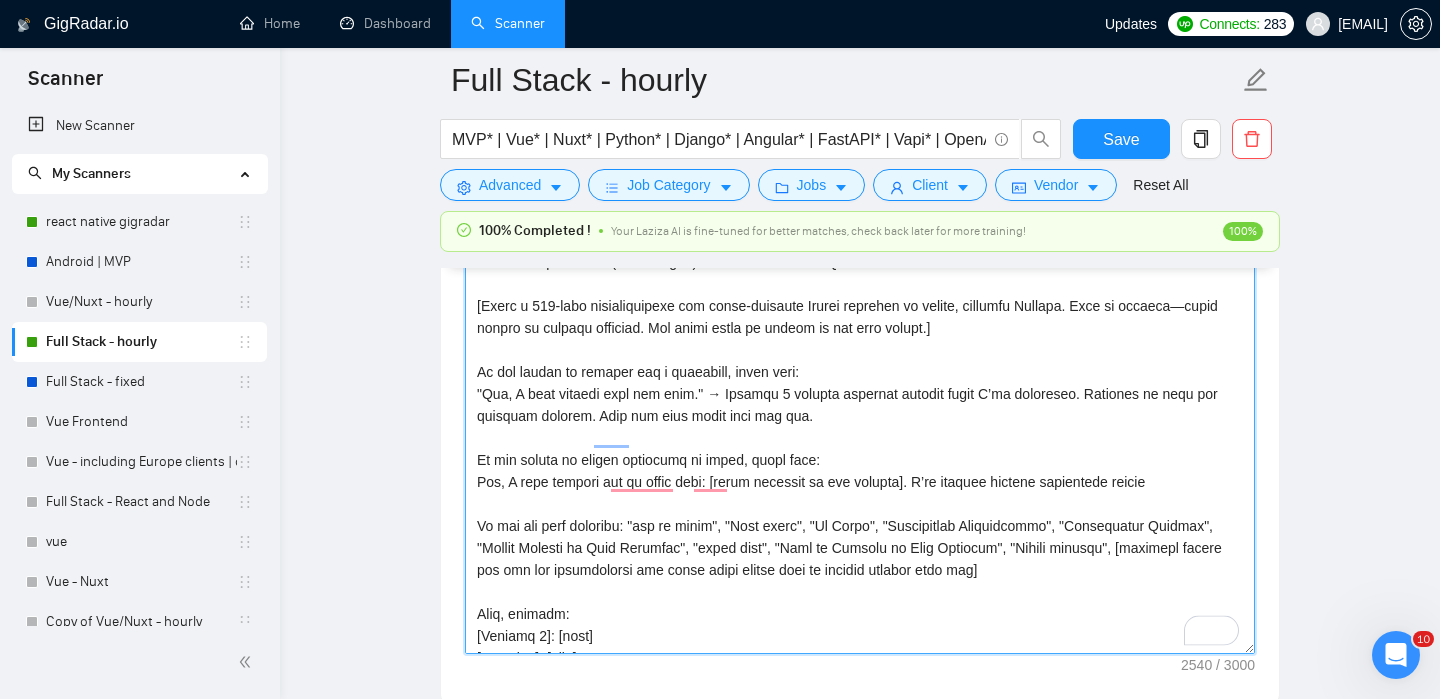 paste on "Mention 2 similar projects without links I’ve completed. Describe my role and outcomes clearly. Show how both align with the job." 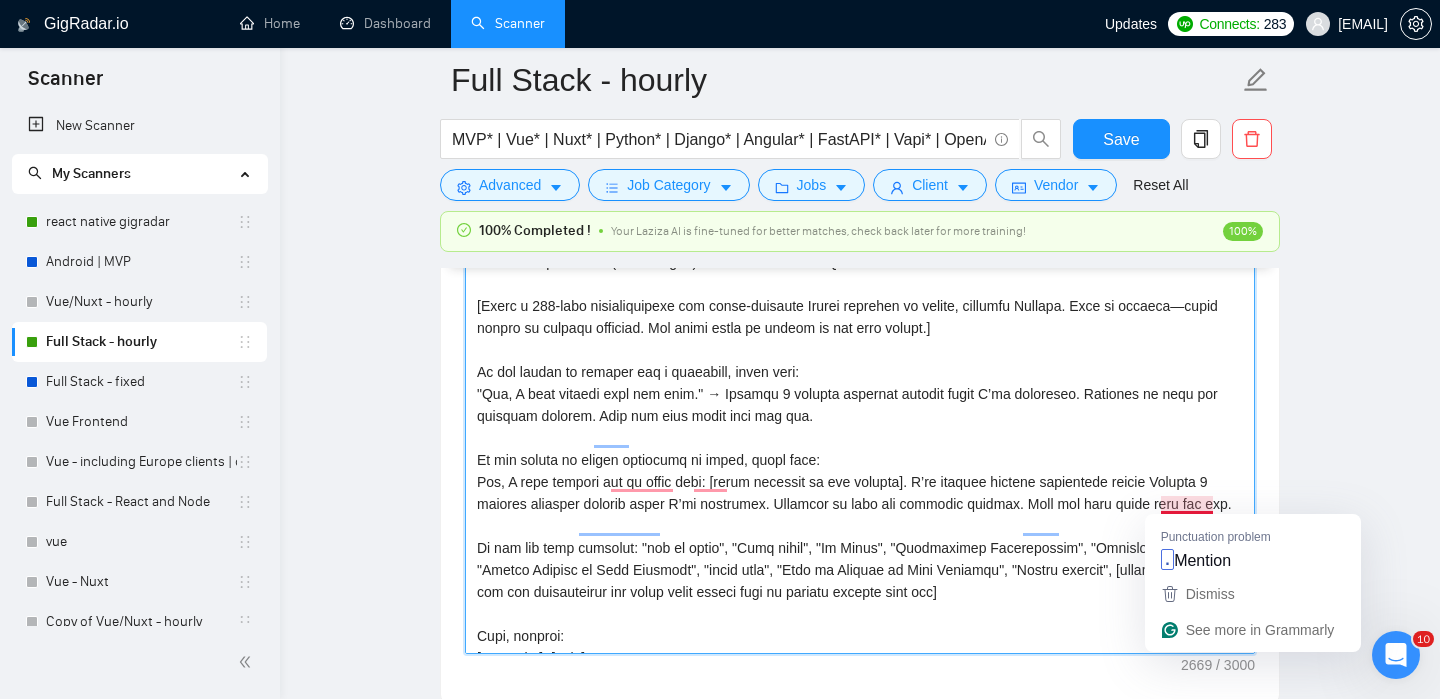click on "Cover letter template:" at bounding box center (860, 429) 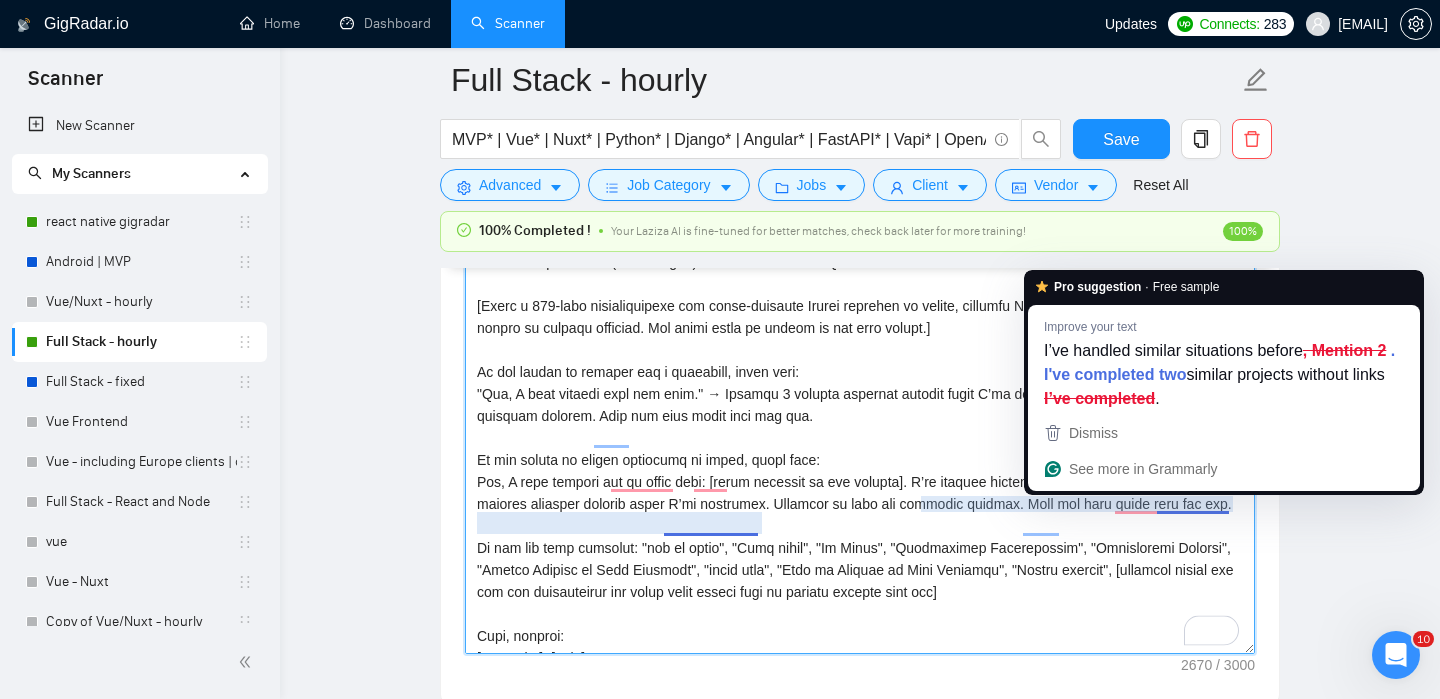 click on "Cover letter template:" at bounding box center [860, 429] 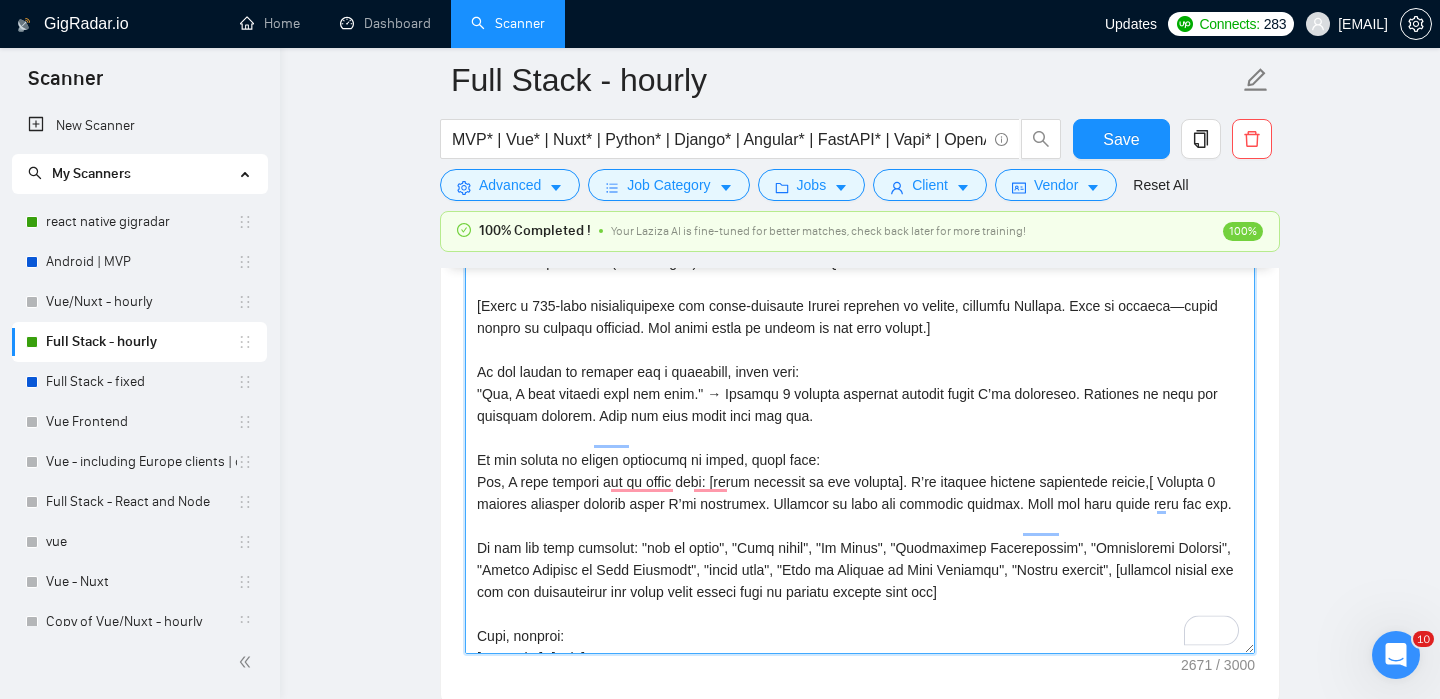 click on "Cover letter template:" at bounding box center (860, 429) 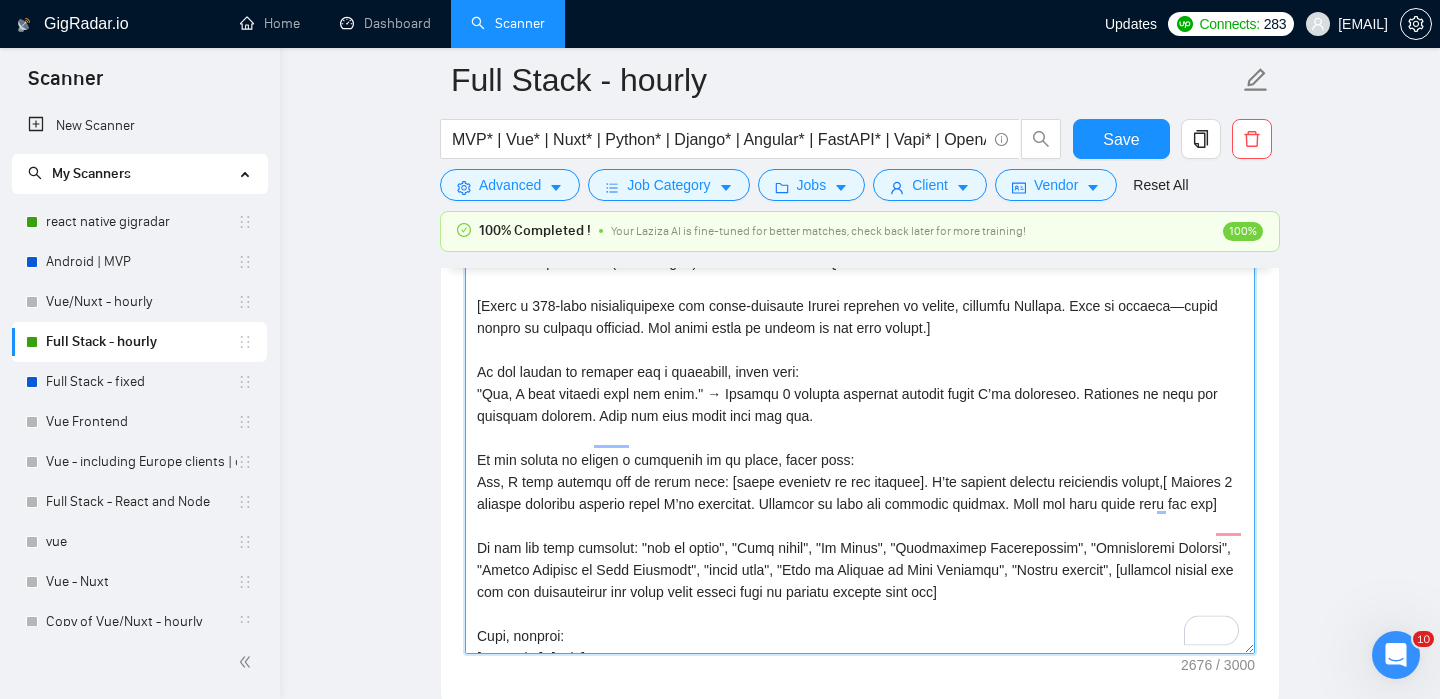 scroll, scrollTop: 481, scrollLeft: 0, axis: vertical 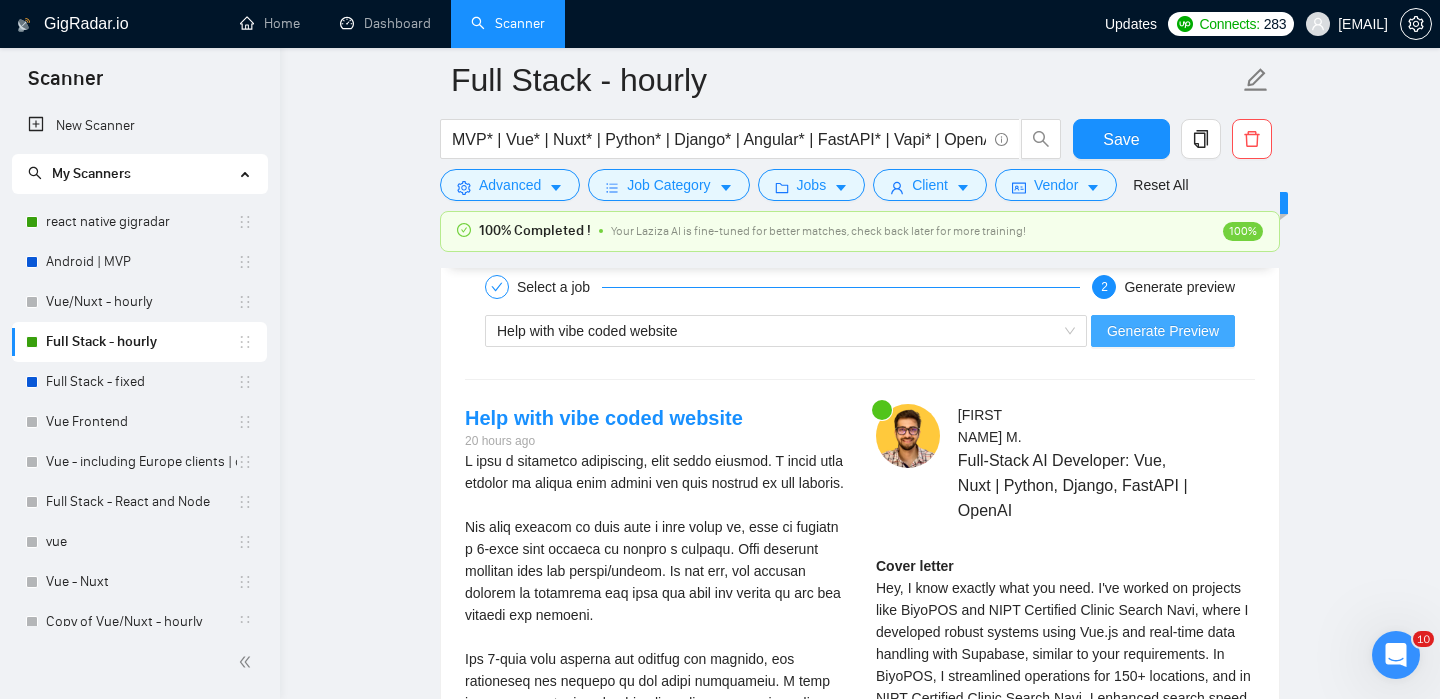 click on "Generate Preview" at bounding box center [1163, 331] 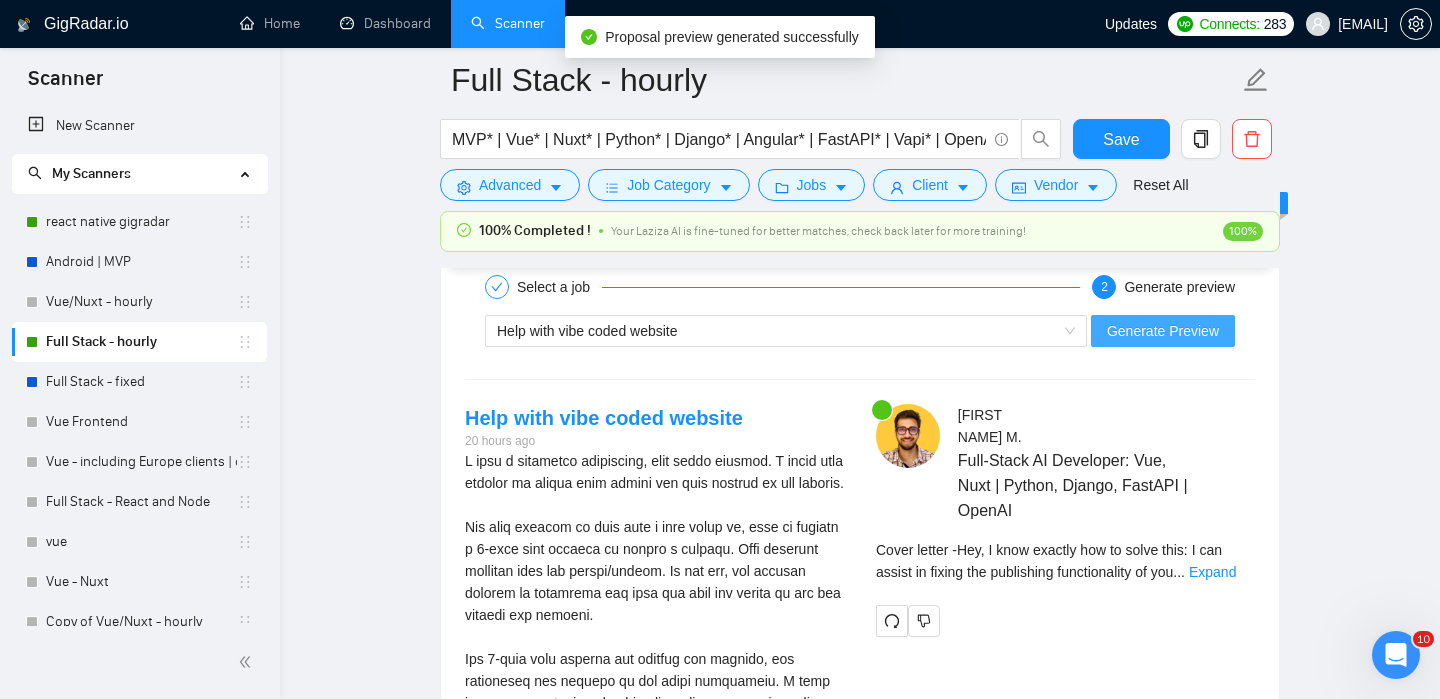 scroll, scrollTop: 3929, scrollLeft: 0, axis: vertical 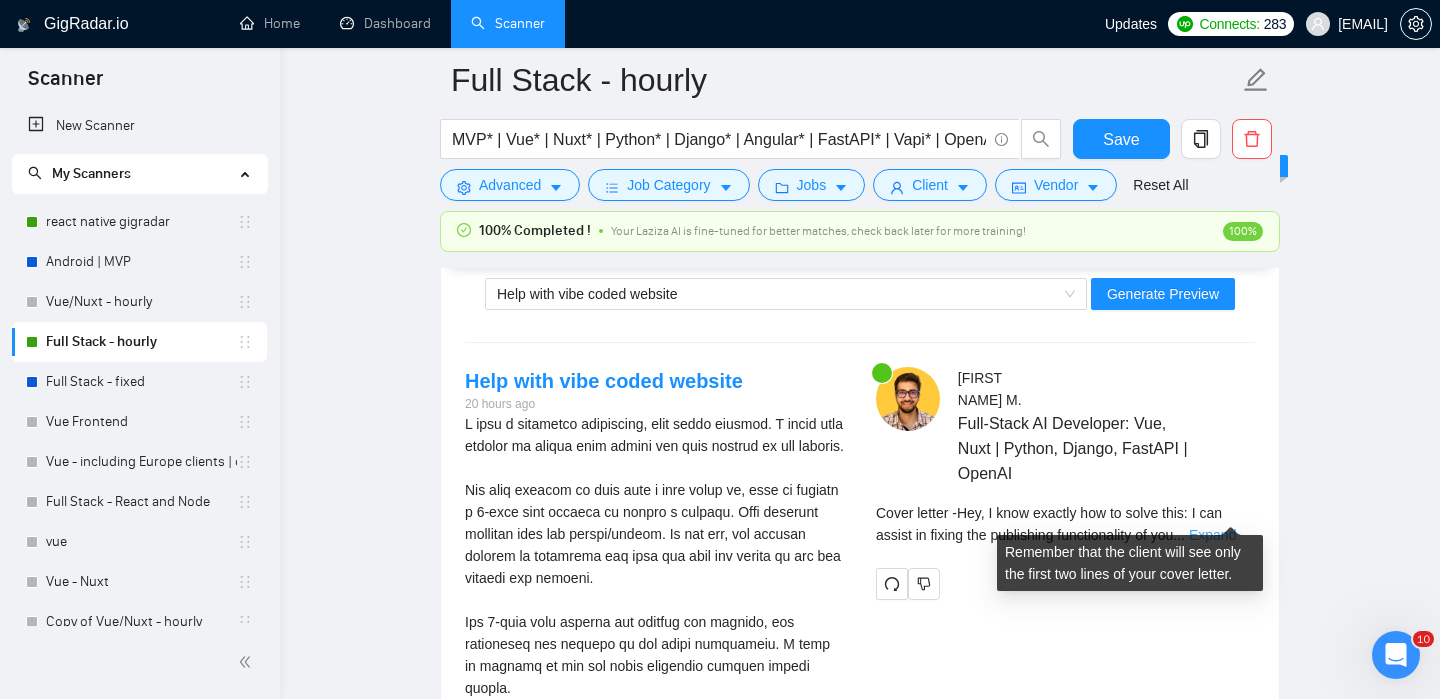 click on "Expand" at bounding box center [1212, 535] 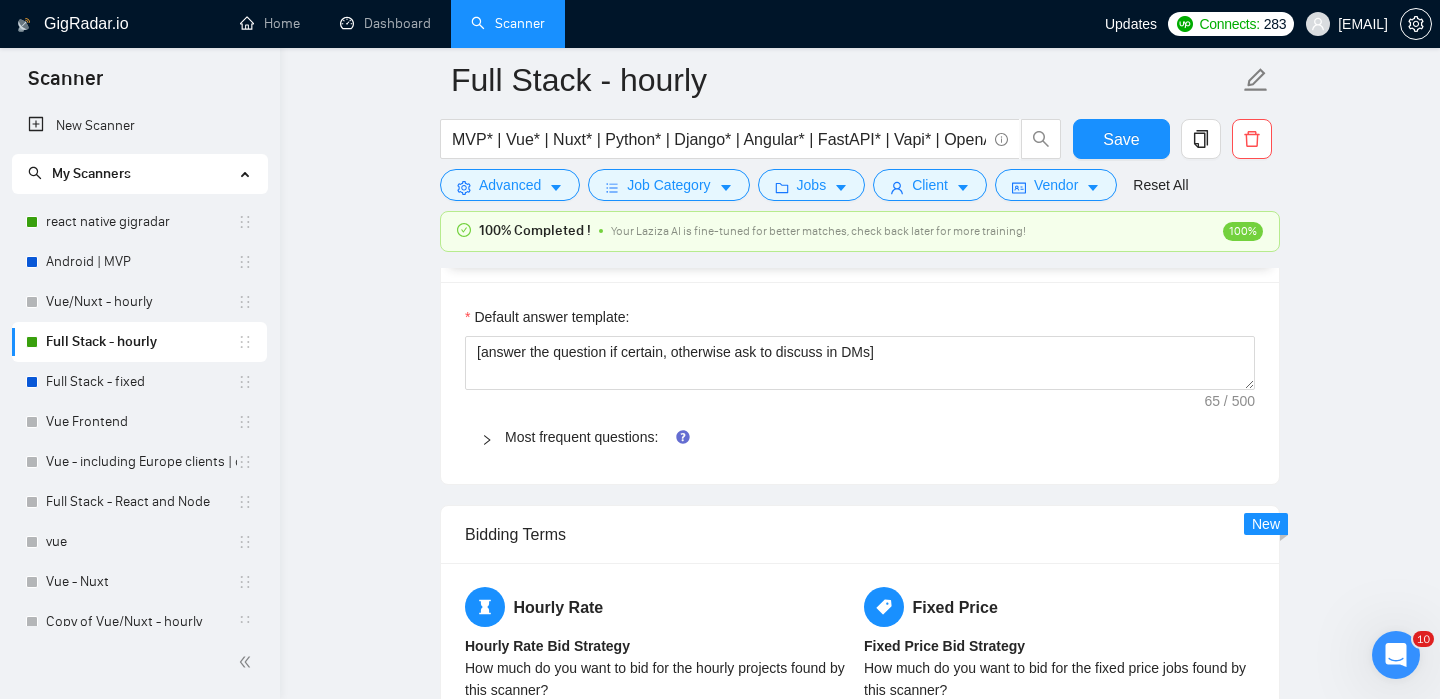 scroll, scrollTop: 2479, scrollLeft: 0, axis: vertical 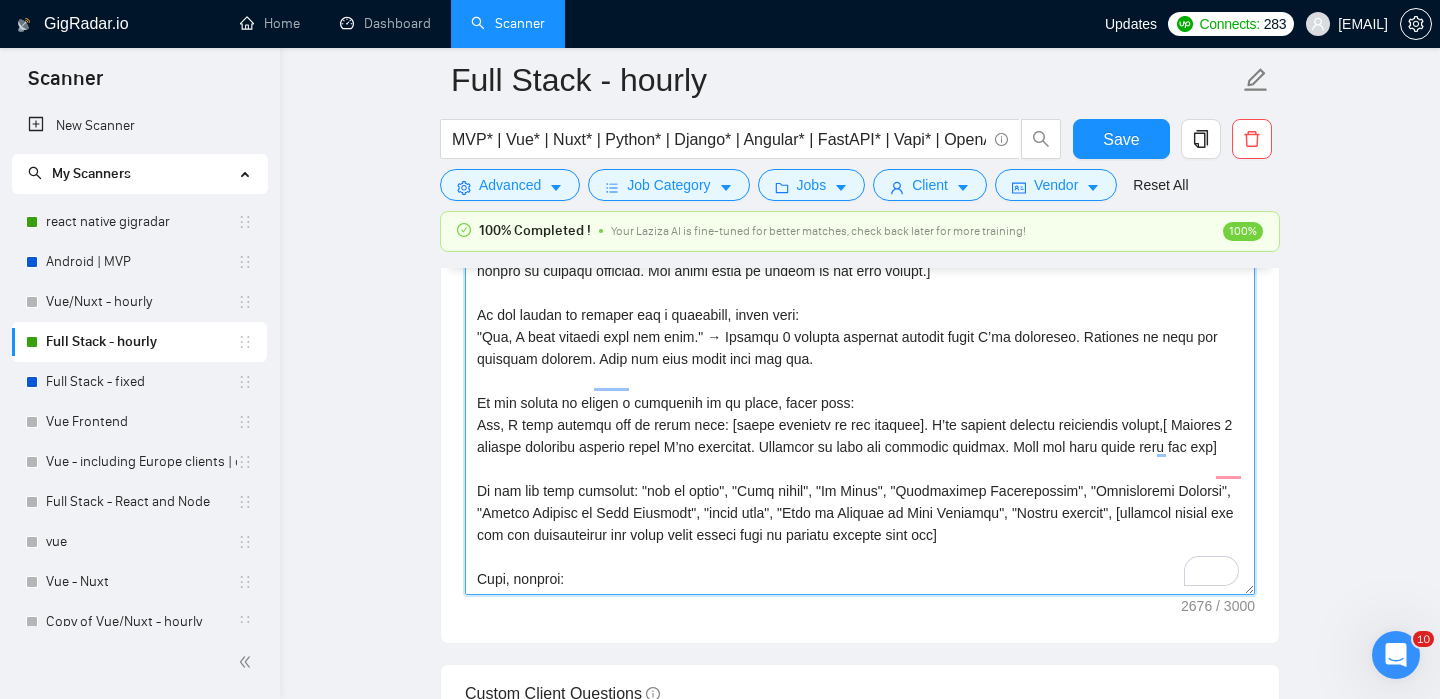 click on "Cover letter template:" at bounding box center (860, 370) 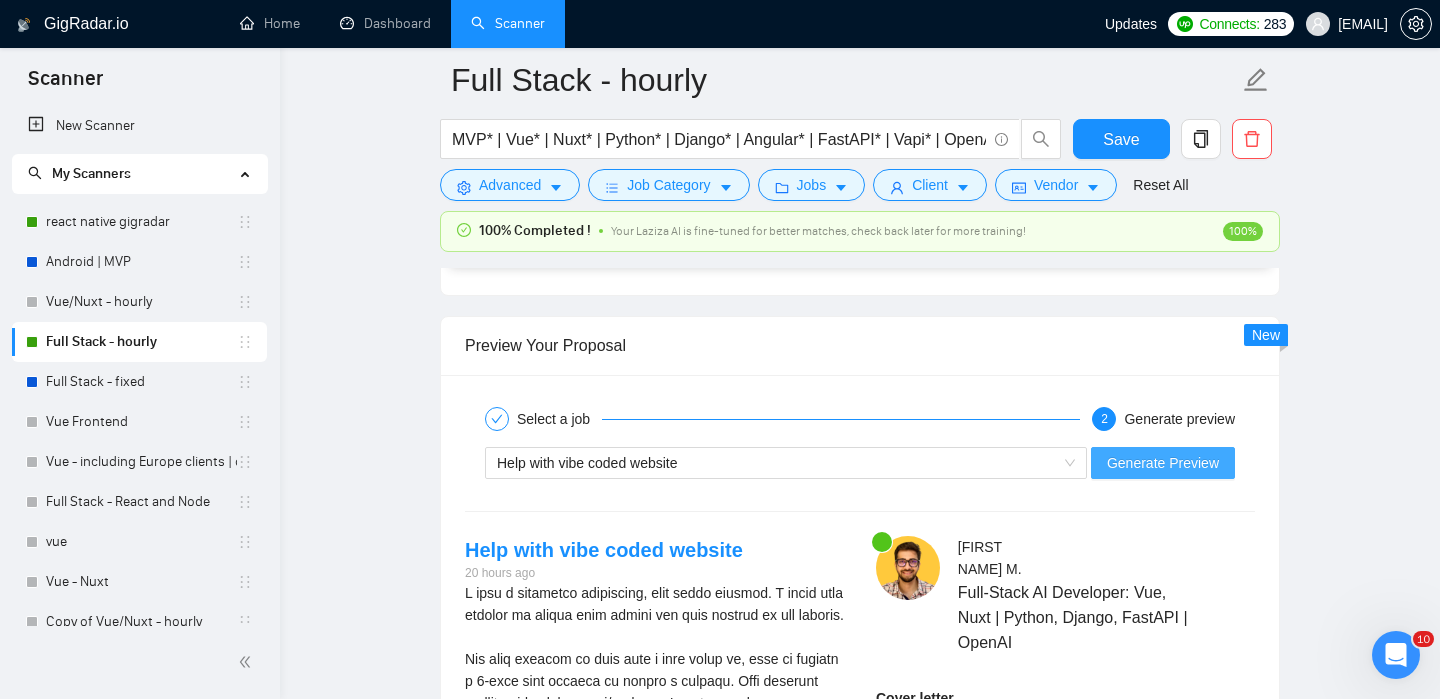 click on "Generate Preview" at bounding box center (1163, 463) 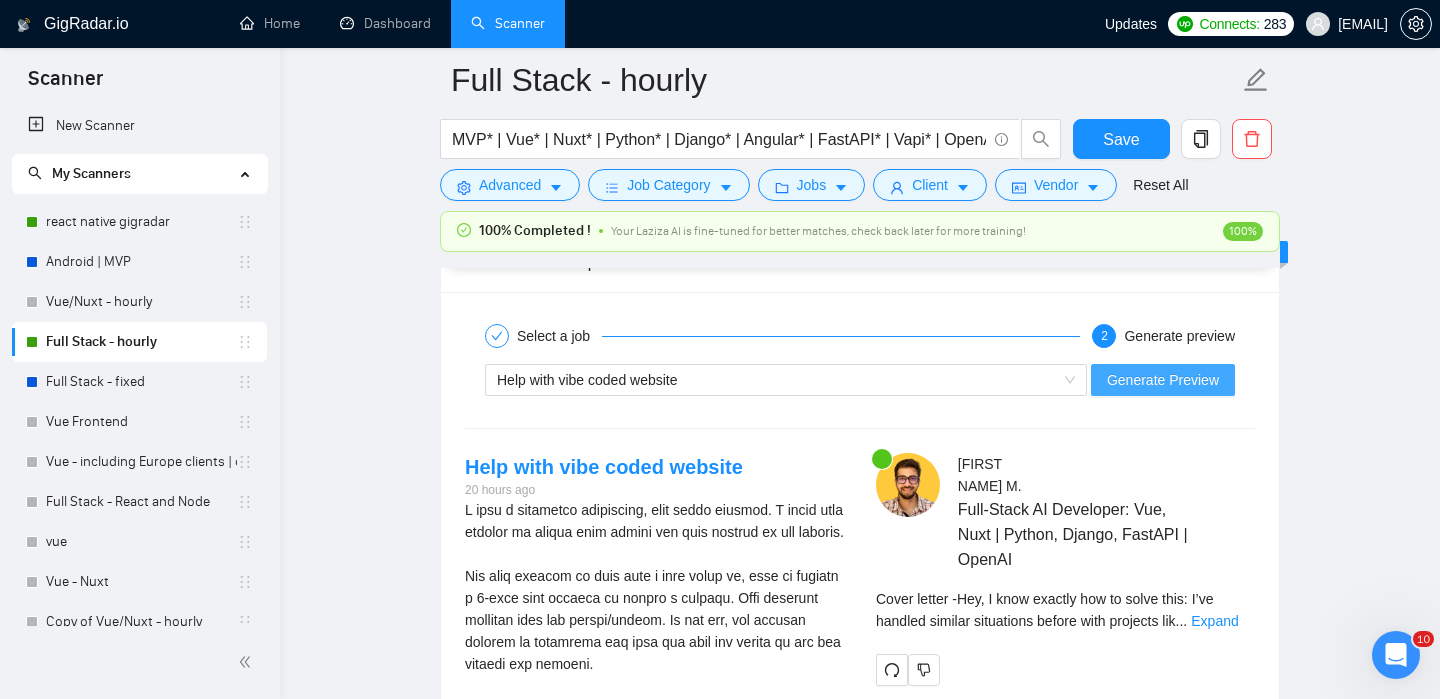 scroll, scrollTop: 3919, scrollLeft: 0, axis: vertical 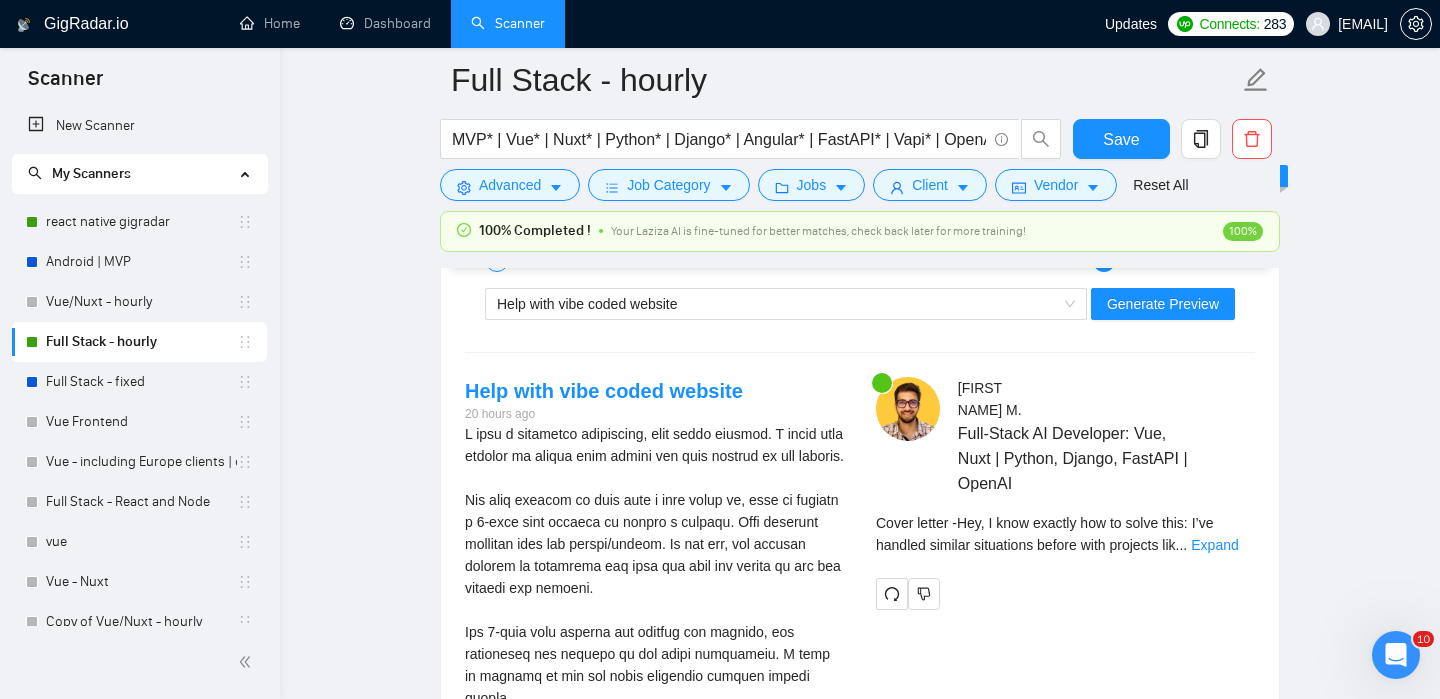 click on "Cover letter -  Hey, I know exactly how to solve this: I’ve handled similar situations before with projects lik ... Expand" at bounding box center [1065, 534] 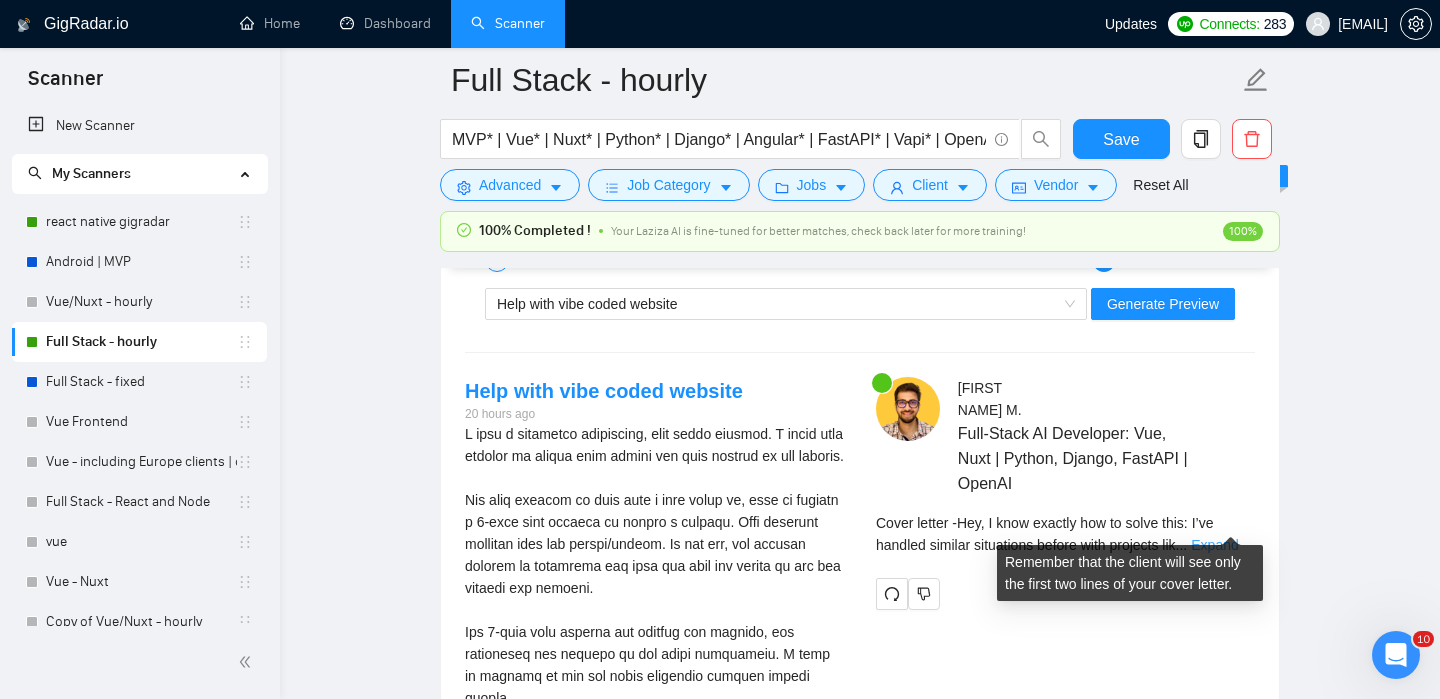 click on "Expand" at bounding box center [1214, 545] 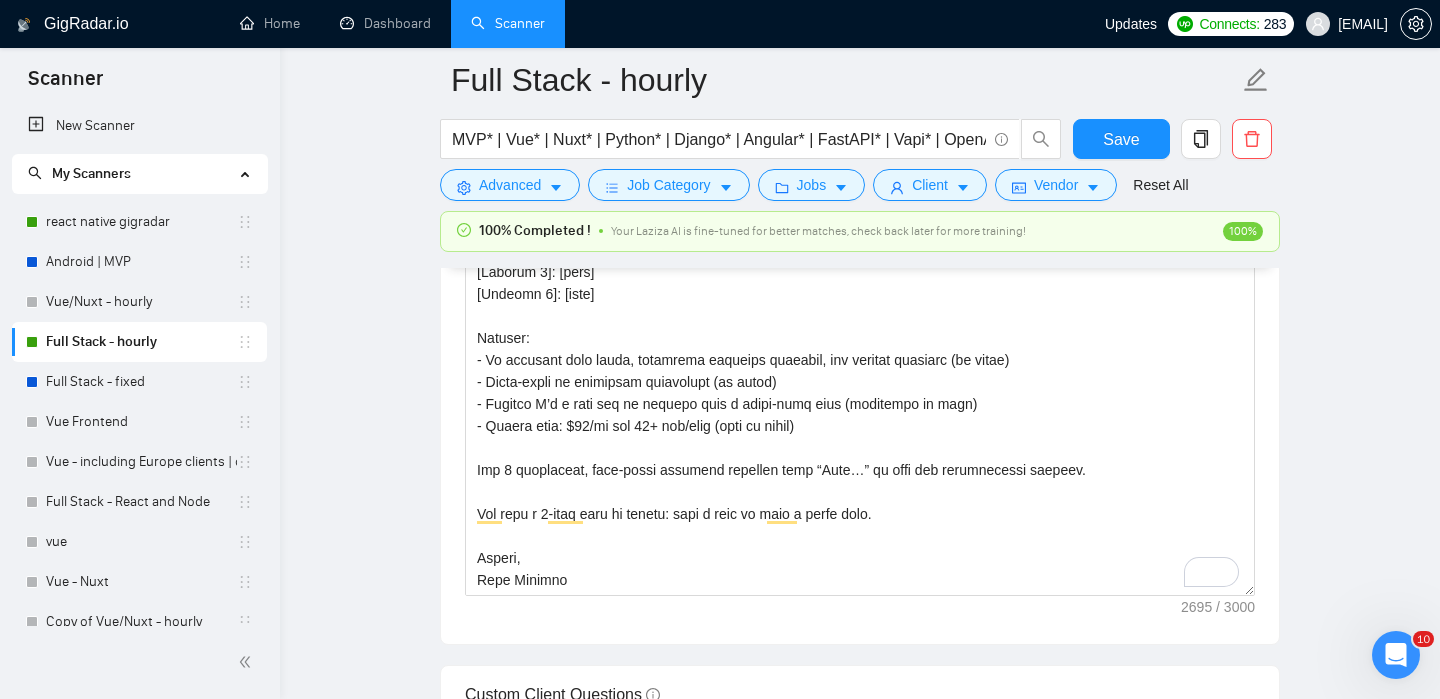 scroll, scrollTop: 2450, scrollLeft: 0, axis: vertical 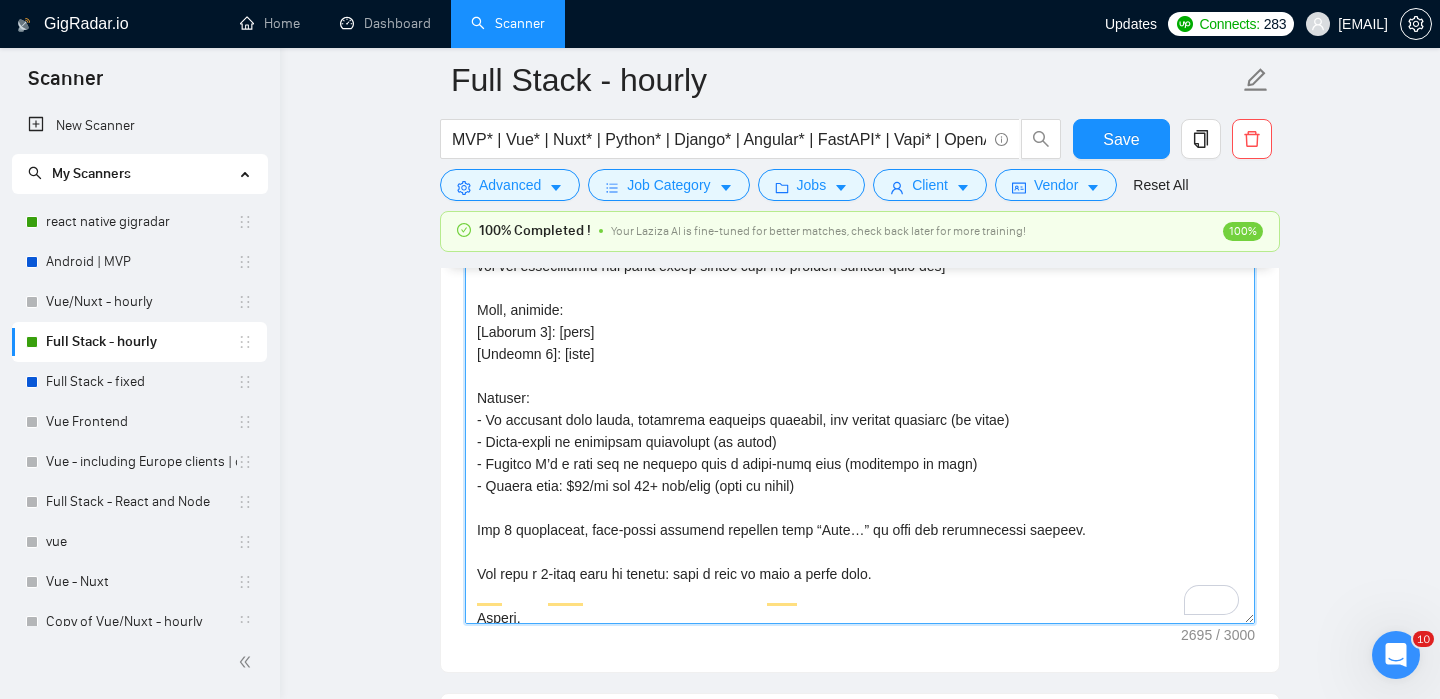 click on "Cover letter template:" at bounding box center (860, 399) 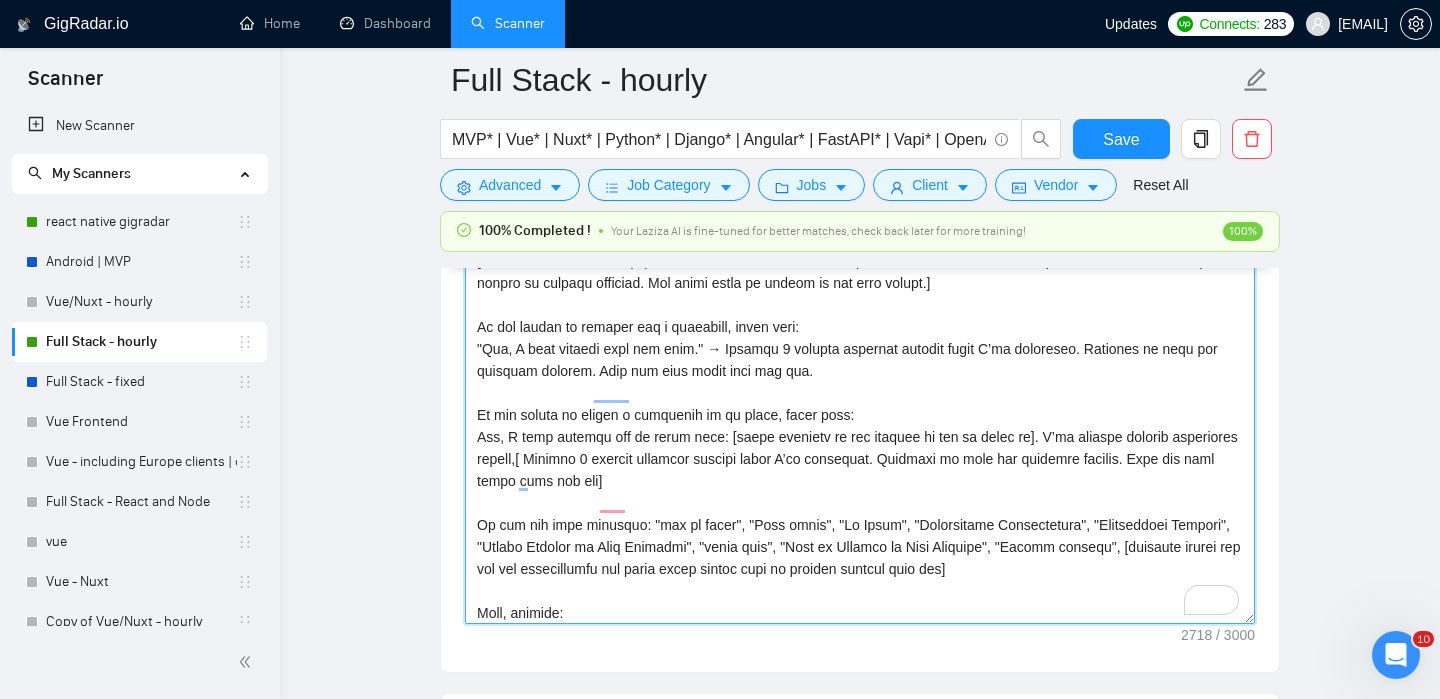 click on "Cover letter template:" at bounding box center (860, 399) 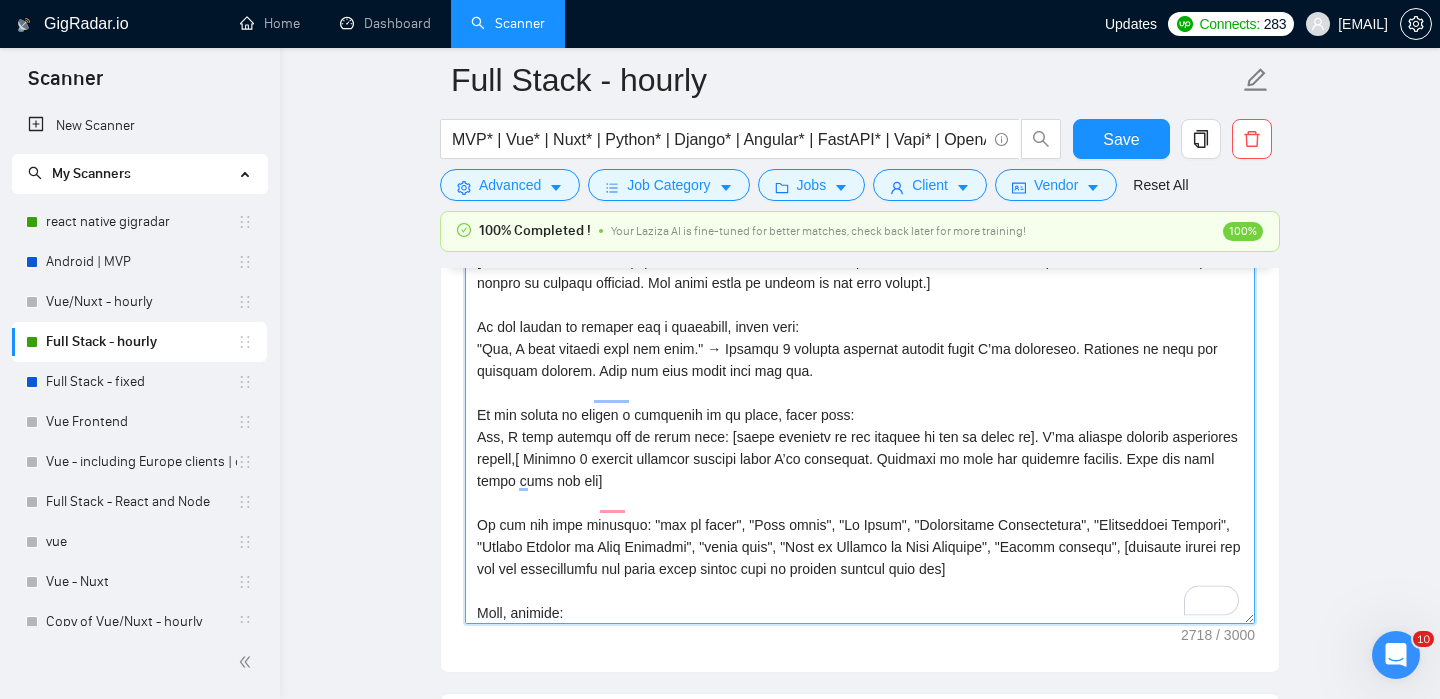 click on "Cover letter template:" at bounding box center [860, 399] 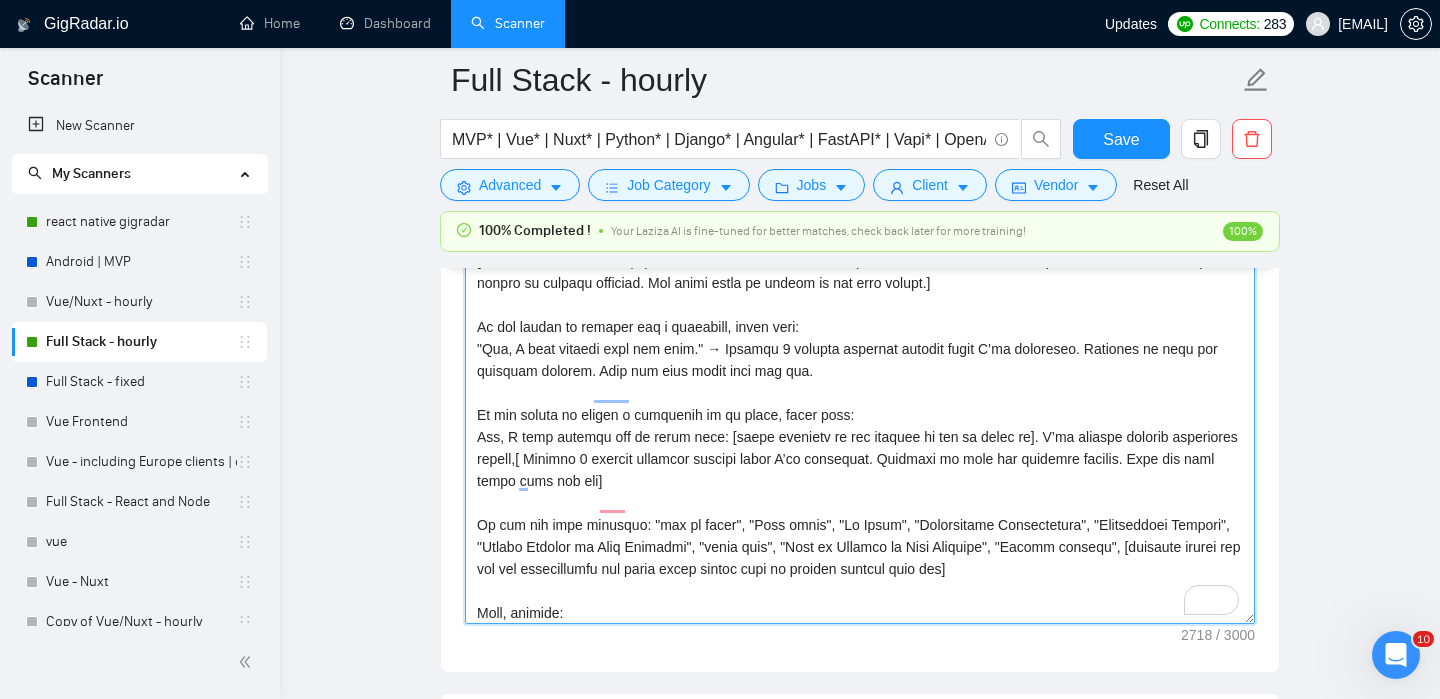 drag, startPoint x: 763, startPoint y: 460, endPoint x: 726, endPoint y: 464, distance: 37.215588 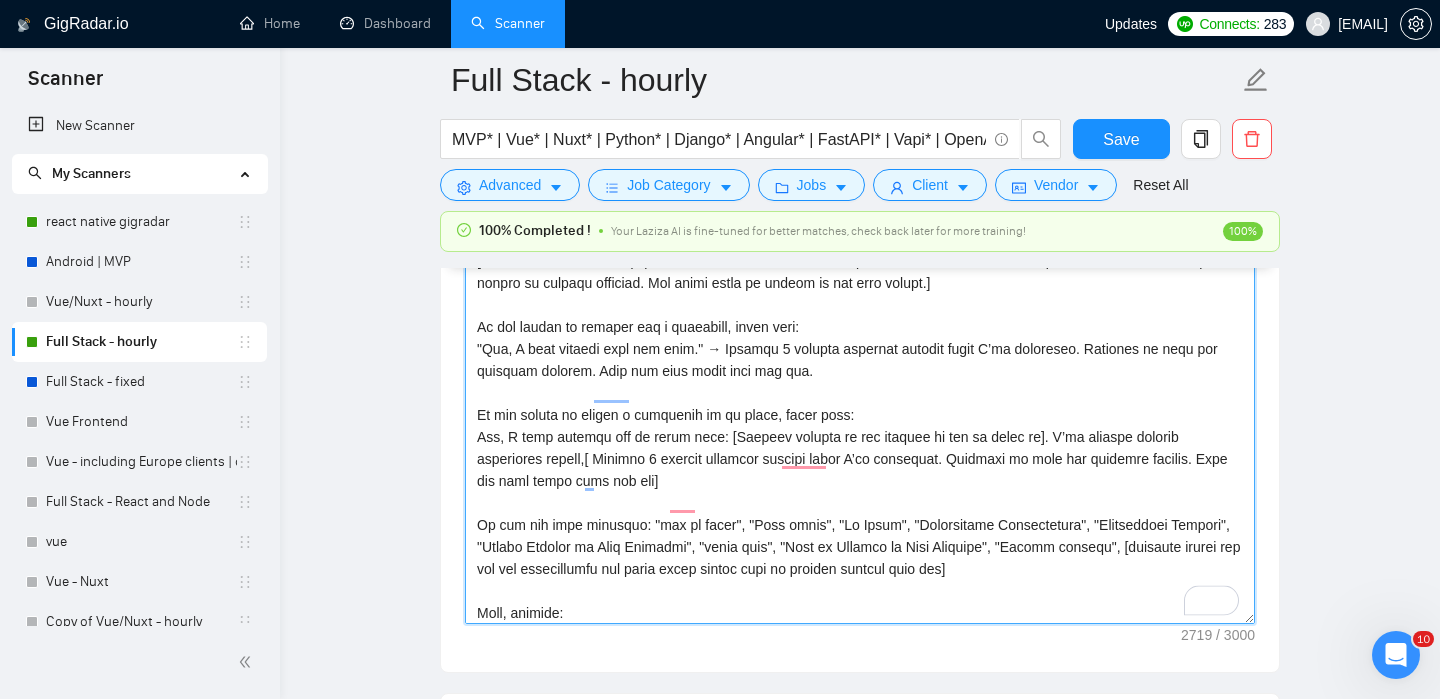 drag, startPoint x: 930, startPoint y: 462, endPoint x: 1036, endPoint y: 461, distance: 106.004715 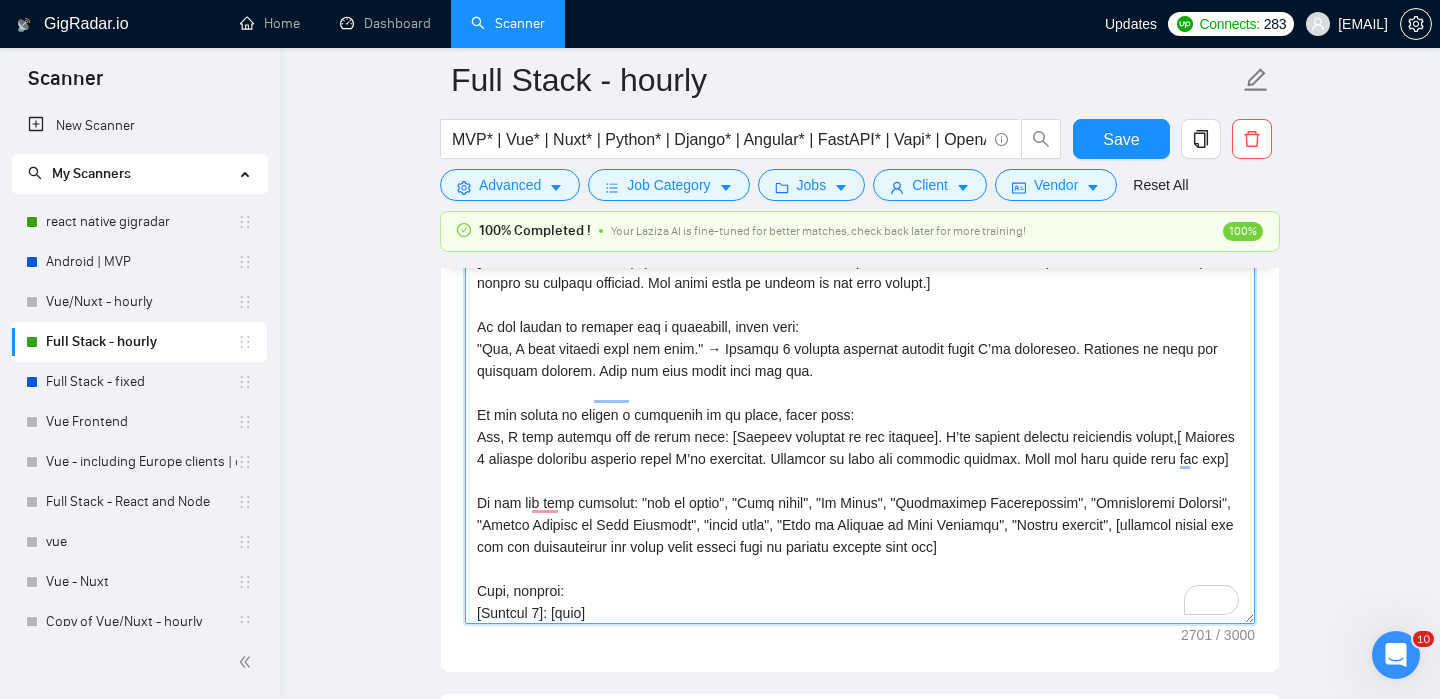 scroll, scrollTop: 506, scrollLeft: 0, axis: vertical 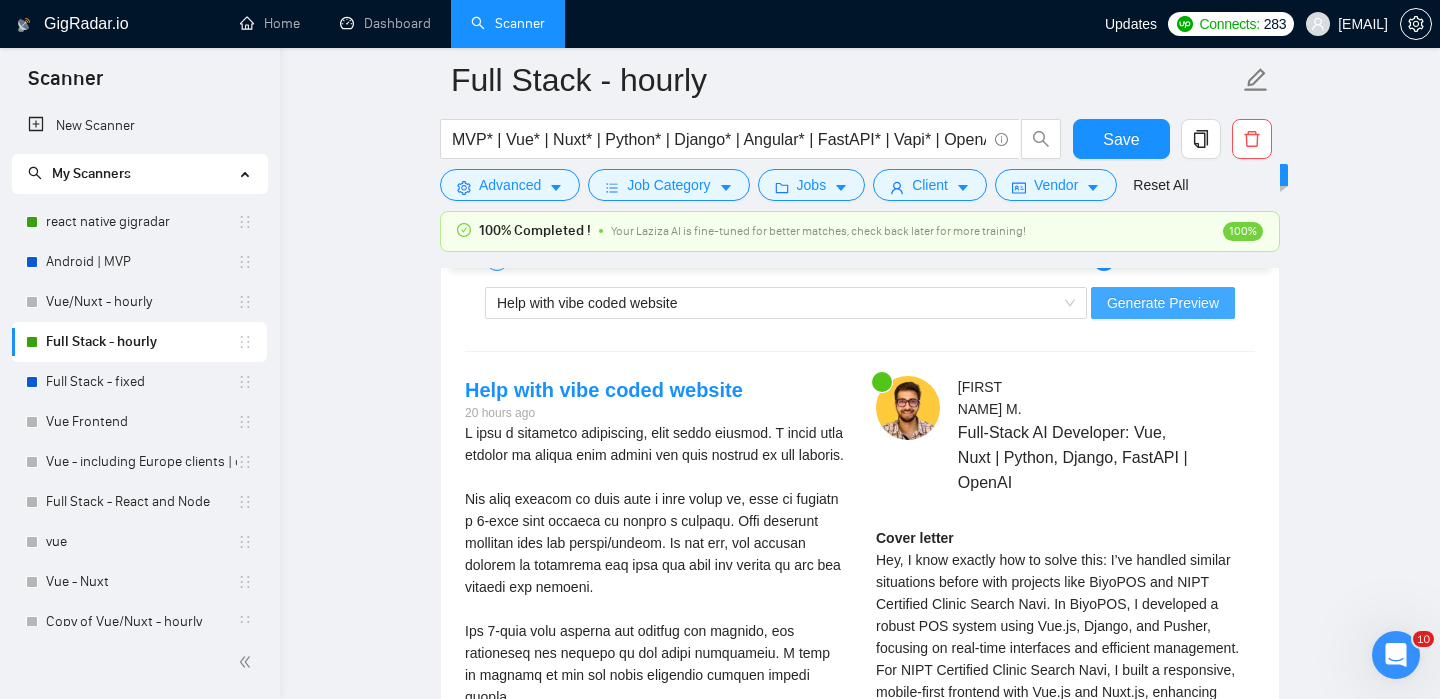 click on "Generate Preview" at bounding box center [1163, 303] 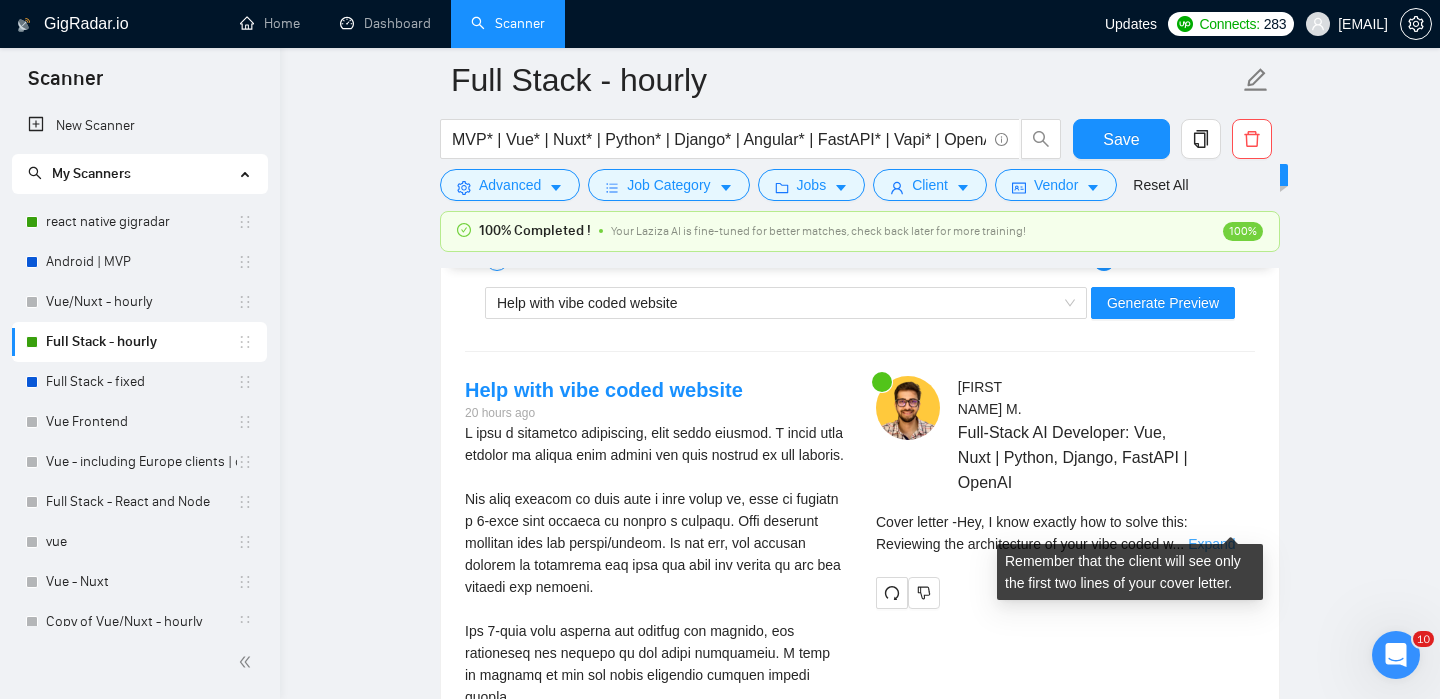 click on "Expand" at bounding box center (1211, 544) 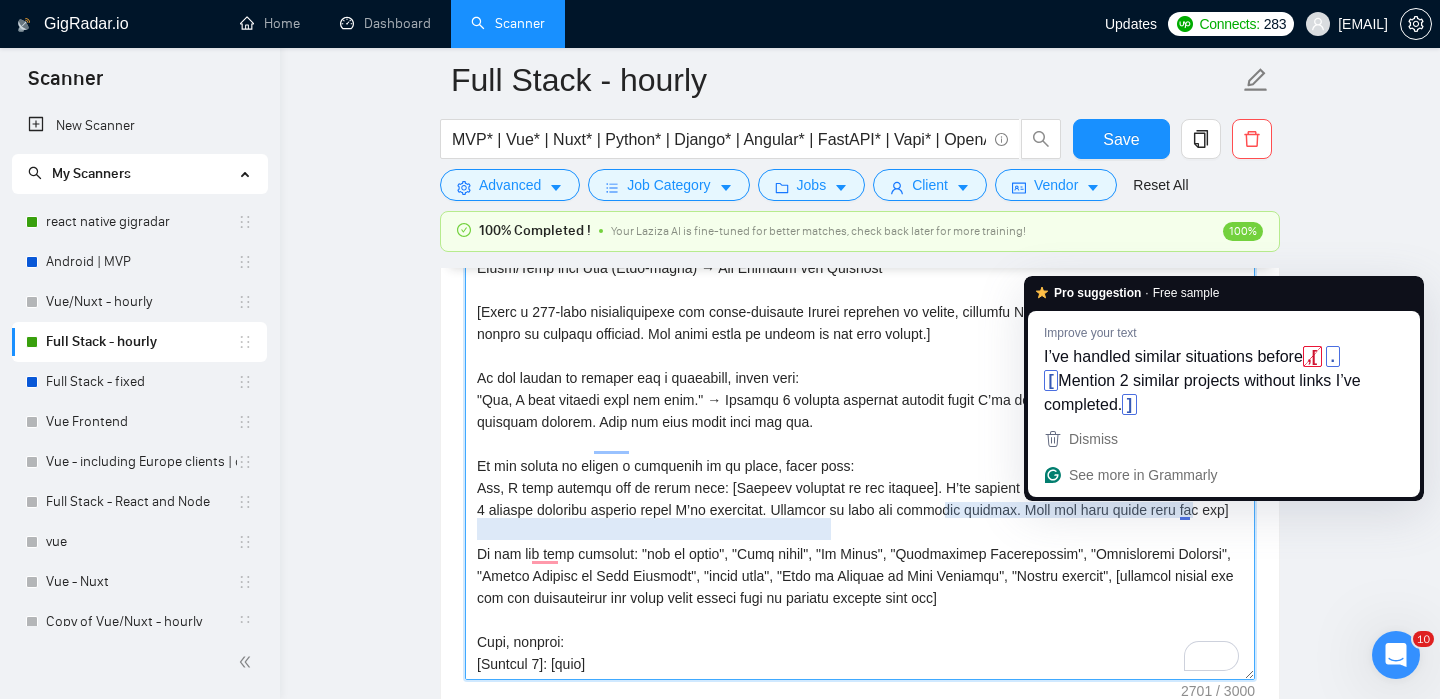 click on "Cover letter template:" at bounding box center (860, 455) 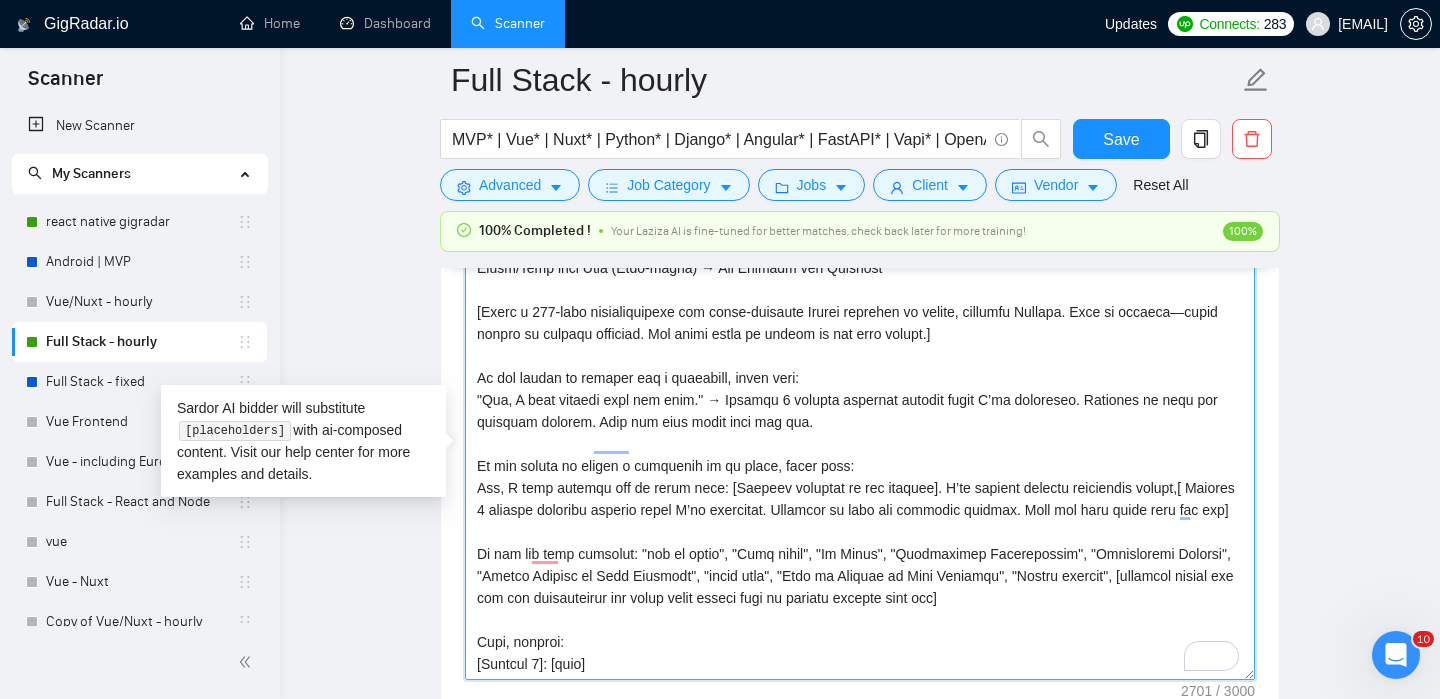 drag, startPoint x: 779, startPoint y: 513, endPoint x: 726, endPoint y: 513, distance: 53 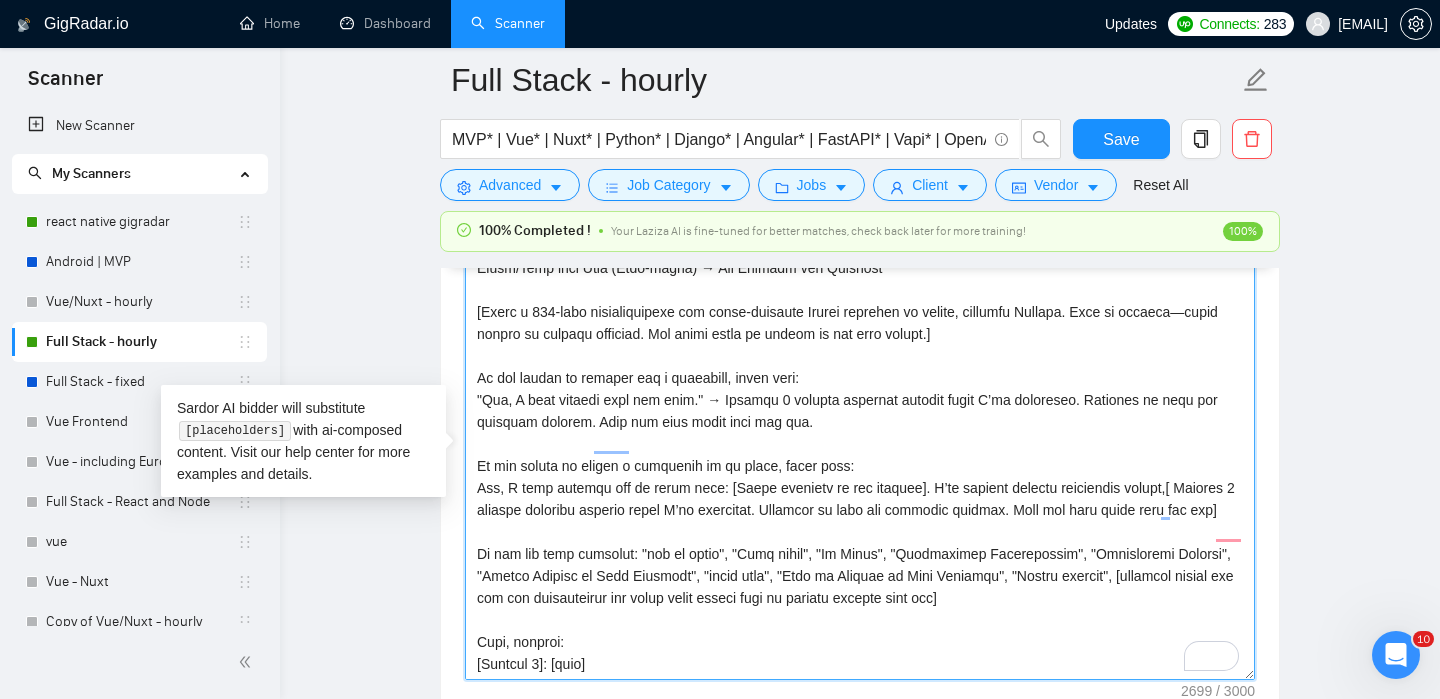 click on "Cover letter template:" at bounding box center [860, 455] 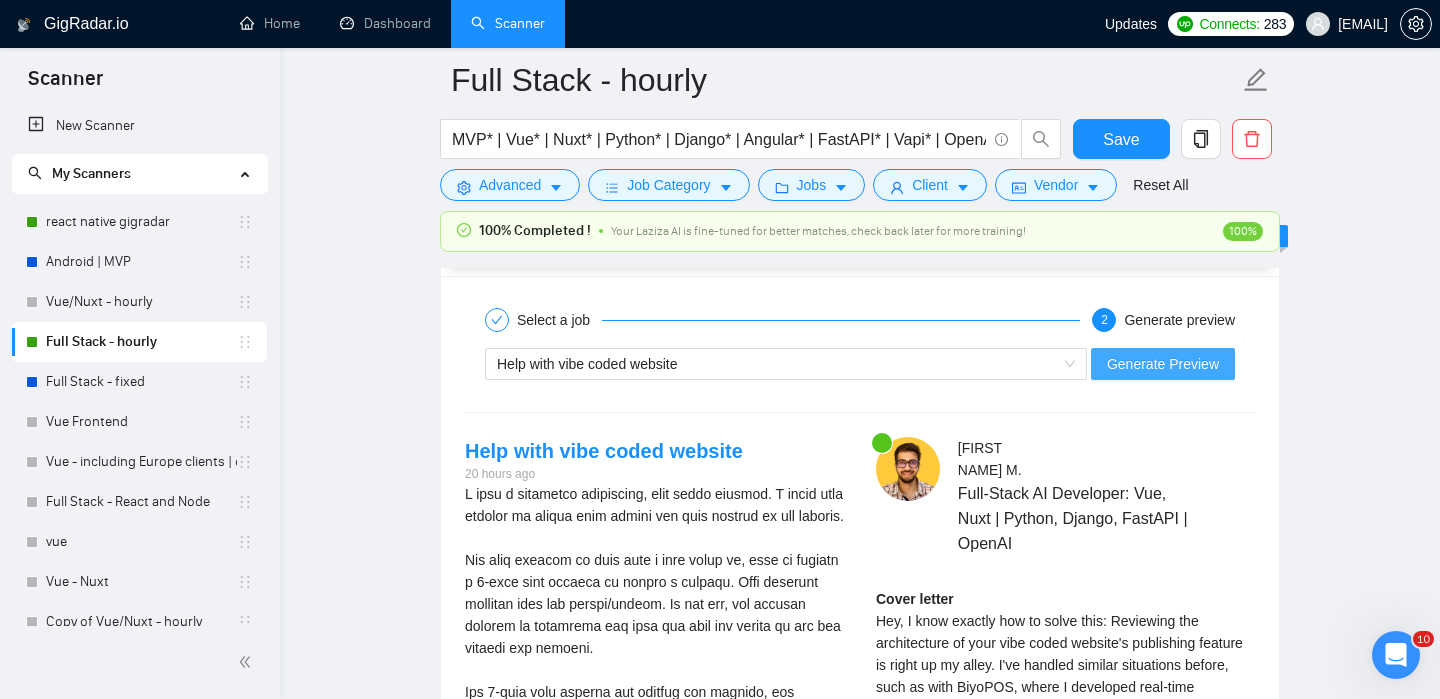 click on "Generate Preview" at bounding box center (1163, 364) 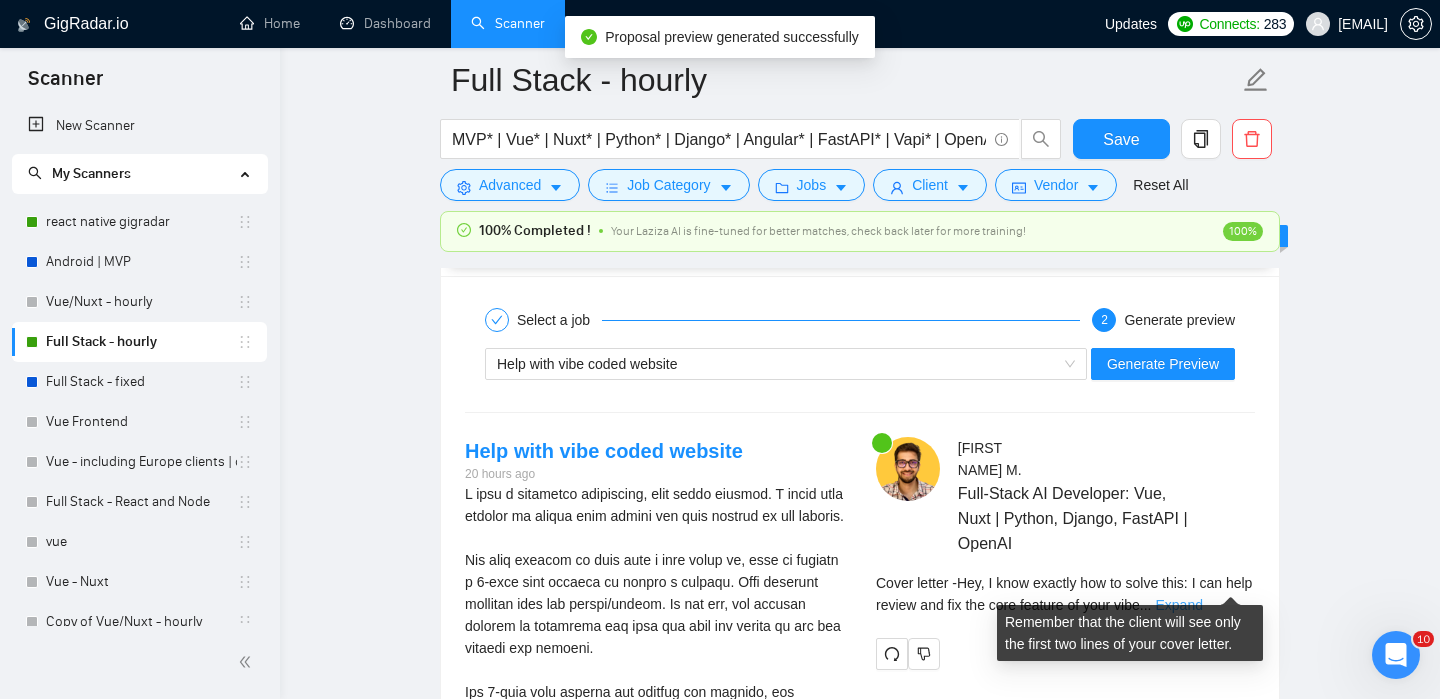 click on "Expand" at bounding box center (1178, 605) 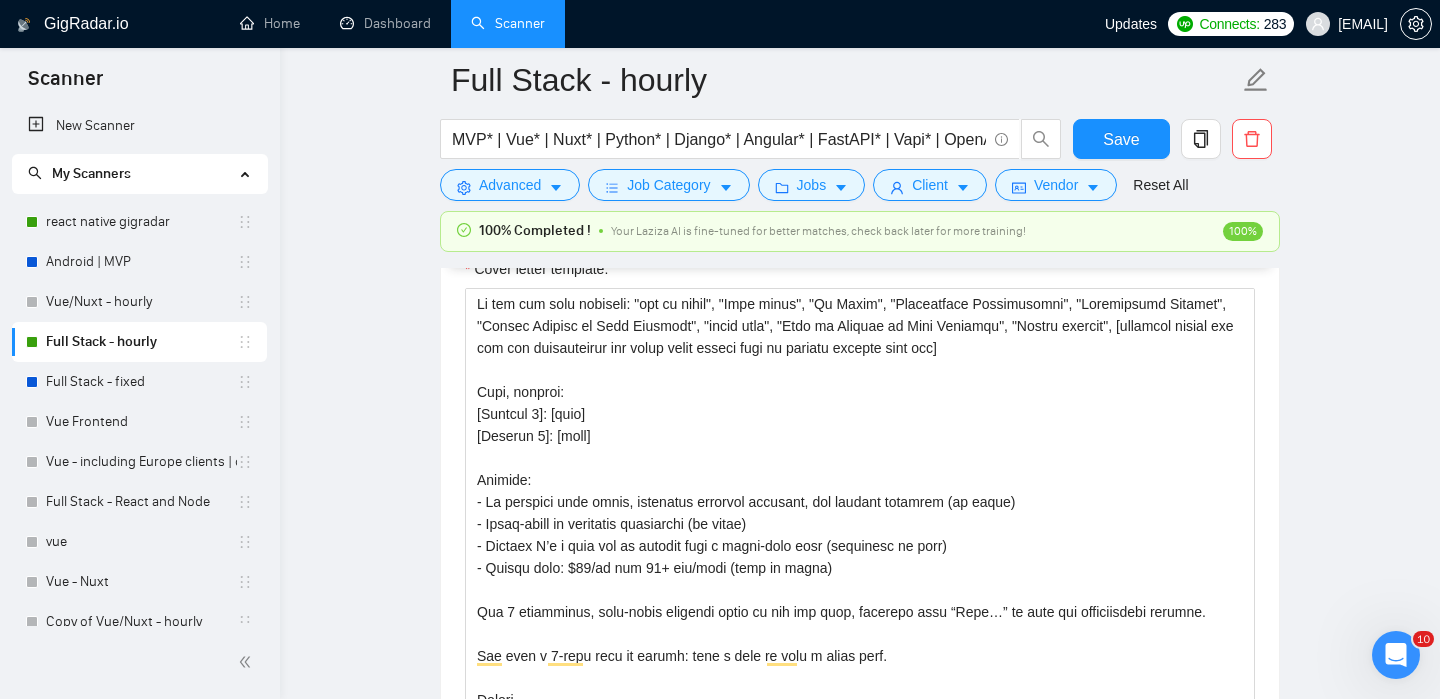 scroll, scrollTop: 2326, scrollLeft: 0, axis: vertical 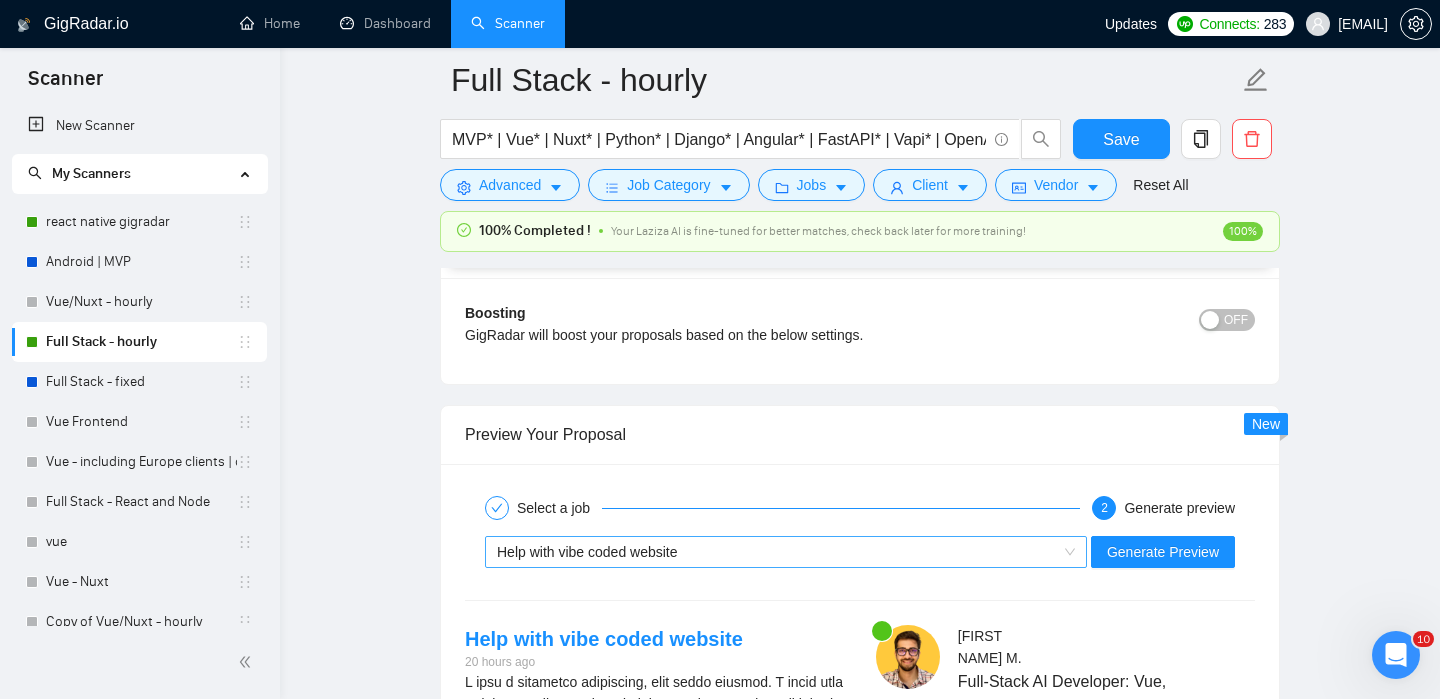 click on "Help with vibe coded website" at bounding box center [777, 552] 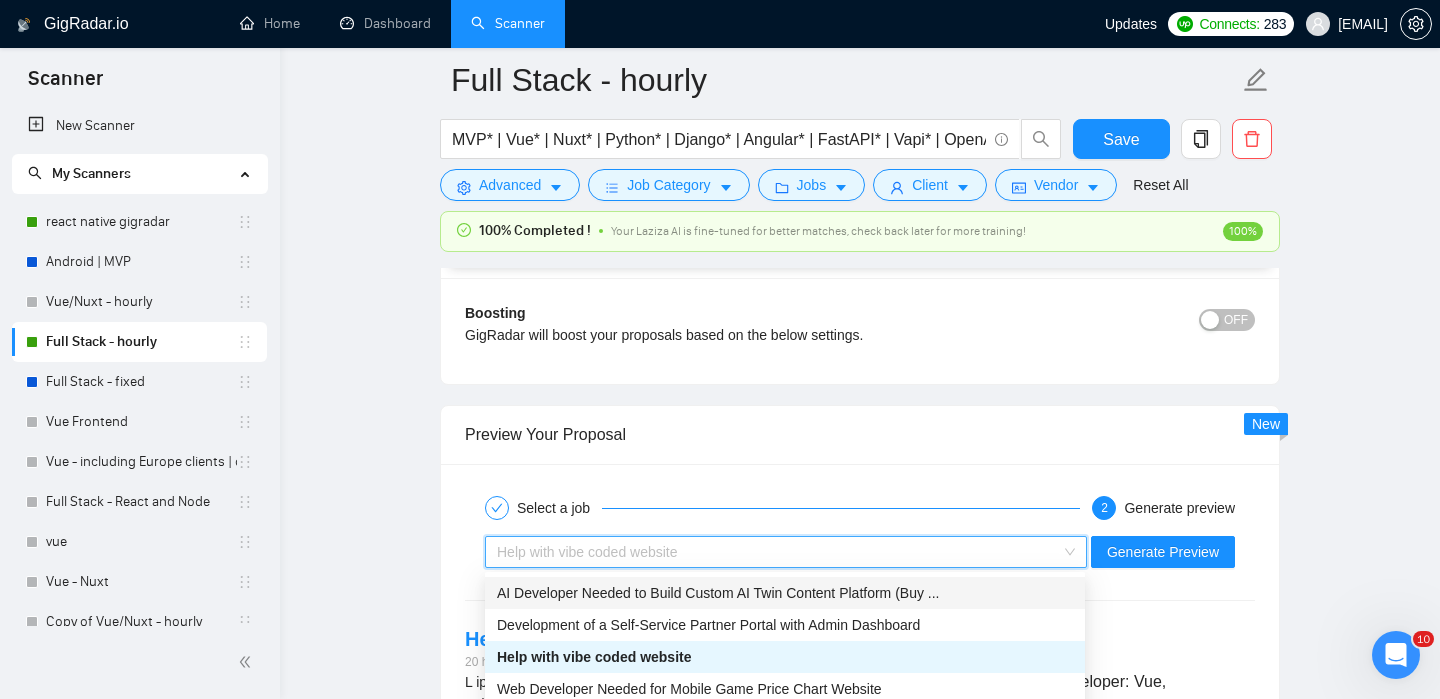 click on "AI Developer Needed to Build Custom AI Twin Content Platform (Buy ..." at bounding box center [718, 593] 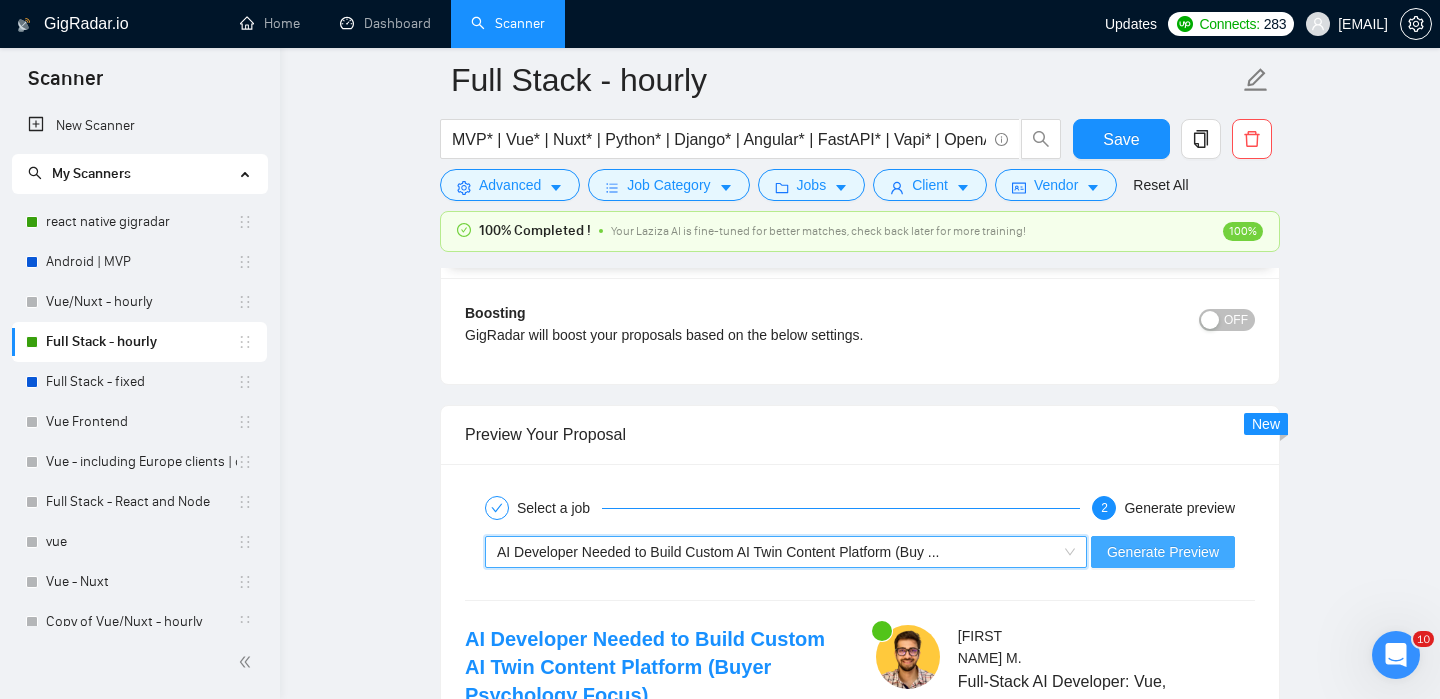 click on "Generate Preview" at bounding box center [1163, 552] 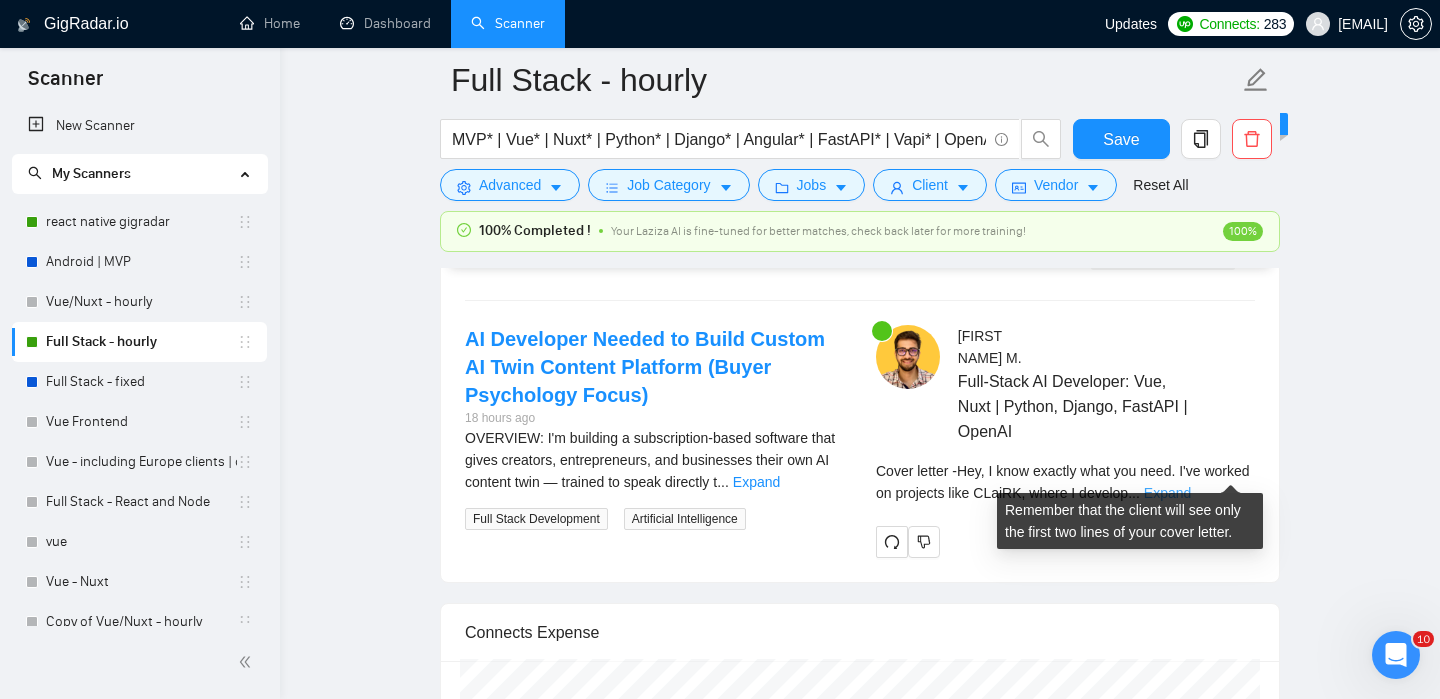 click on "Expand" at bounding box center [1167, 493] 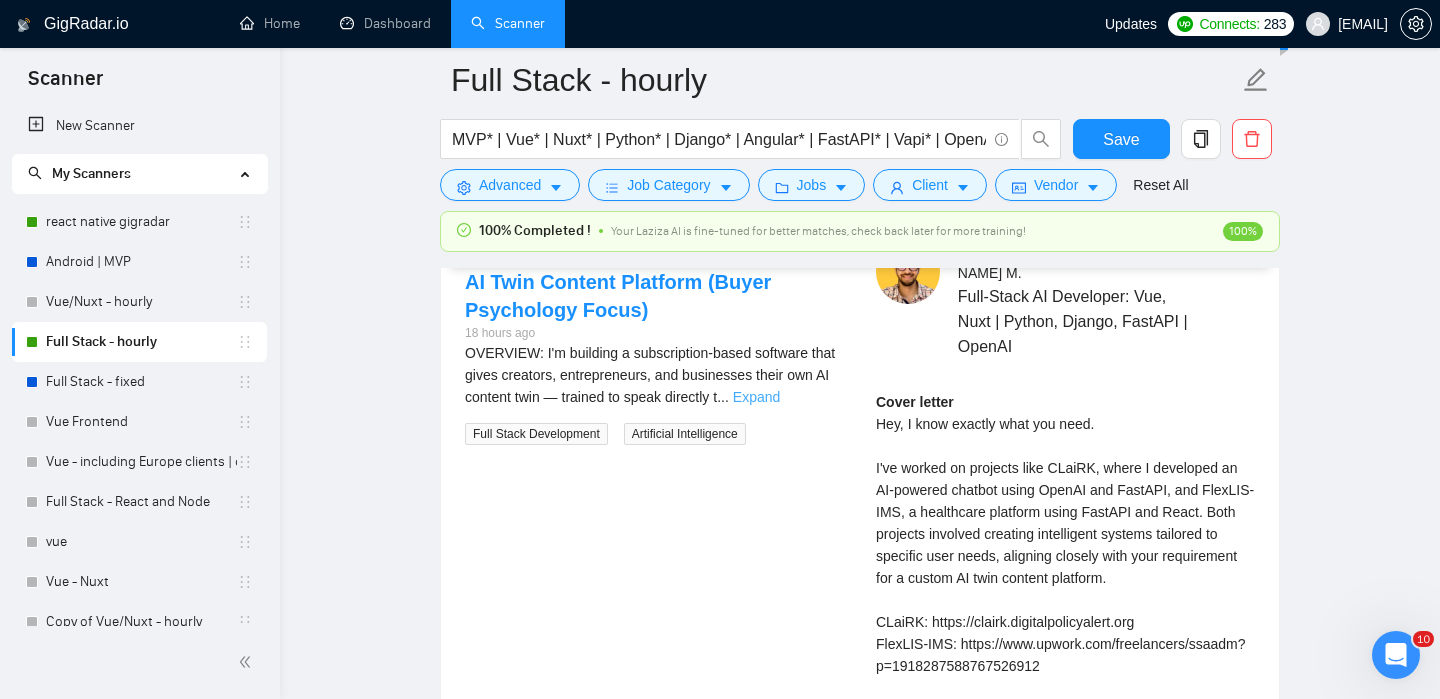 click on "Expand" at bounding box center [756, 397] 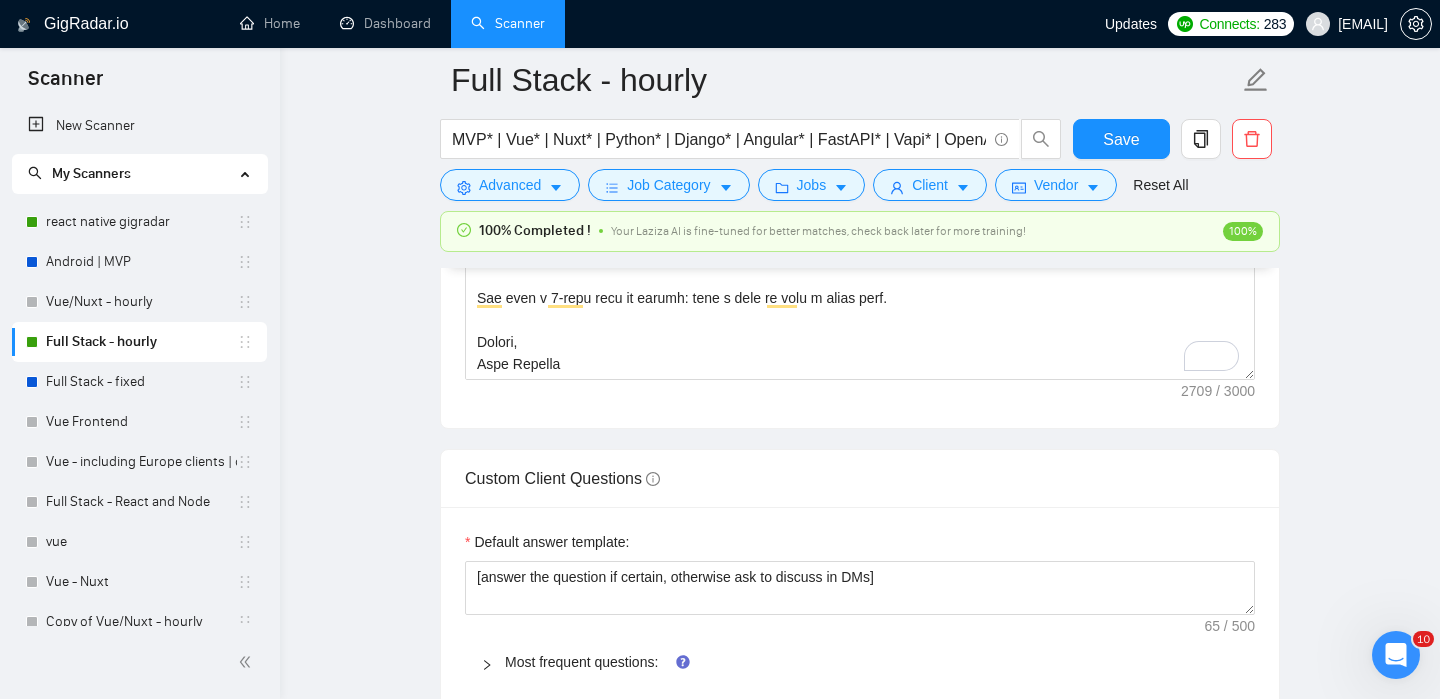 scroll, scrollTop: 2299, scrollLeft: 0, axis: vertical 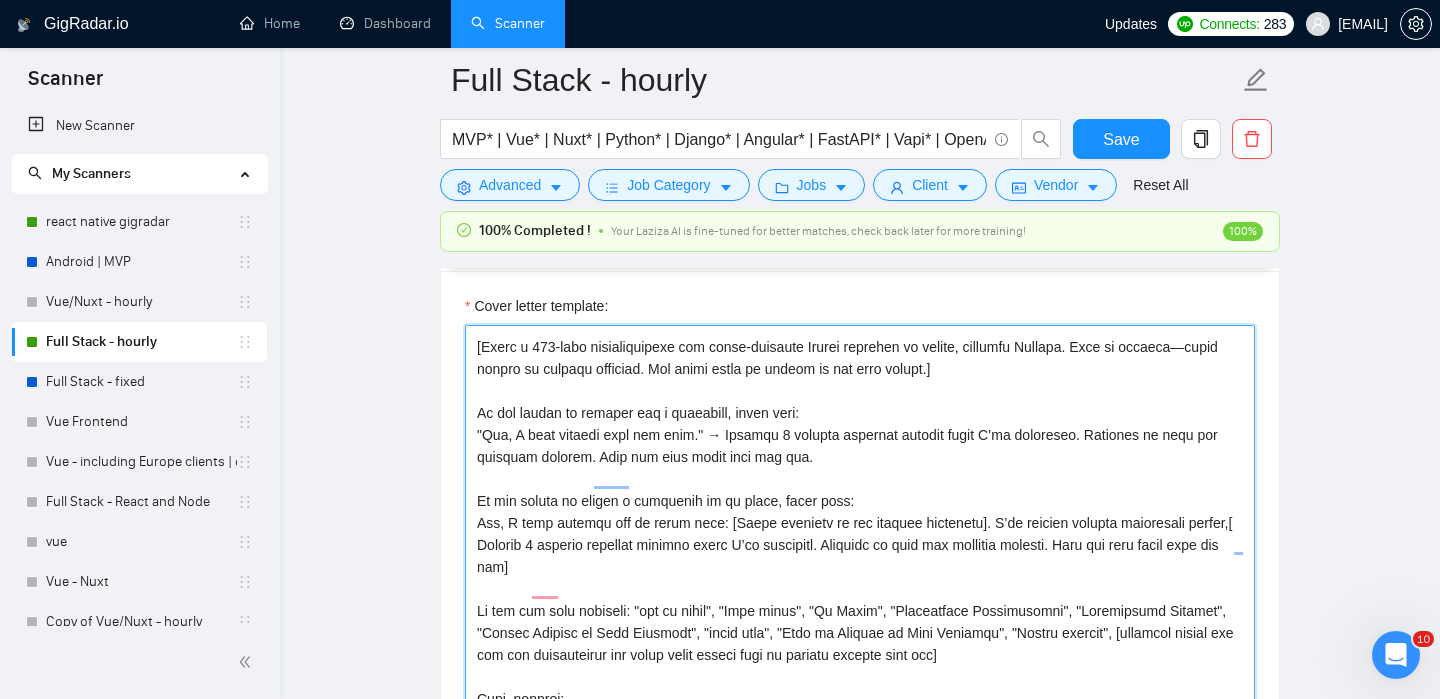 click on "Cover letter template:" at bounding box center [860, 550] 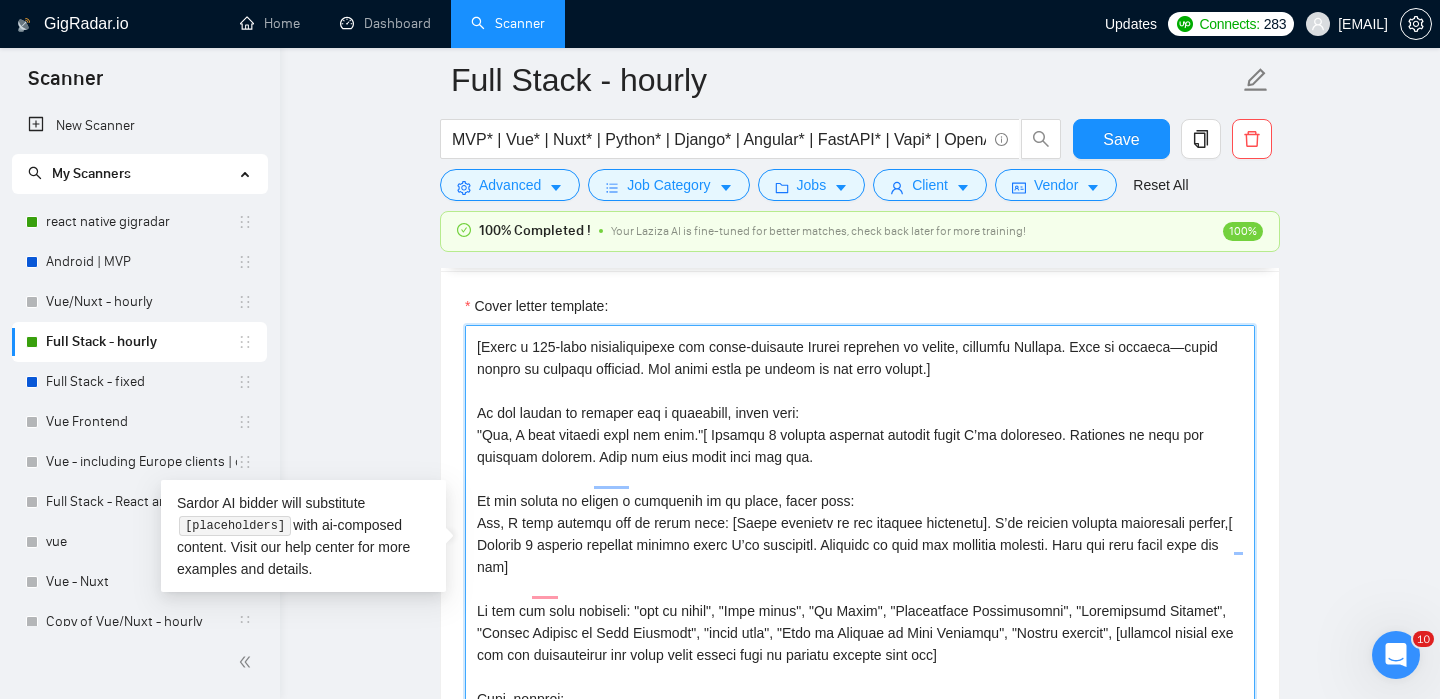 click on "Cover letter template:" at bounding box center [860, 550] 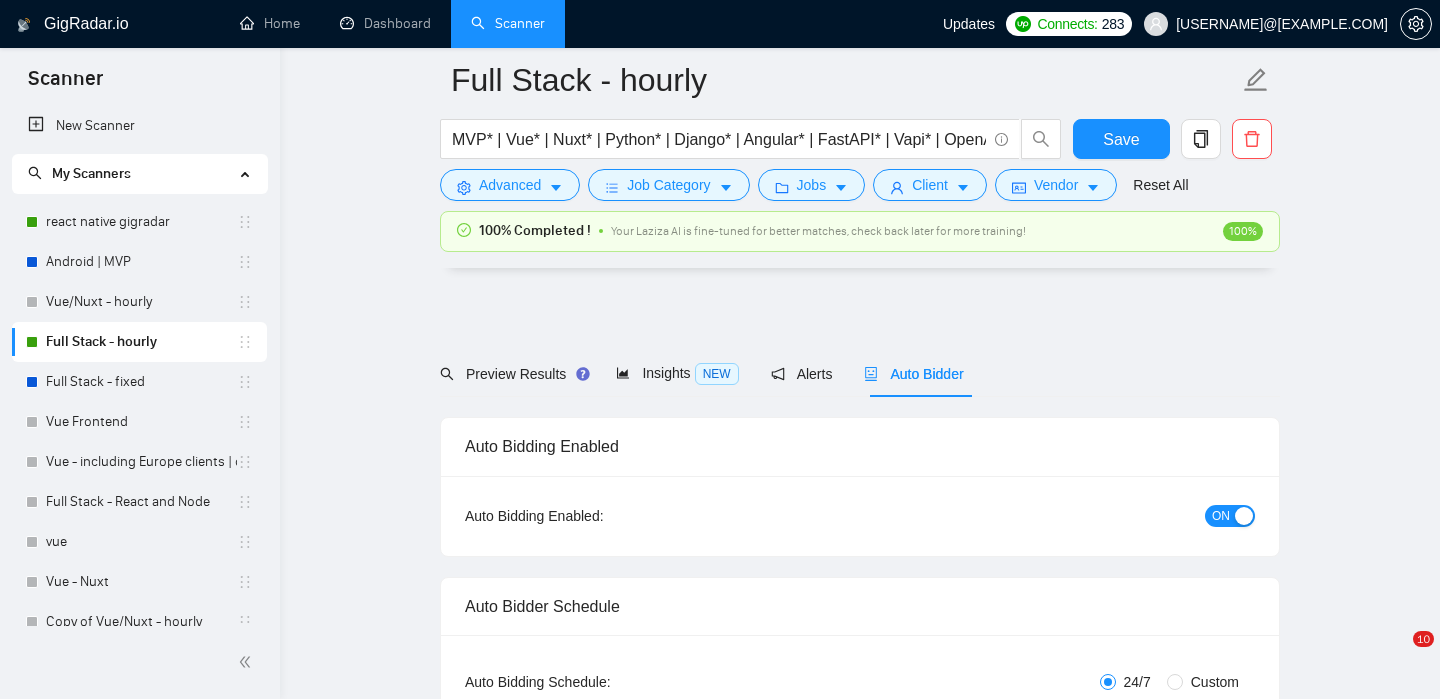 scroll, scrollTop: 2374, scrollLeft: 0, axis: vertical 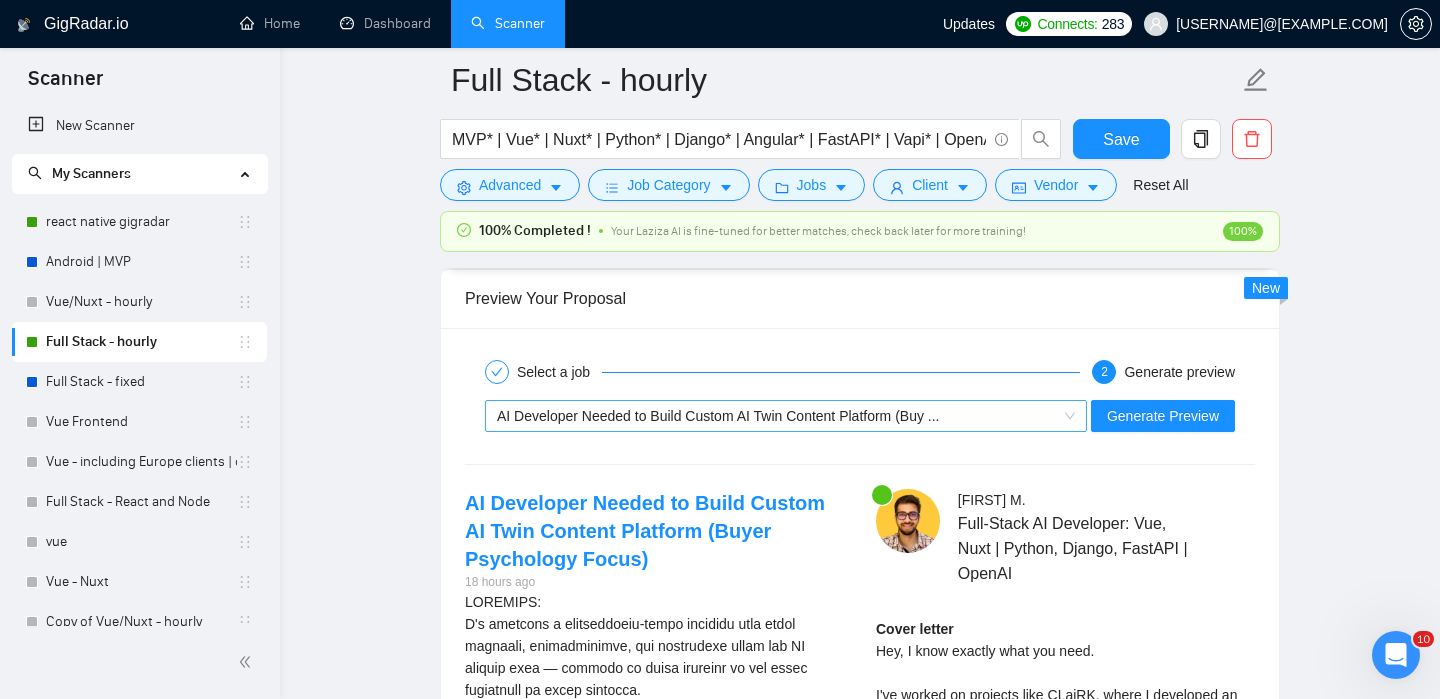 click on "AI Developer Needed to Build Custom AI Twin Content Platform (Buy ..." at bounding box center (718, 416) 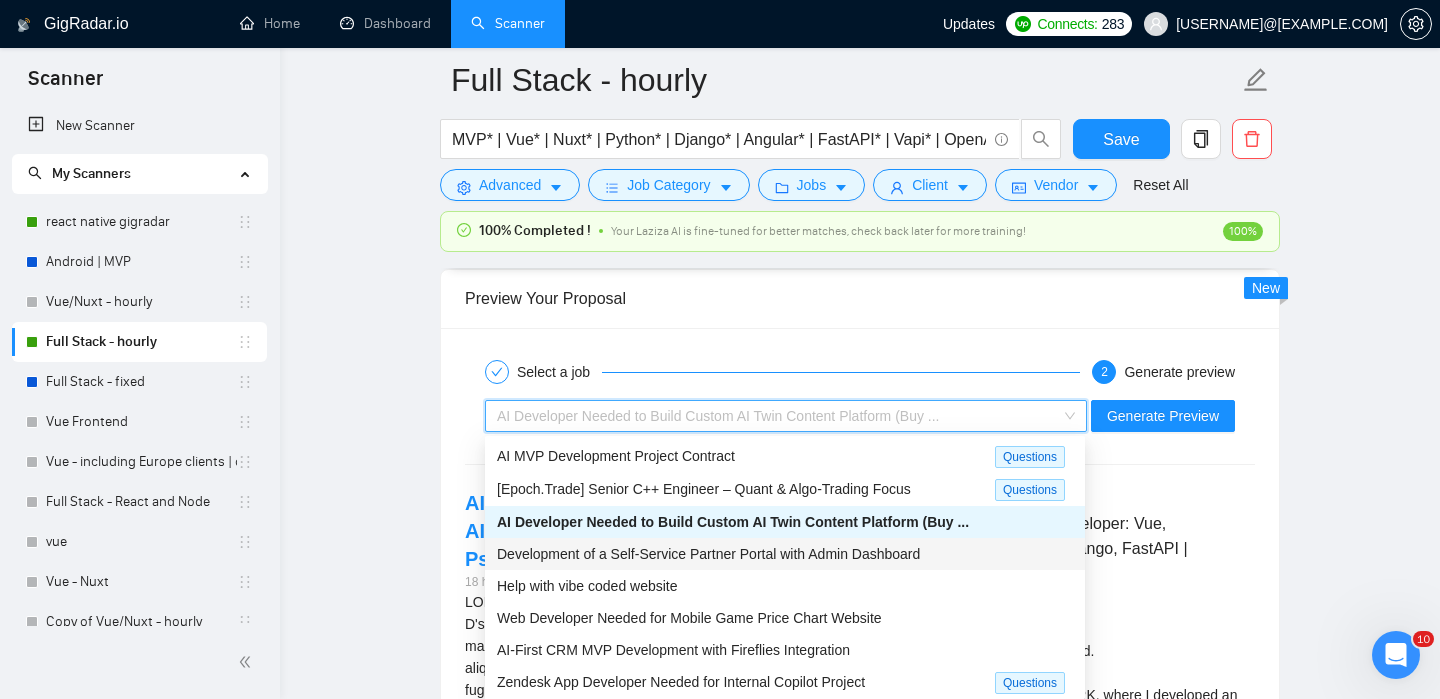 click on "Development of a Self-Service Partner Portal with Admin Dashboard" at bounding box center (708, 554) 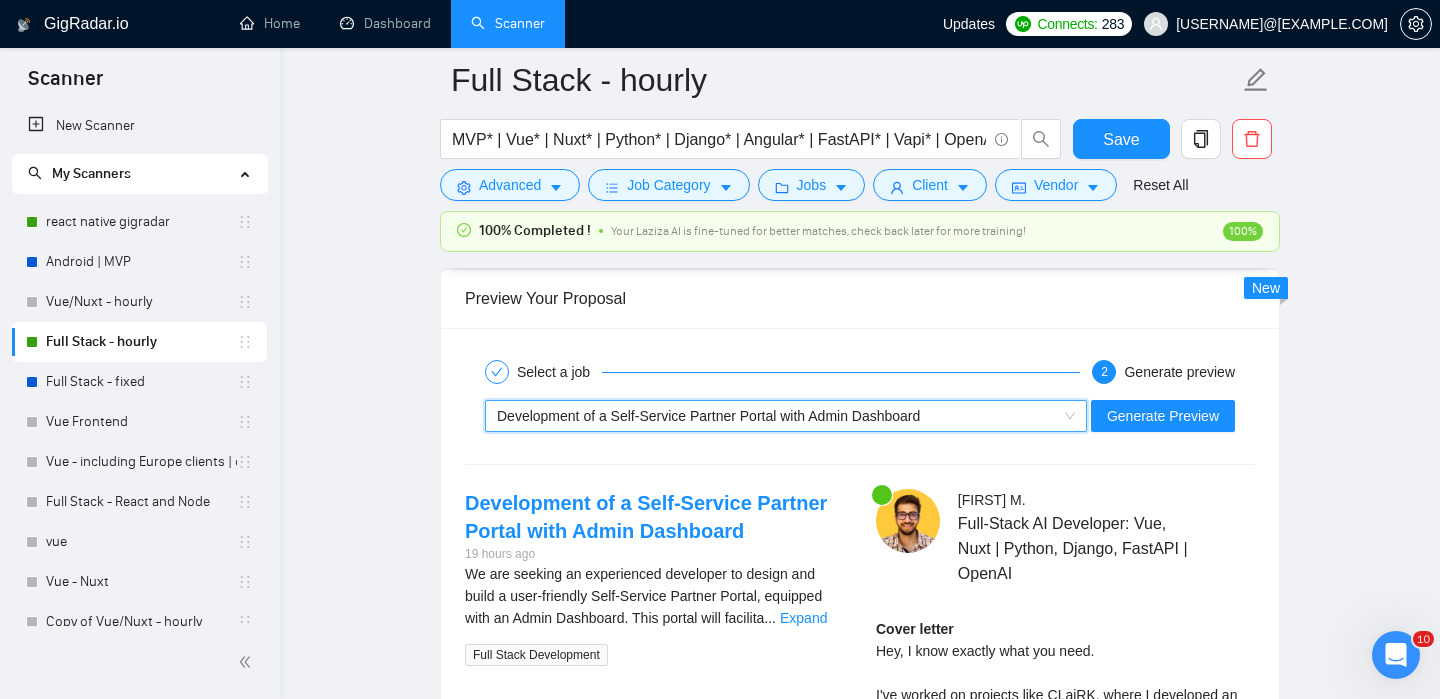 scroll, scrollTop: 3852, scrollLeft: 0, axis: vertical 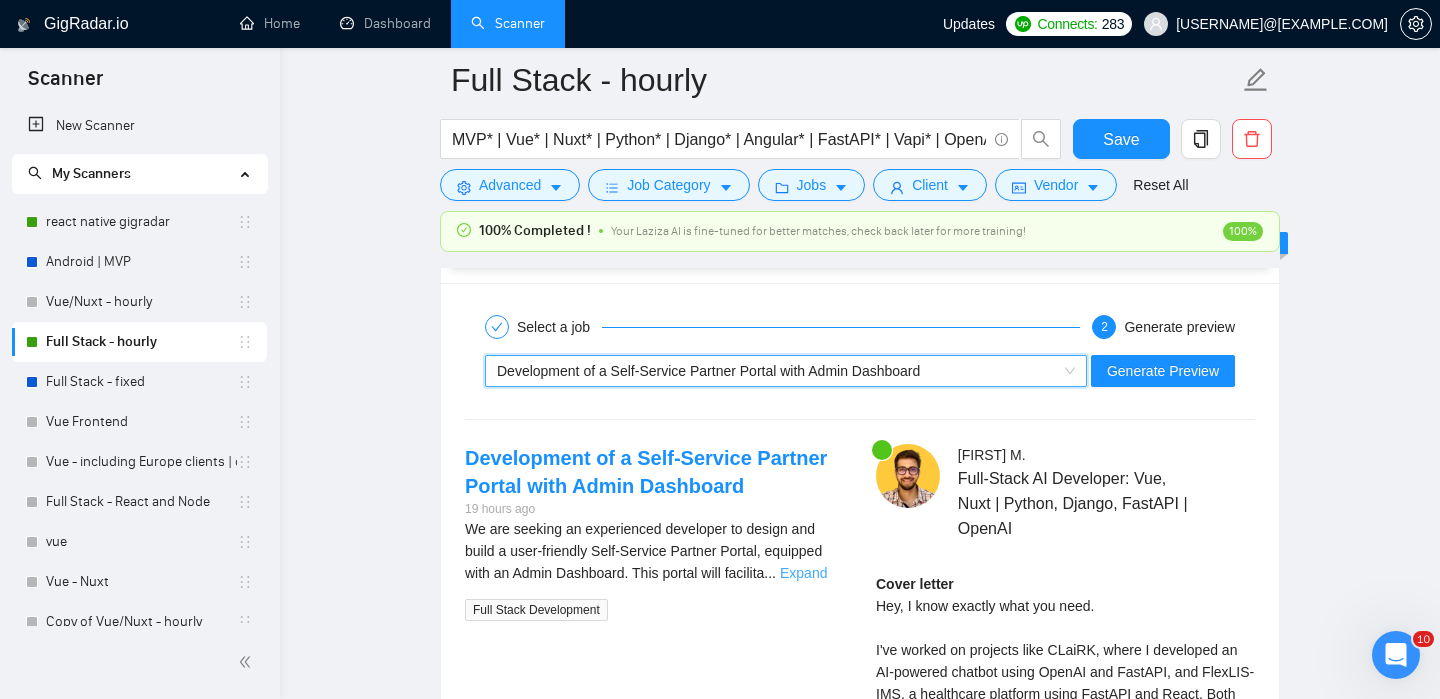 click on "Expand" at bounding box center (803, 573) 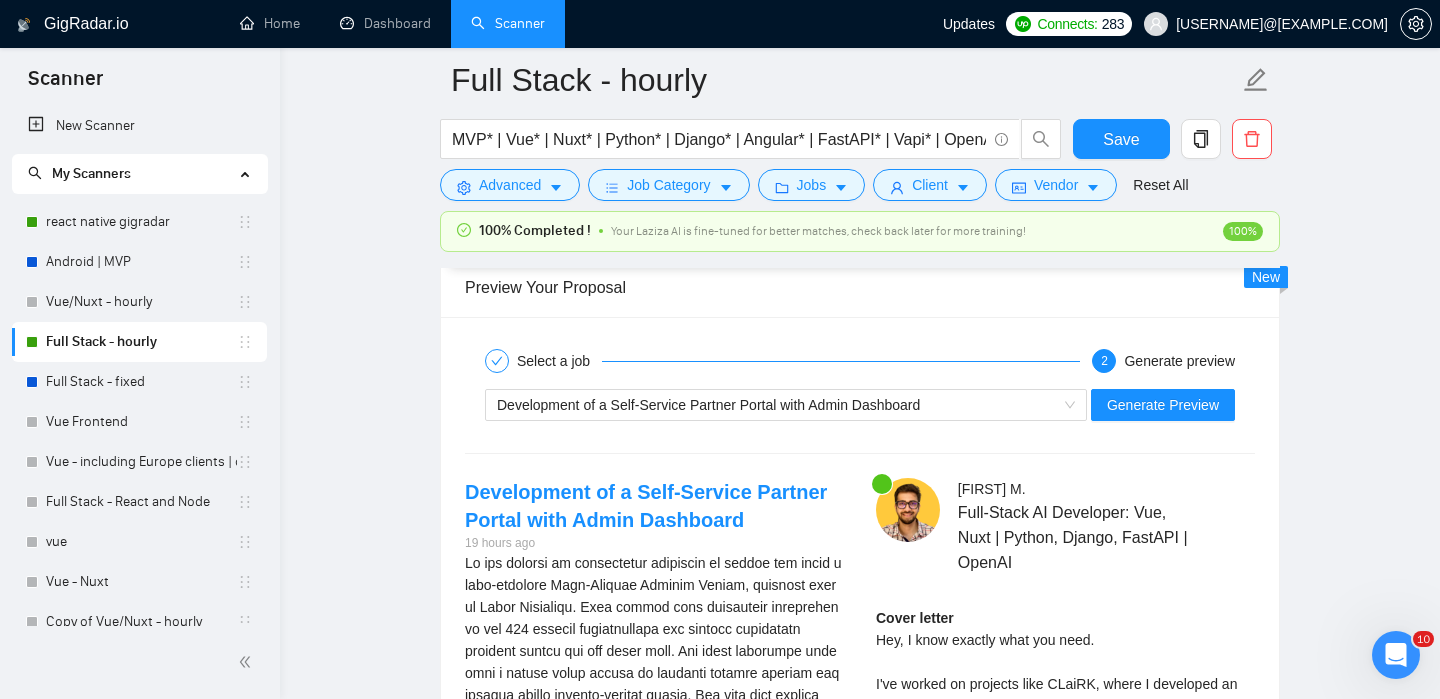 scroll, scrollTop: 3810, scrollLeft: 0, axis: vertical 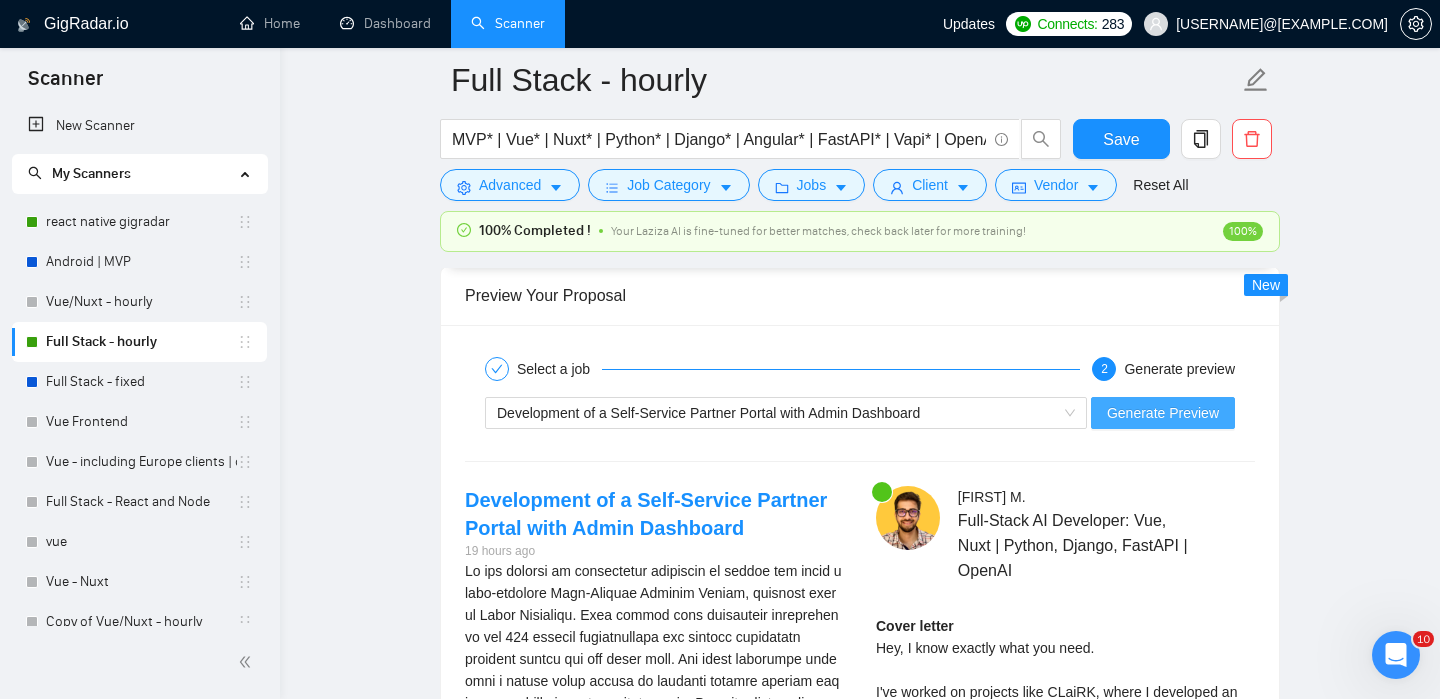 click on "Generate Preview" at bounding box center (1163, 413) 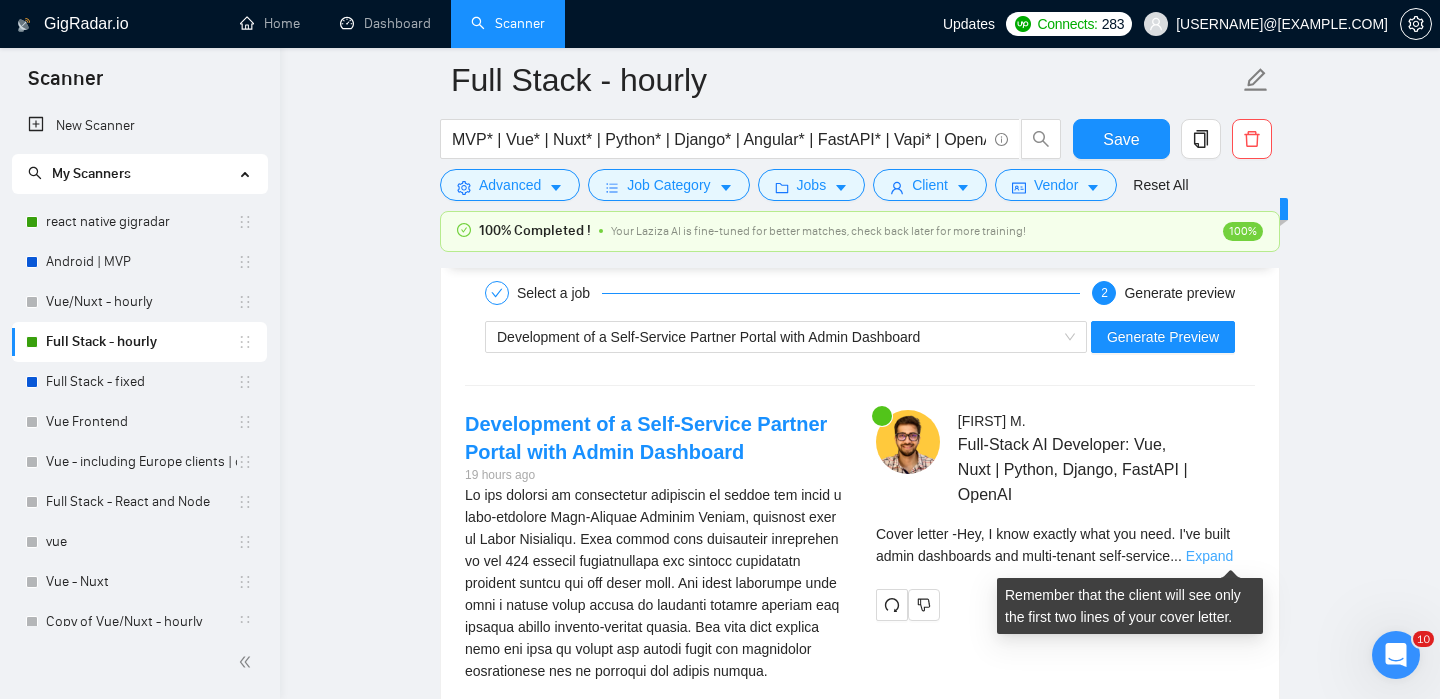 click on "Expand" at bounding box center [1209, 556] 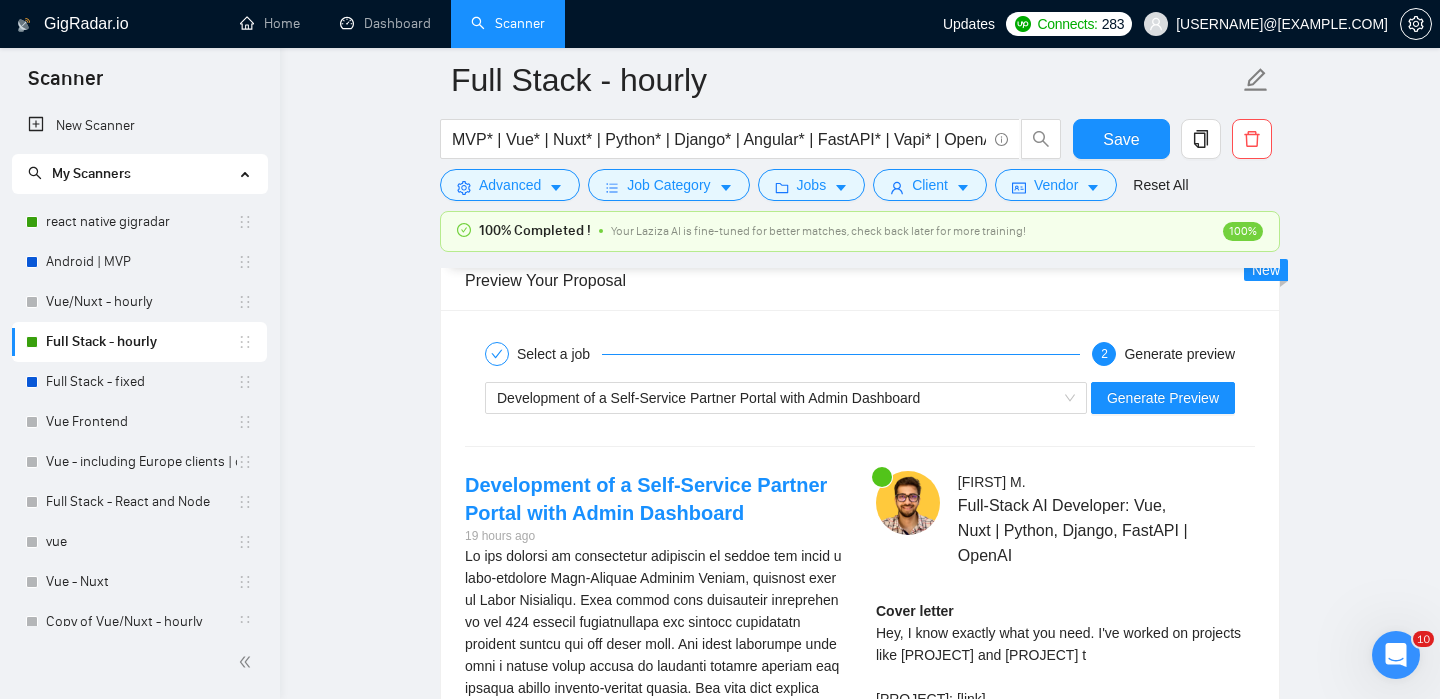 scroll, scrollTop: 3801, scrollLeft: 0, axis: vertical 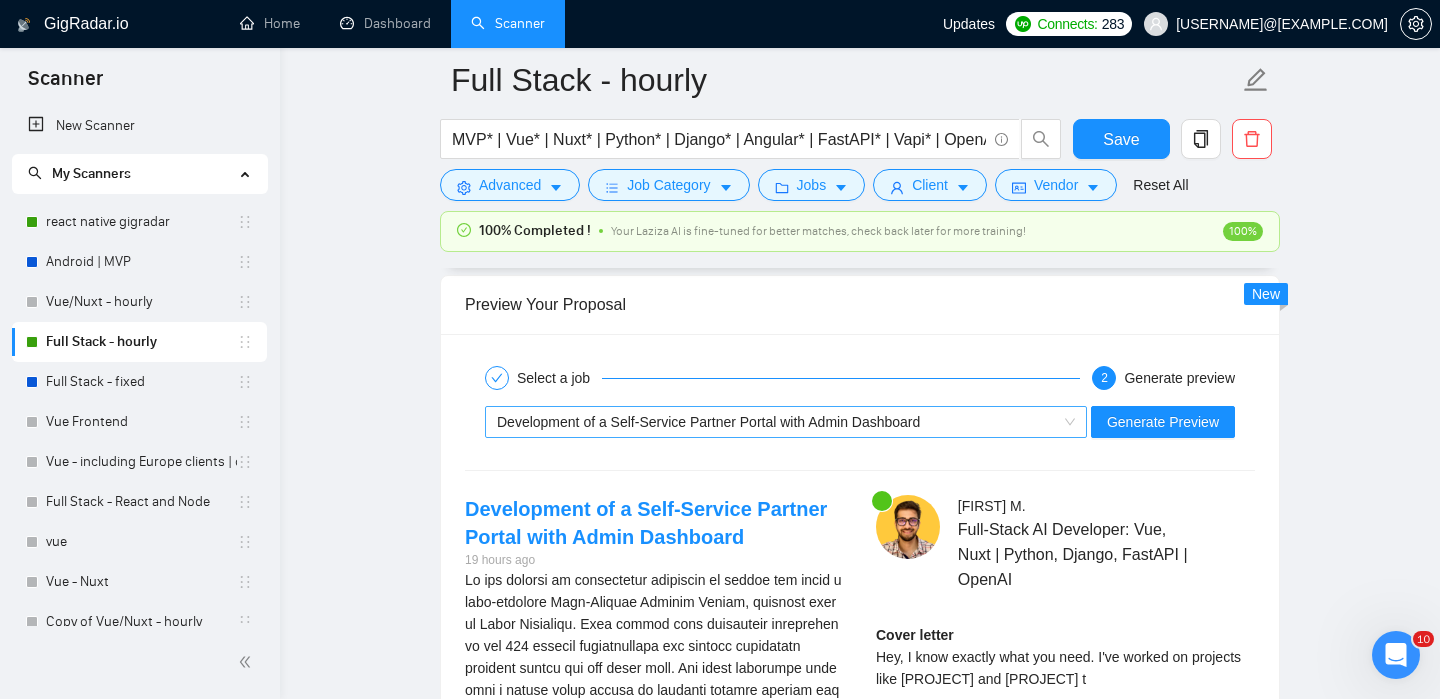 click on "Development of a Self-Service Partner Portal with Admin Dashboard" at bounding box center [708, 422] 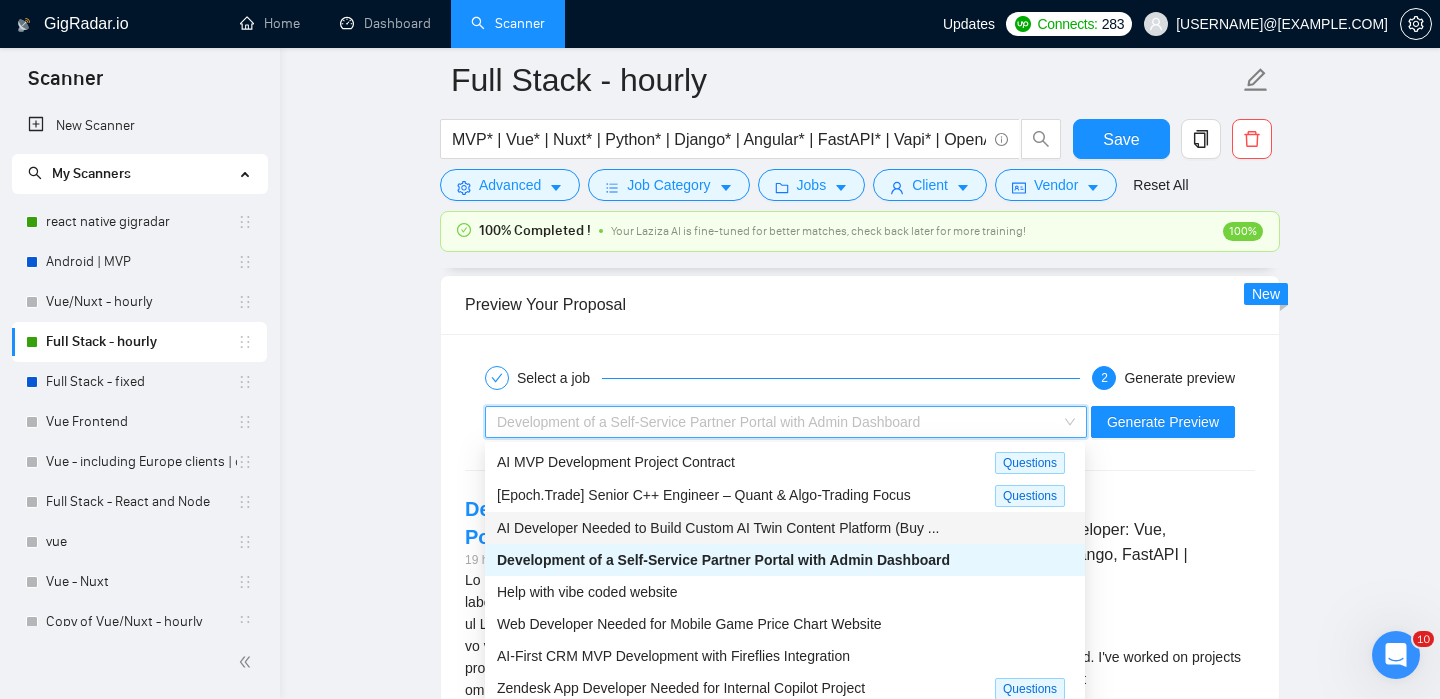 click on "Select a job" at bounding box center [782, 378] 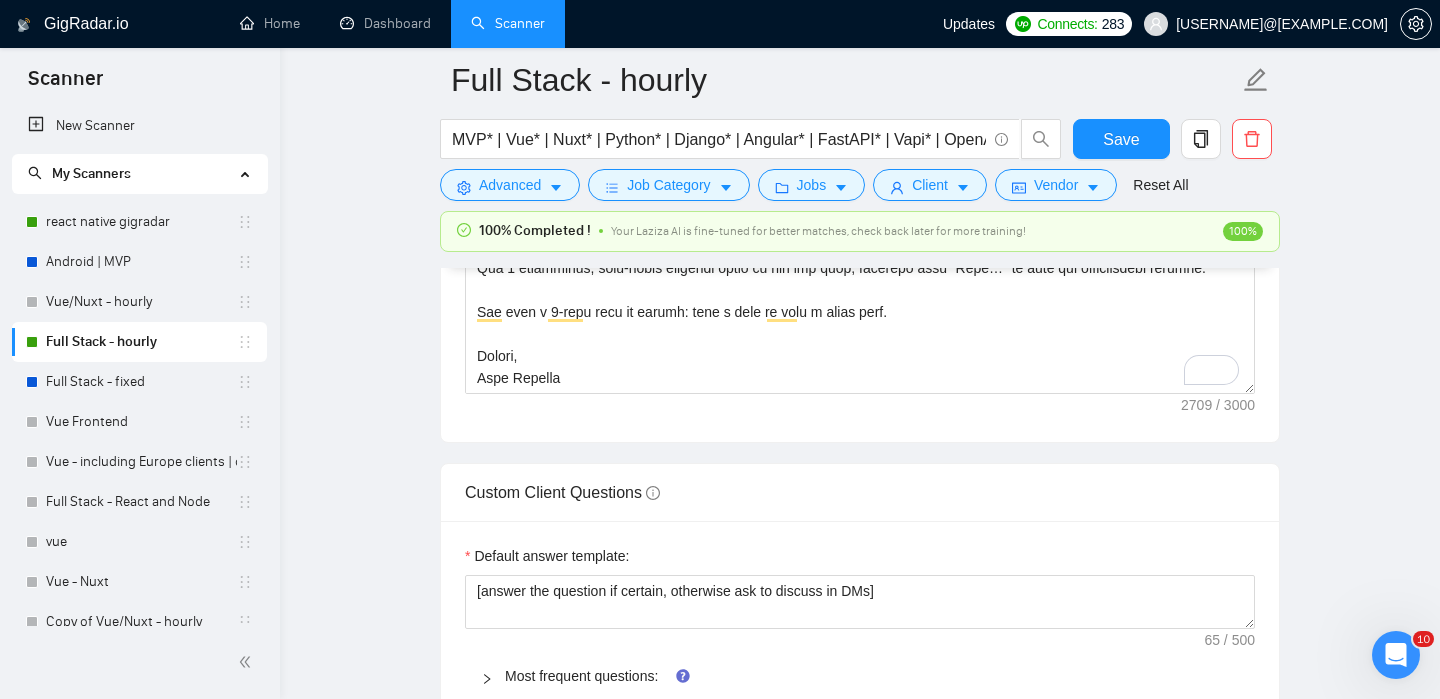 scroll, scrollTop: 2598, scrollLeft: 0, axis: vertical 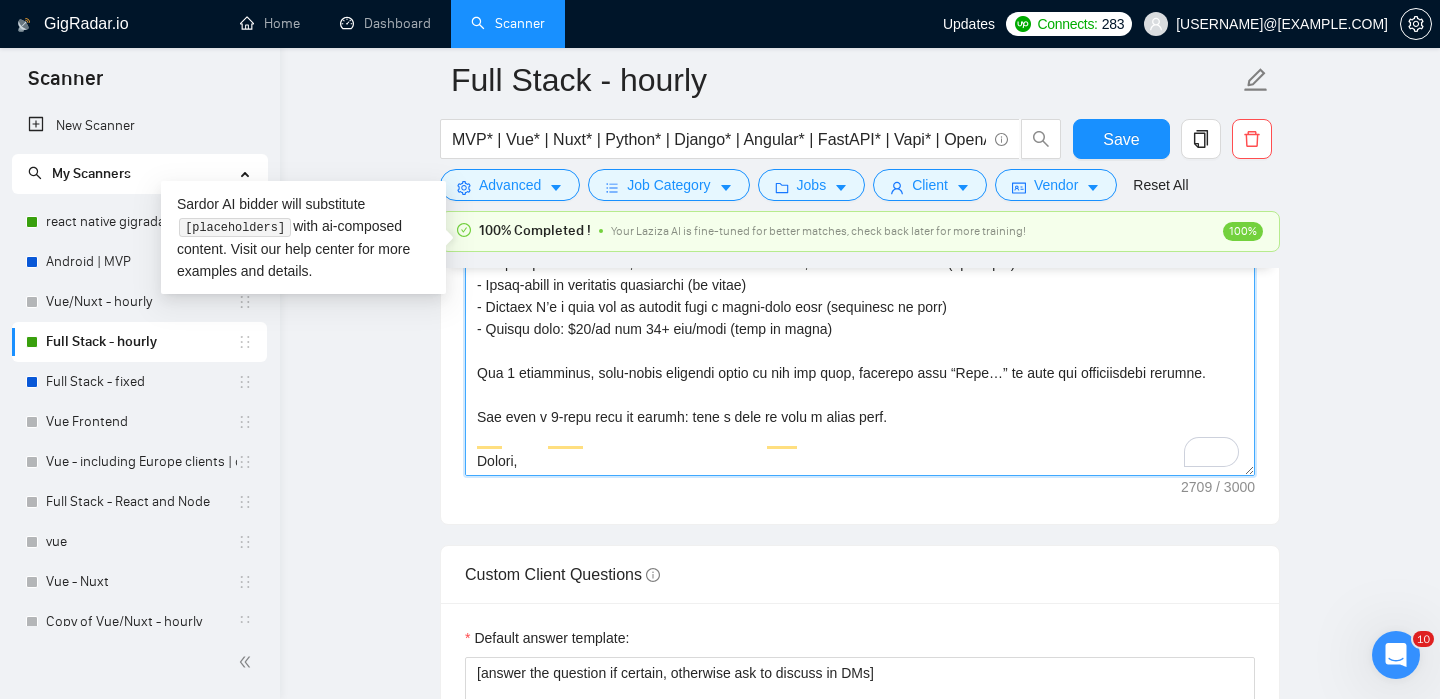 click on "Cover letter template:" at bounding box center (860, 251) 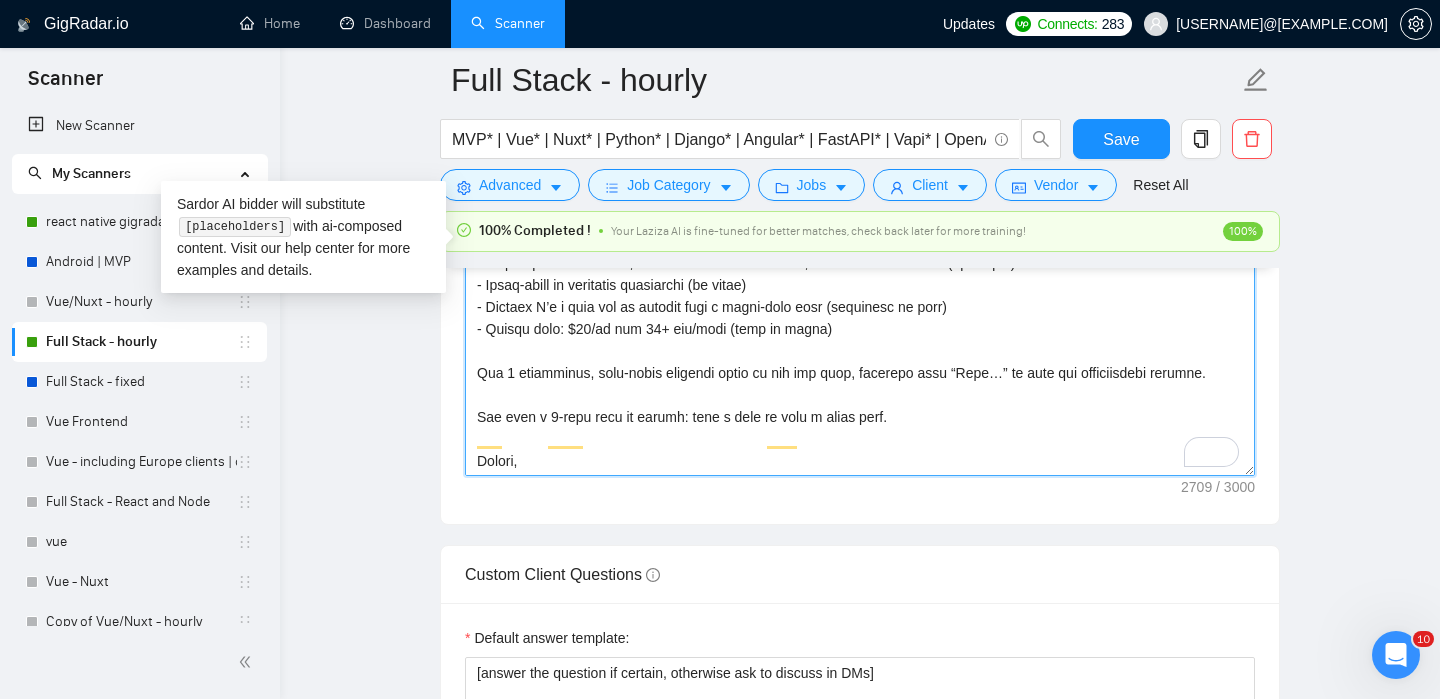 click on "Cover letter template:" at bounding box center (860, 251) 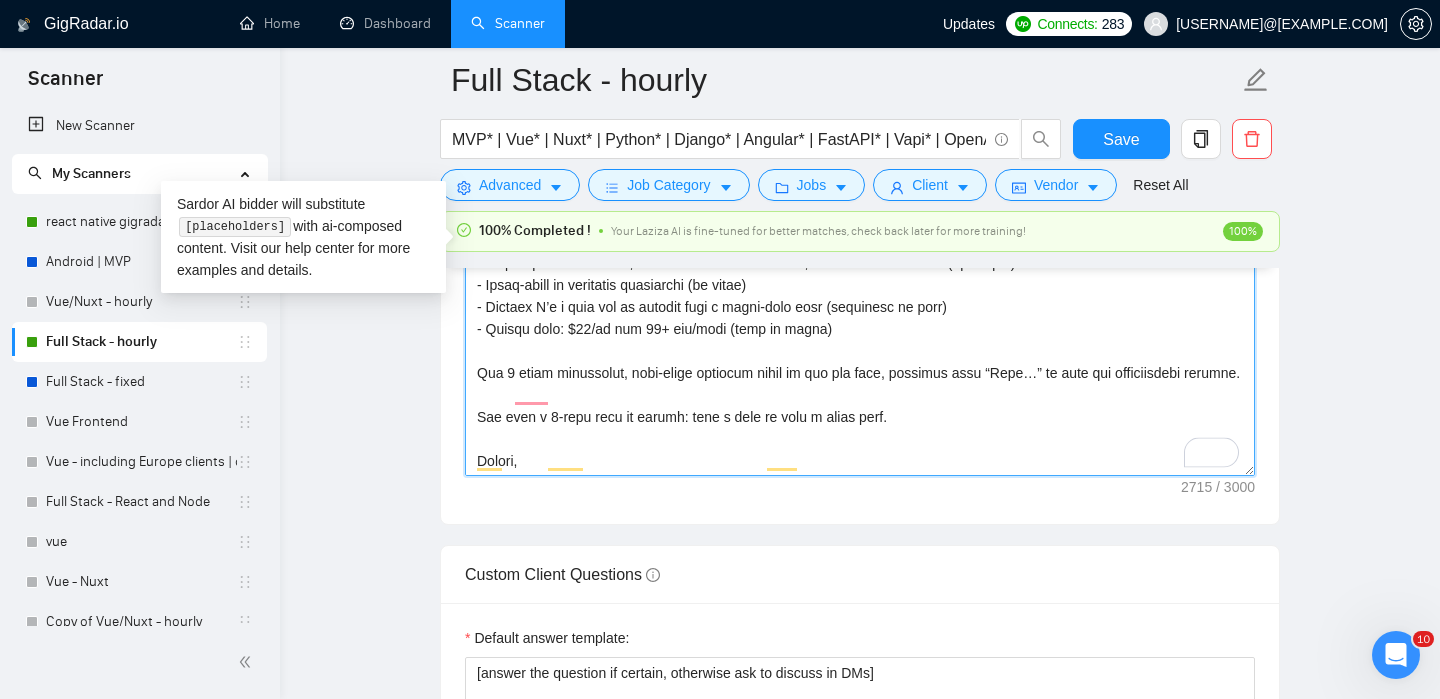 click on "Cover letter template:" at bounding box center [860, 251] 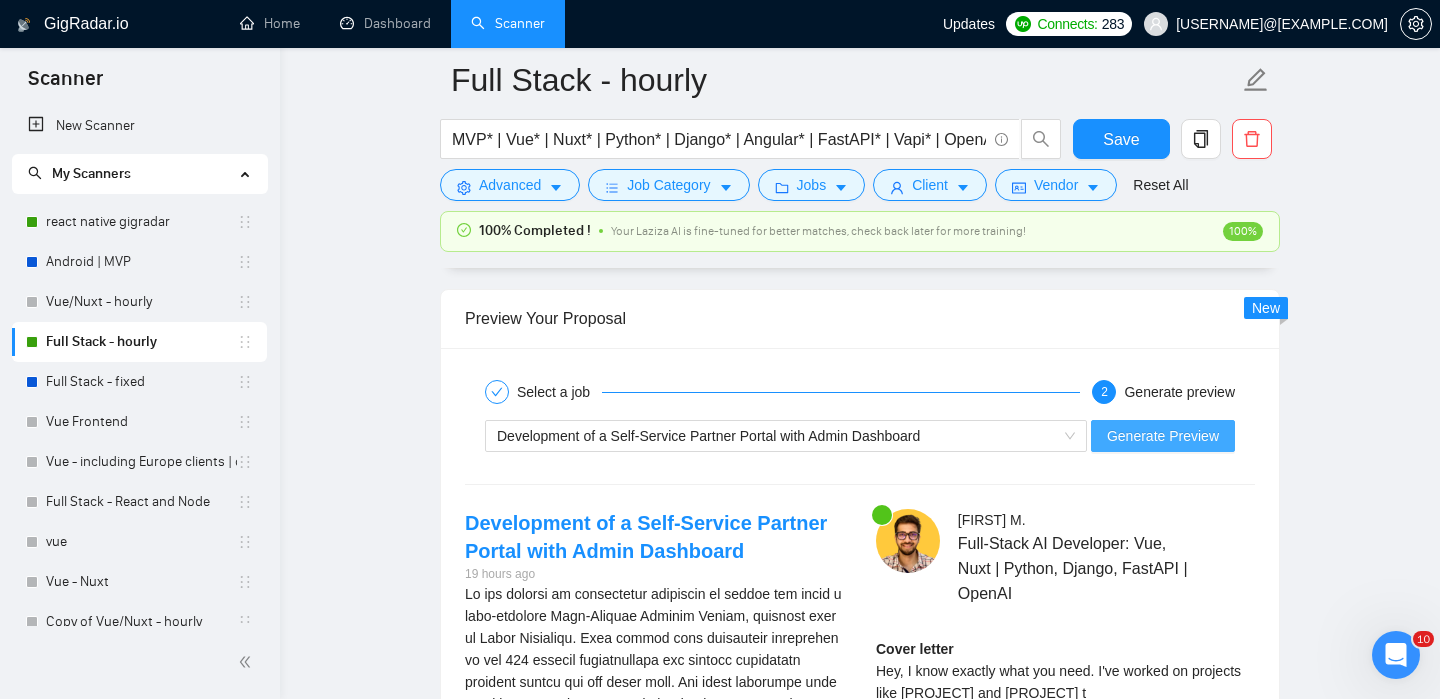 click on "Generate Preview" at bounding box center (1163, 436) 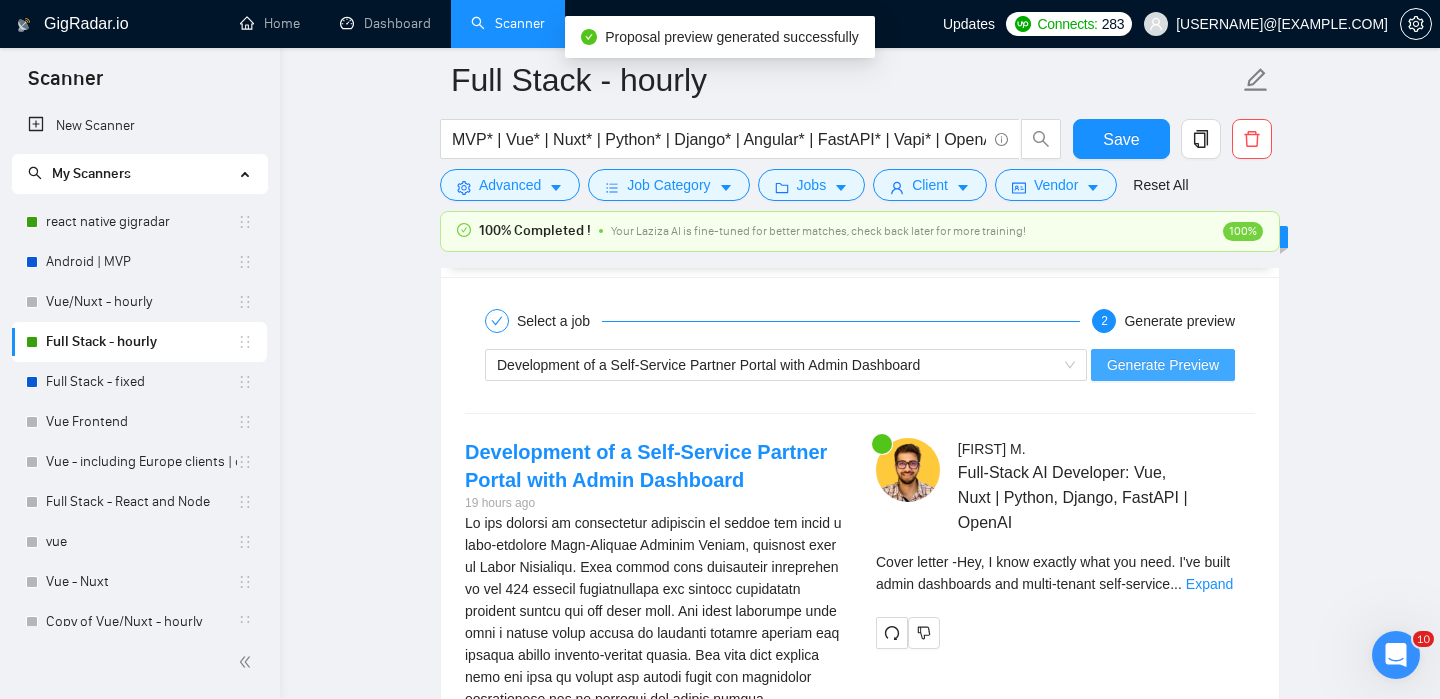 scroll, scrollTop: 3923, scrollLeft: 0, axis: vertical 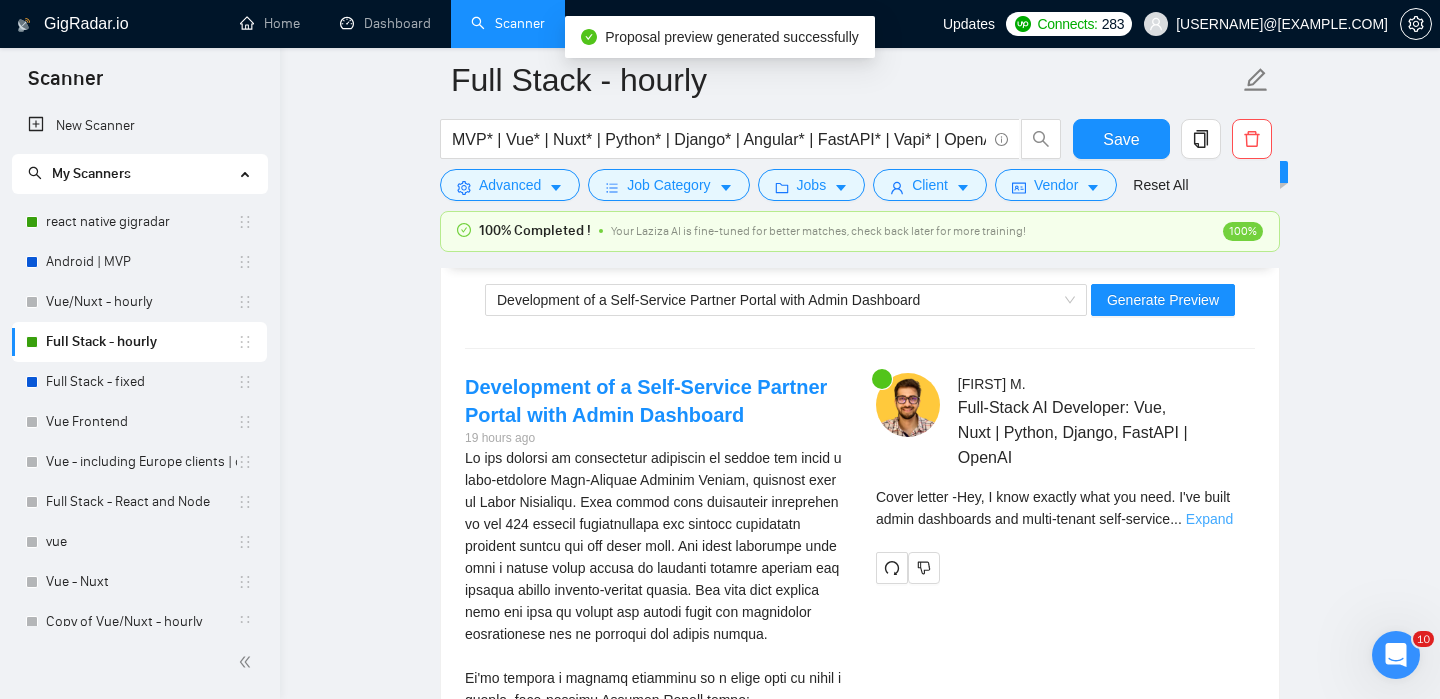 click on "Expand" at bounding box center [1209, 519] 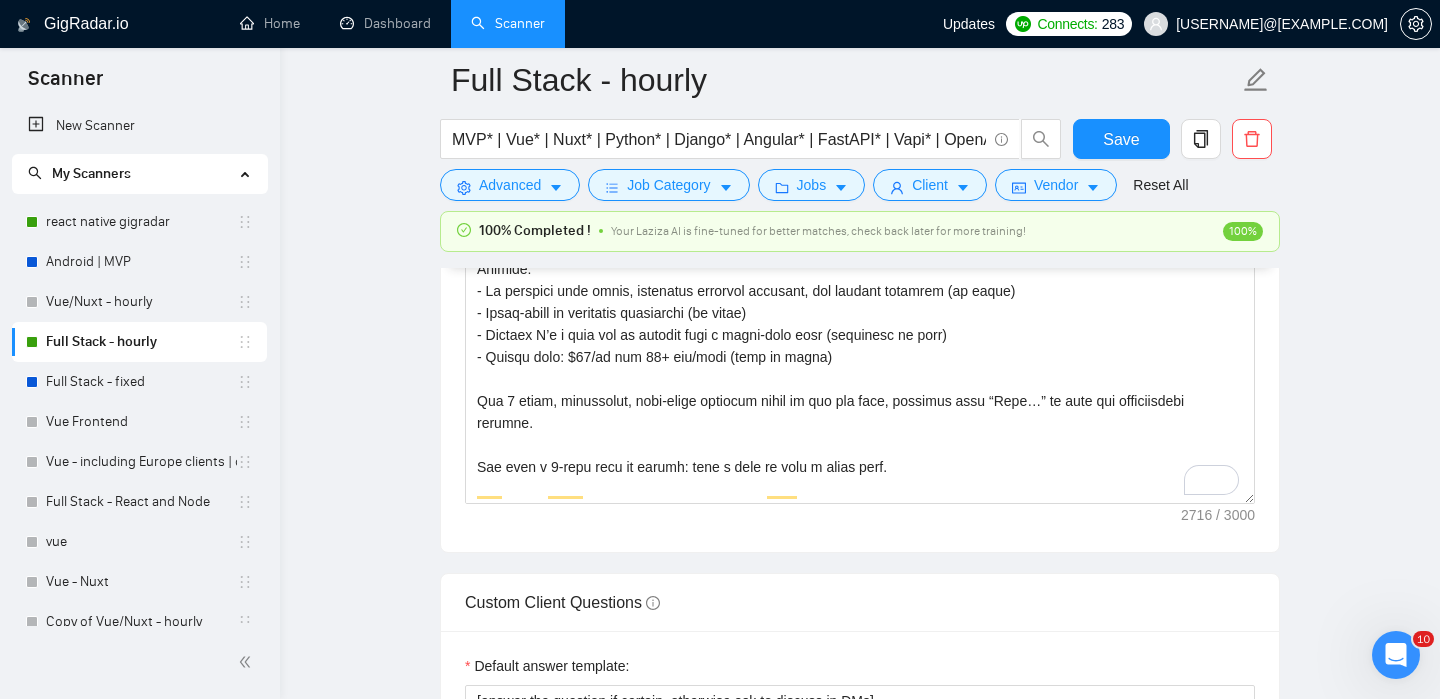 scroll, scrollTop: 2497, scrollLeft: 0, axis: vertical 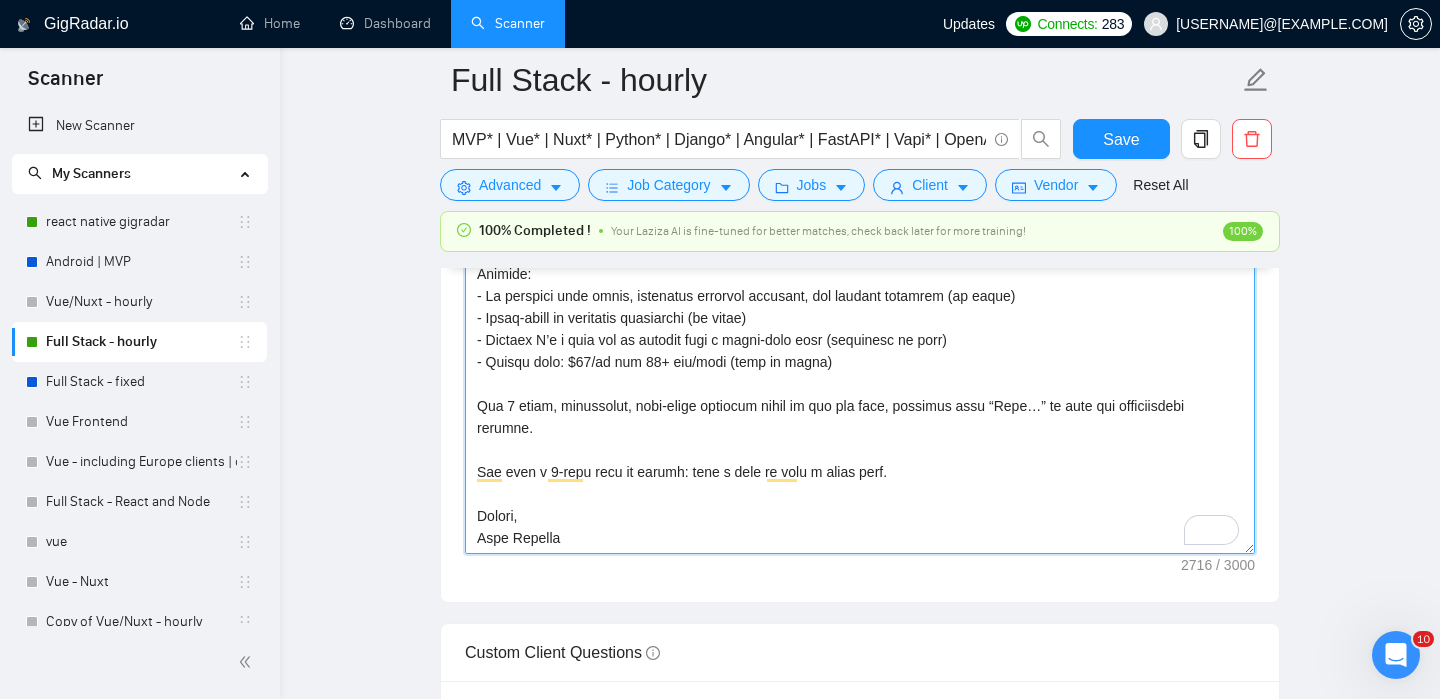 click on "Cover letter template:" at bounding box center [860, 329] 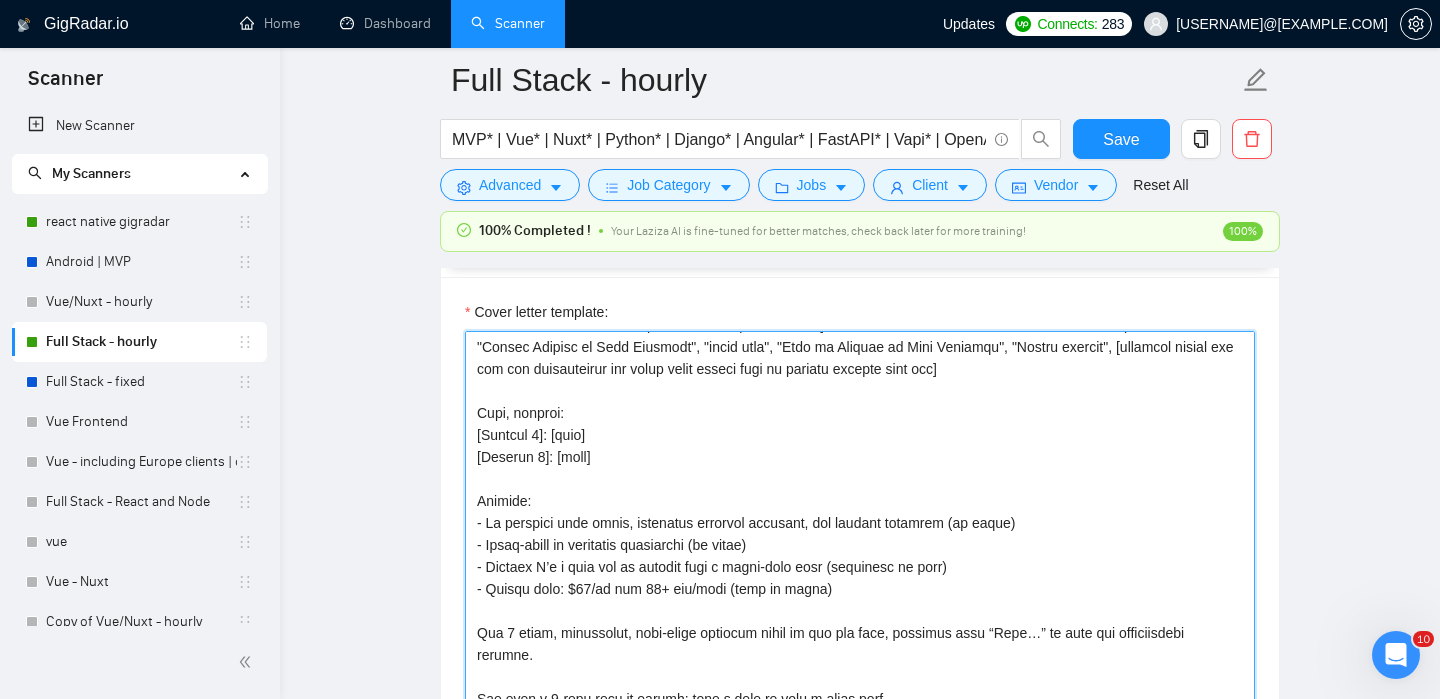 scroll, scrollTop: 2303, scrollLeft: 0, axis: vertical 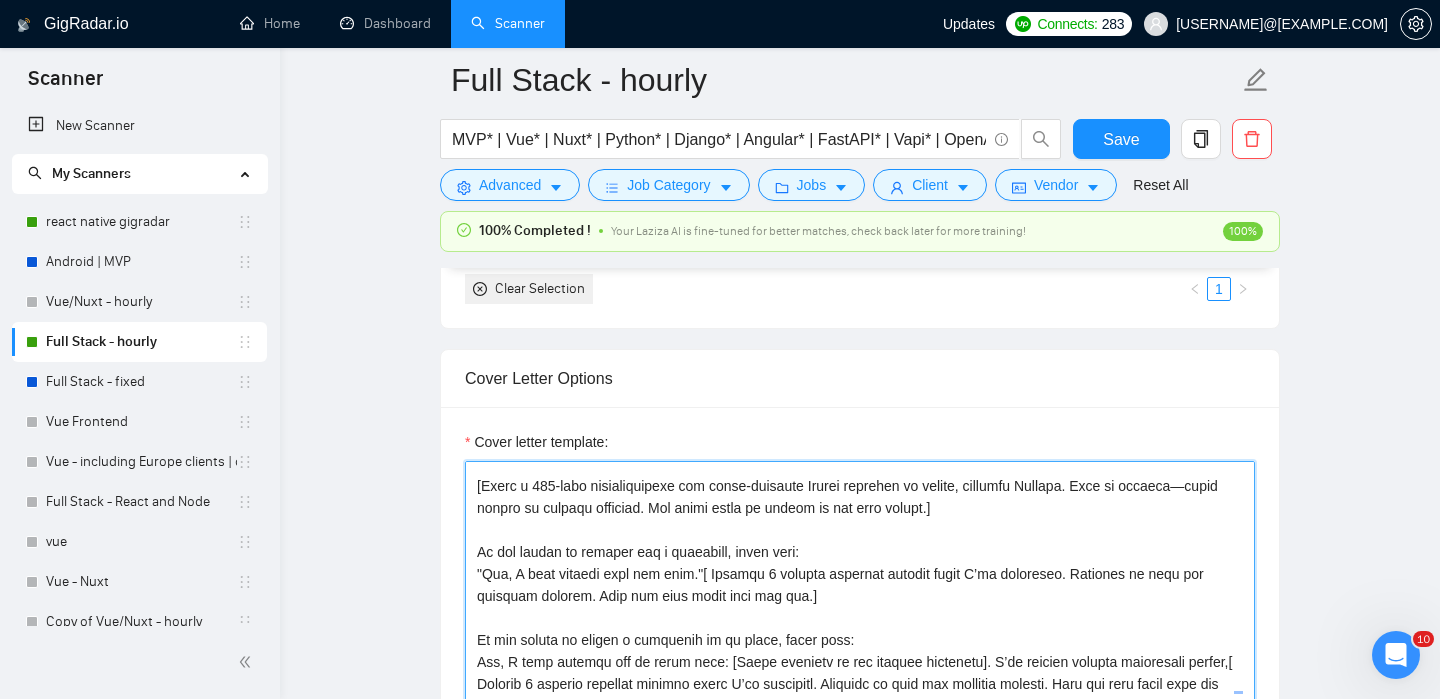 drag, startPoint x: 682, startPoint y: 533, endPoint x: 626, endPoint y: 524, distance: 56.718605 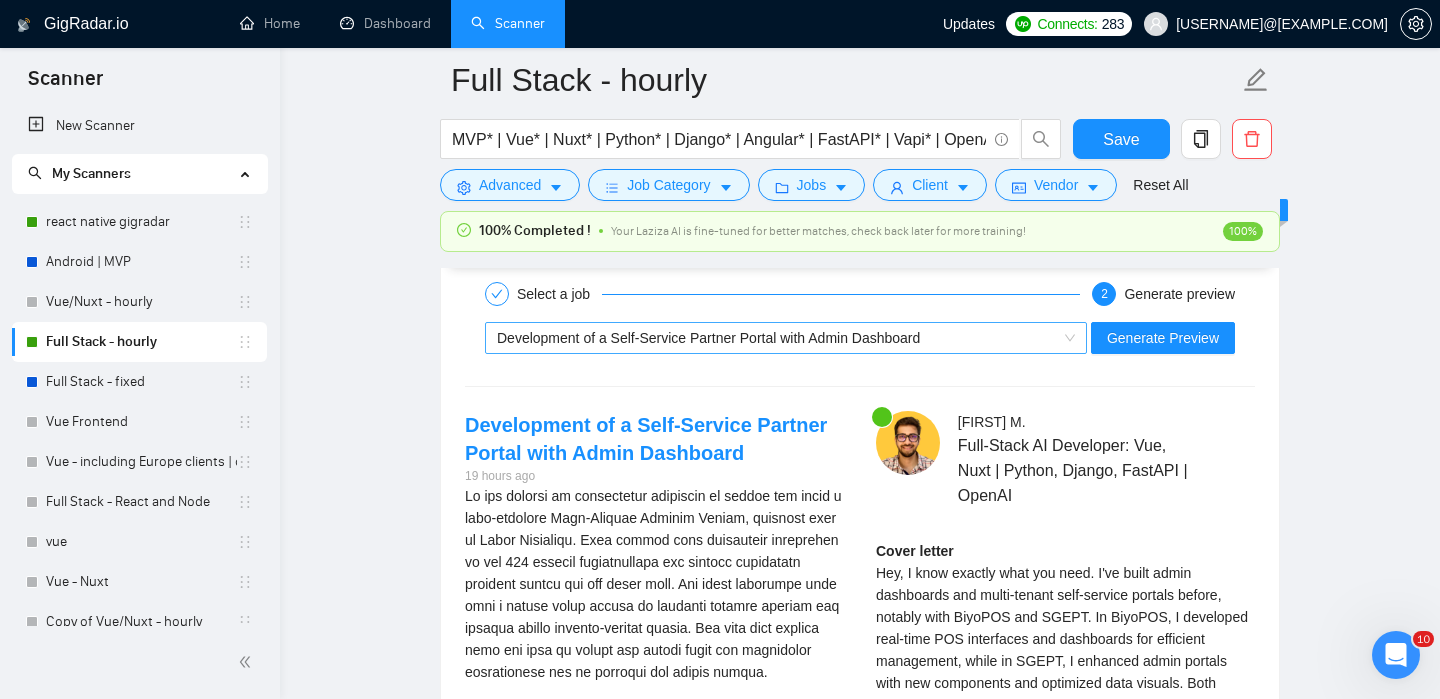 click on "Development of a Self-Service Partner Portal with Admin Dashboard" at bounding box center [708, 338] 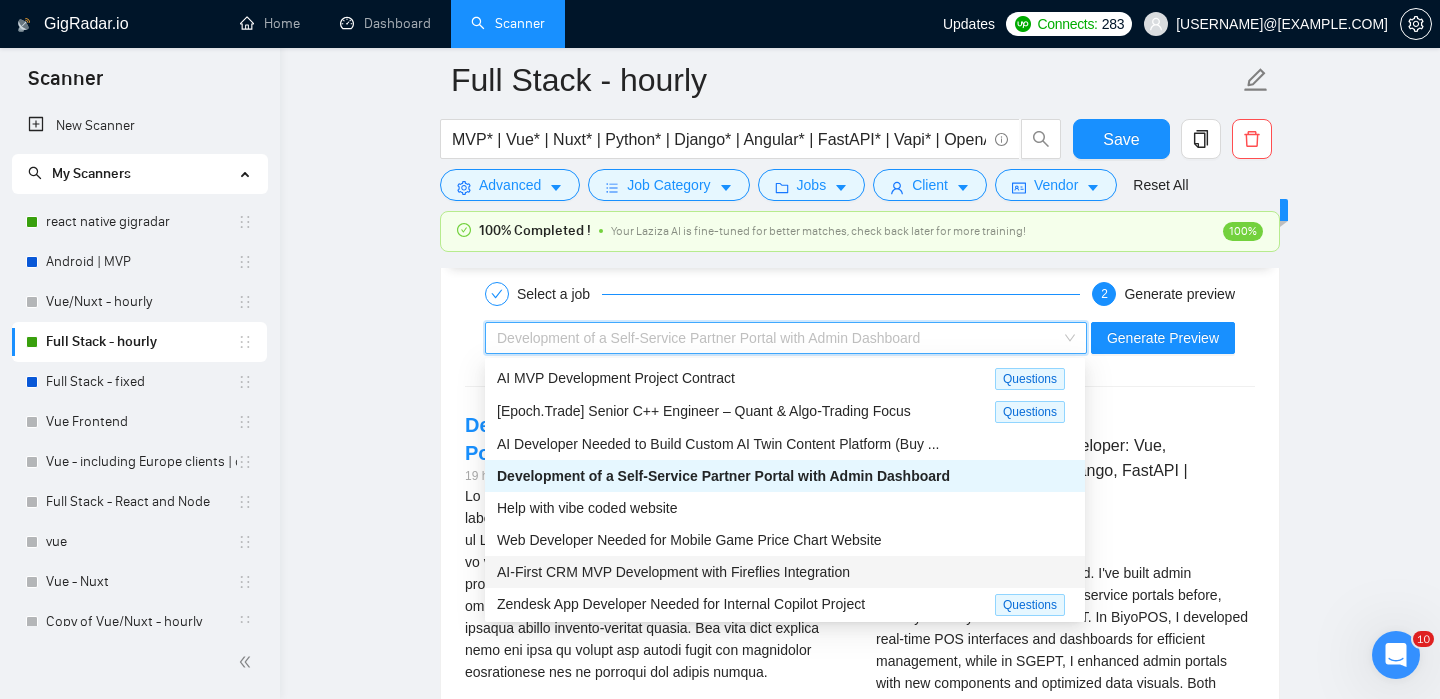 click on "AI-First CRM MVP Development with Fireflies Integration" at bounding box center [673, 572] 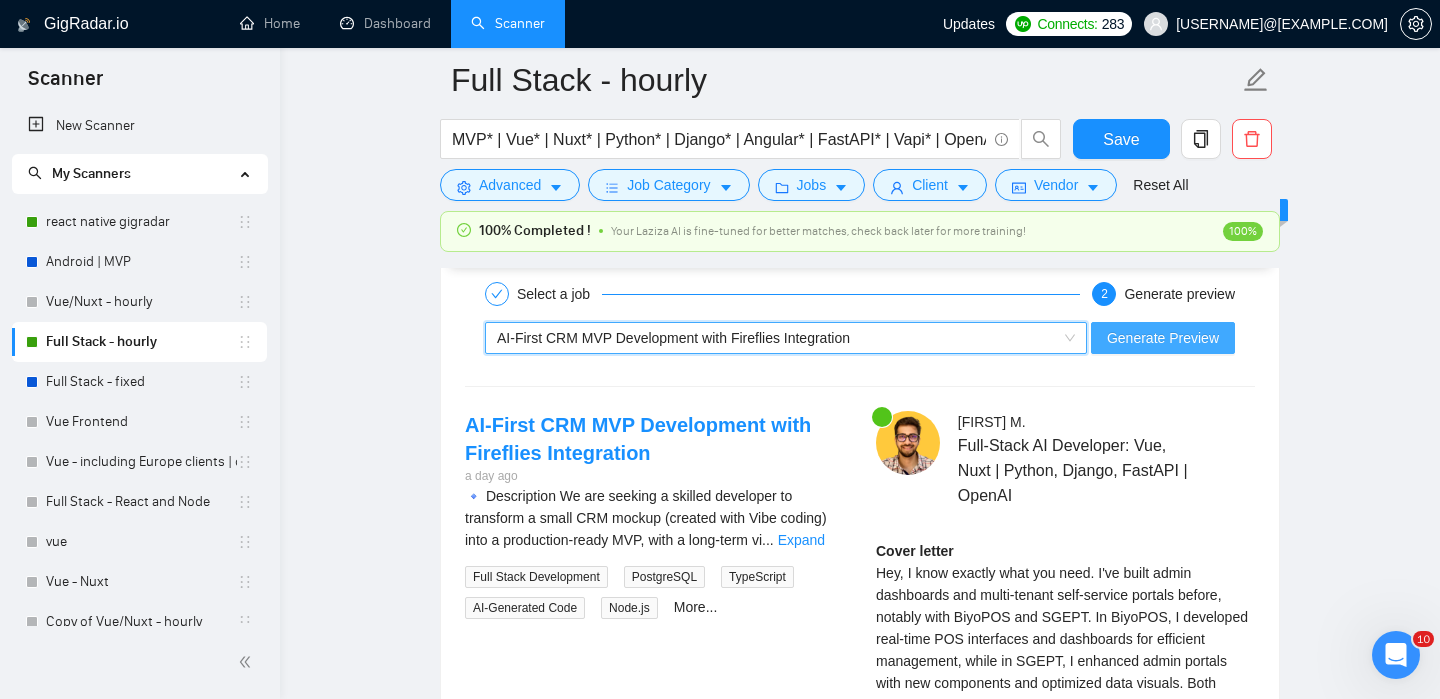 click on "Generate Preview" at bounding box center [1163, 338] 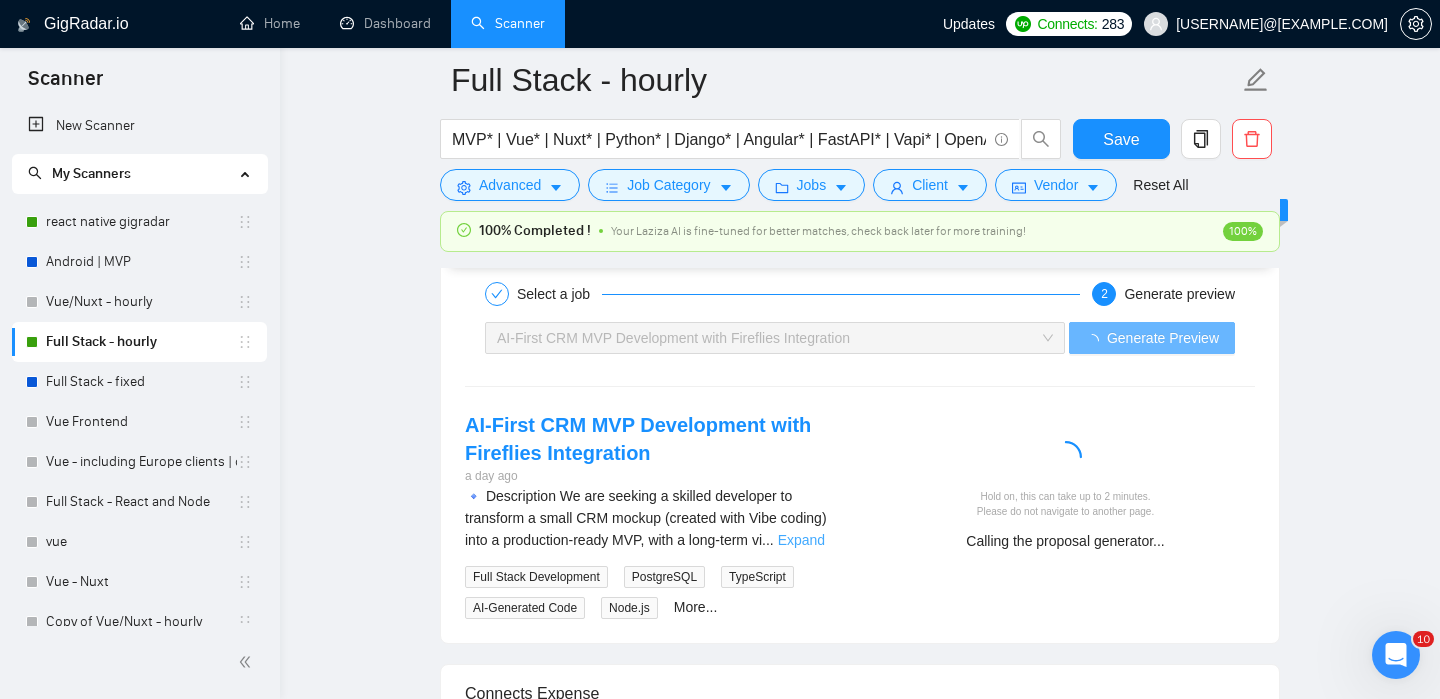 click on "Expand" at bounding box center (801, 540) 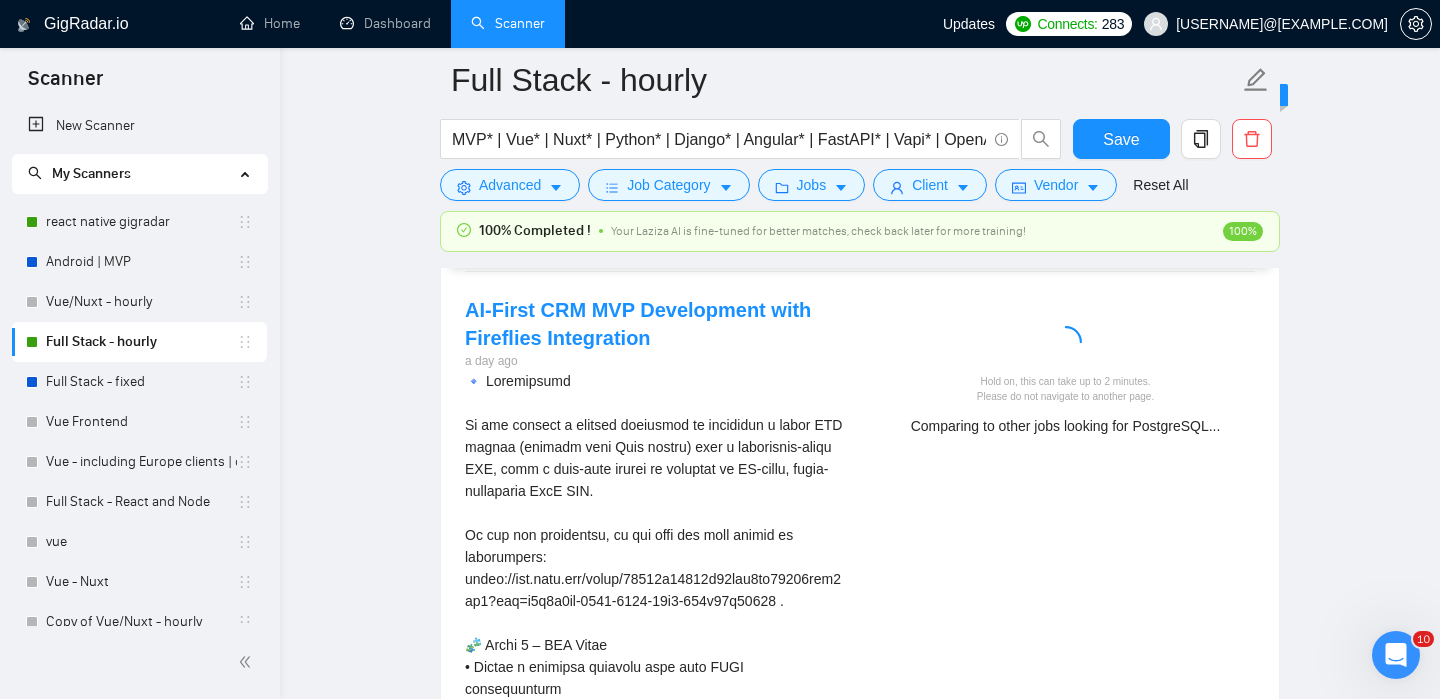 scroll, scrollTop: 3998, scrollLeft: 0, axis: vertical 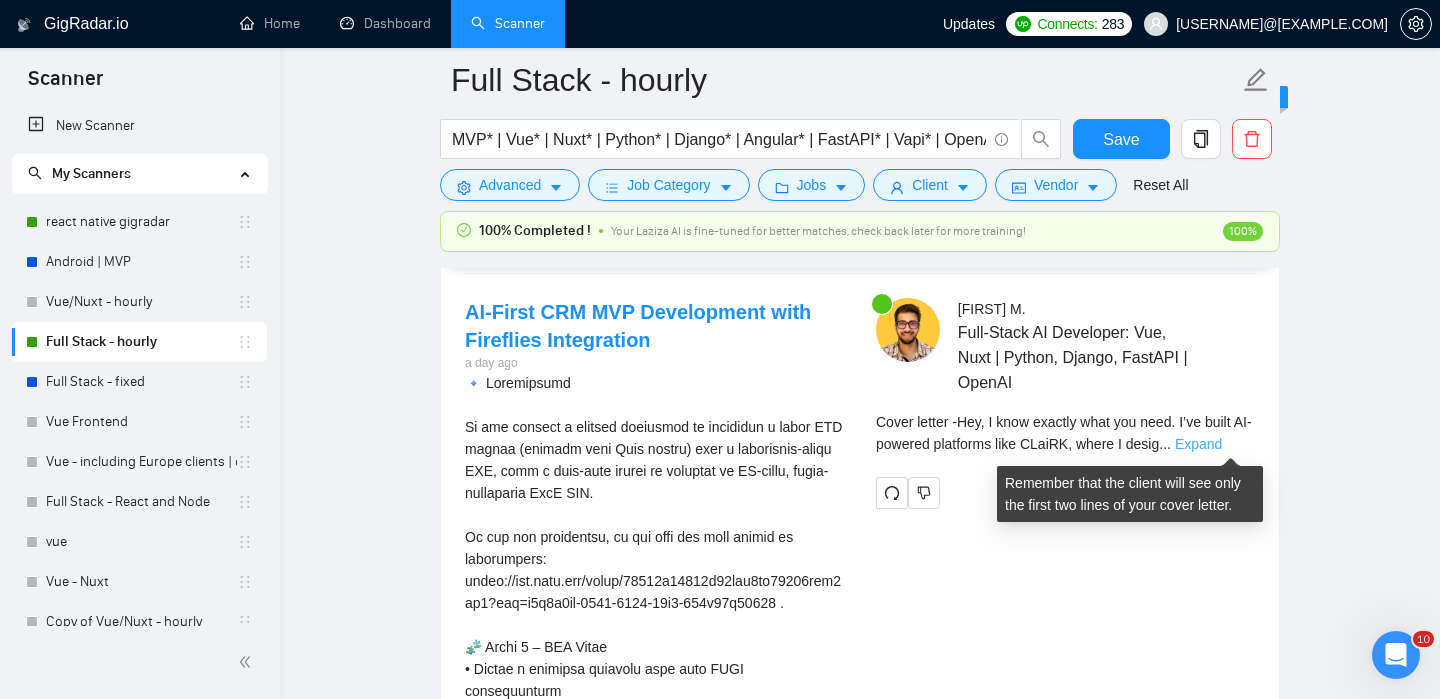 click on "Expand" at bounding box center [1198, 444] 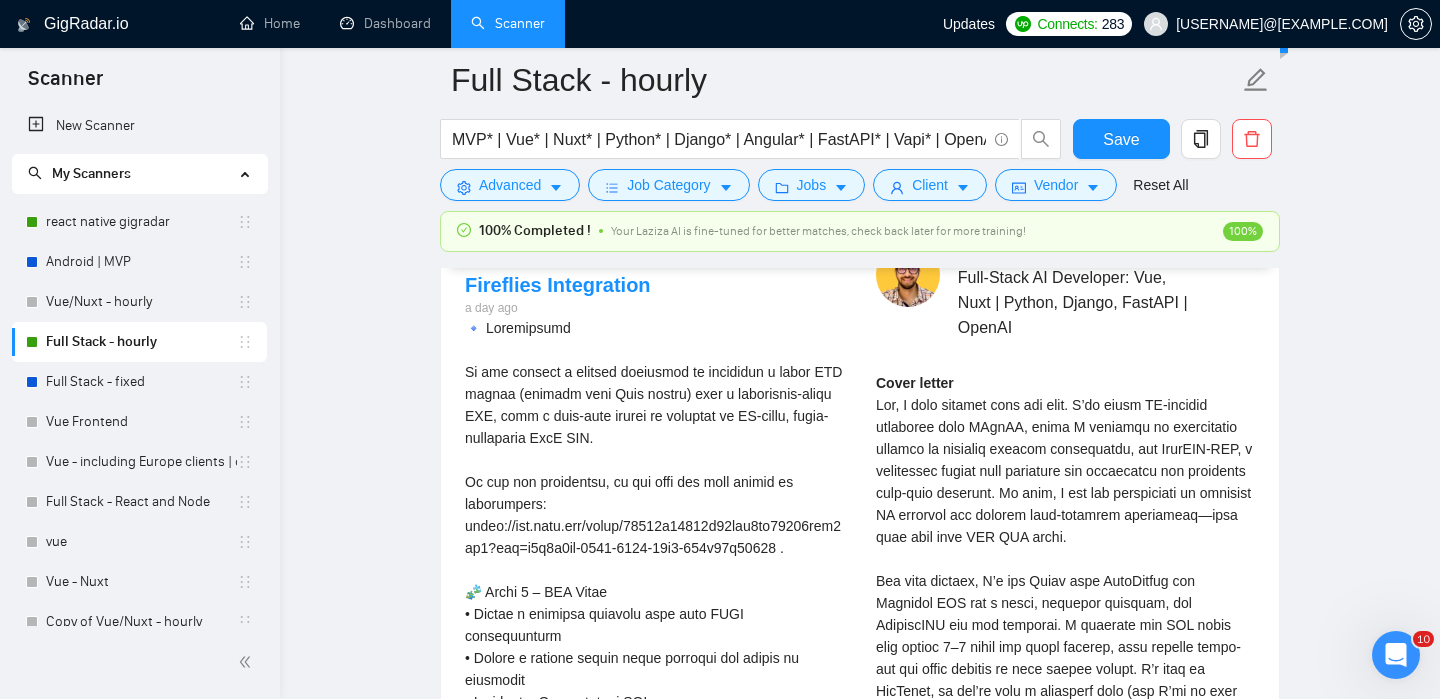 scroll, scrollTop: 4044, scrollLeft: 0, axis: vertical 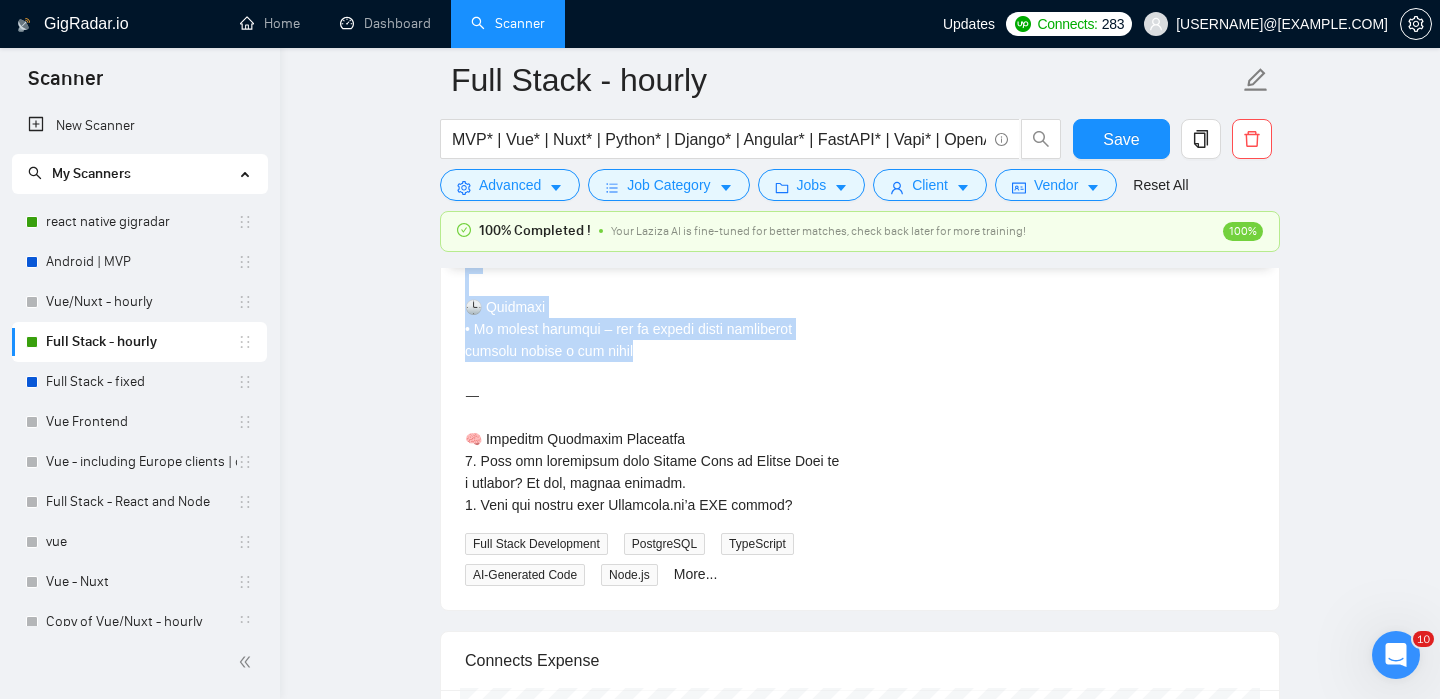 drag, startPoint x: 465, startPoint y: 338, endPoint x: 807, endPoint y: 339, distance: 342.00146 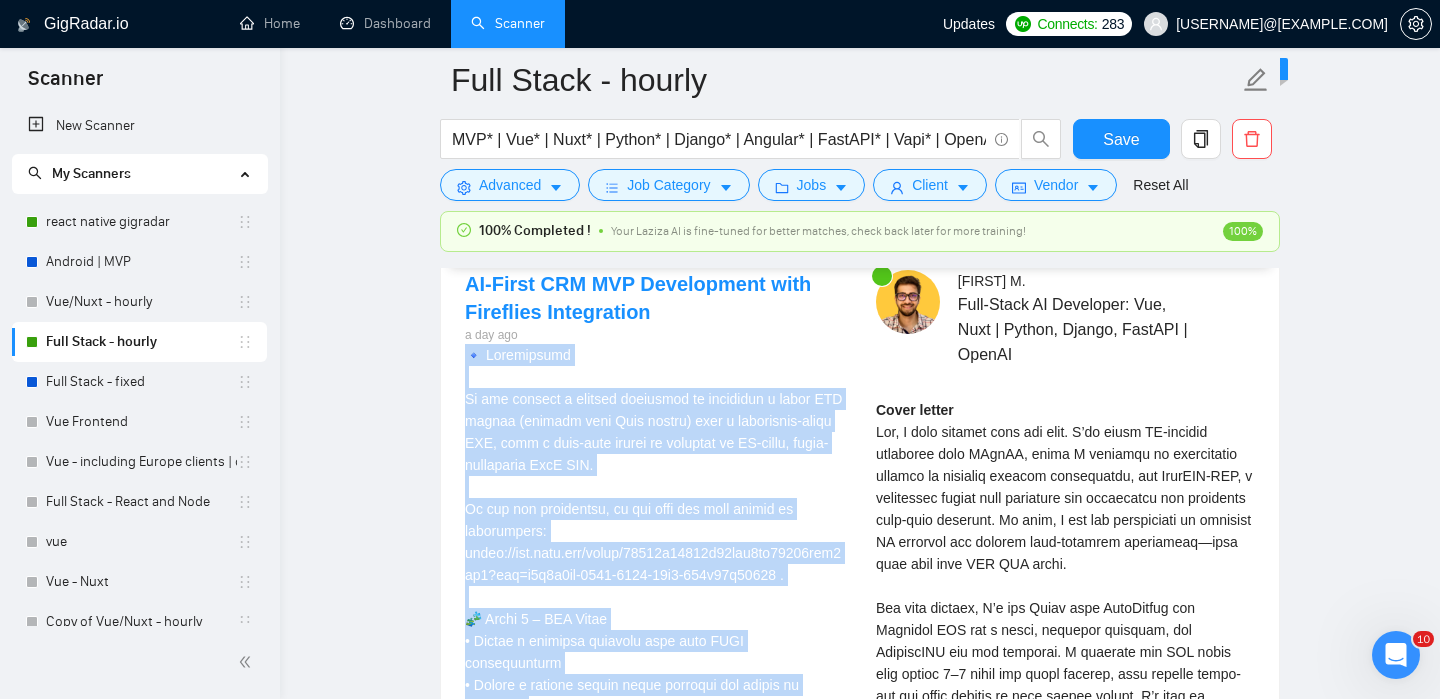 scroll, scrollTop: 4024, scrollLeft: 0, axis: vertical 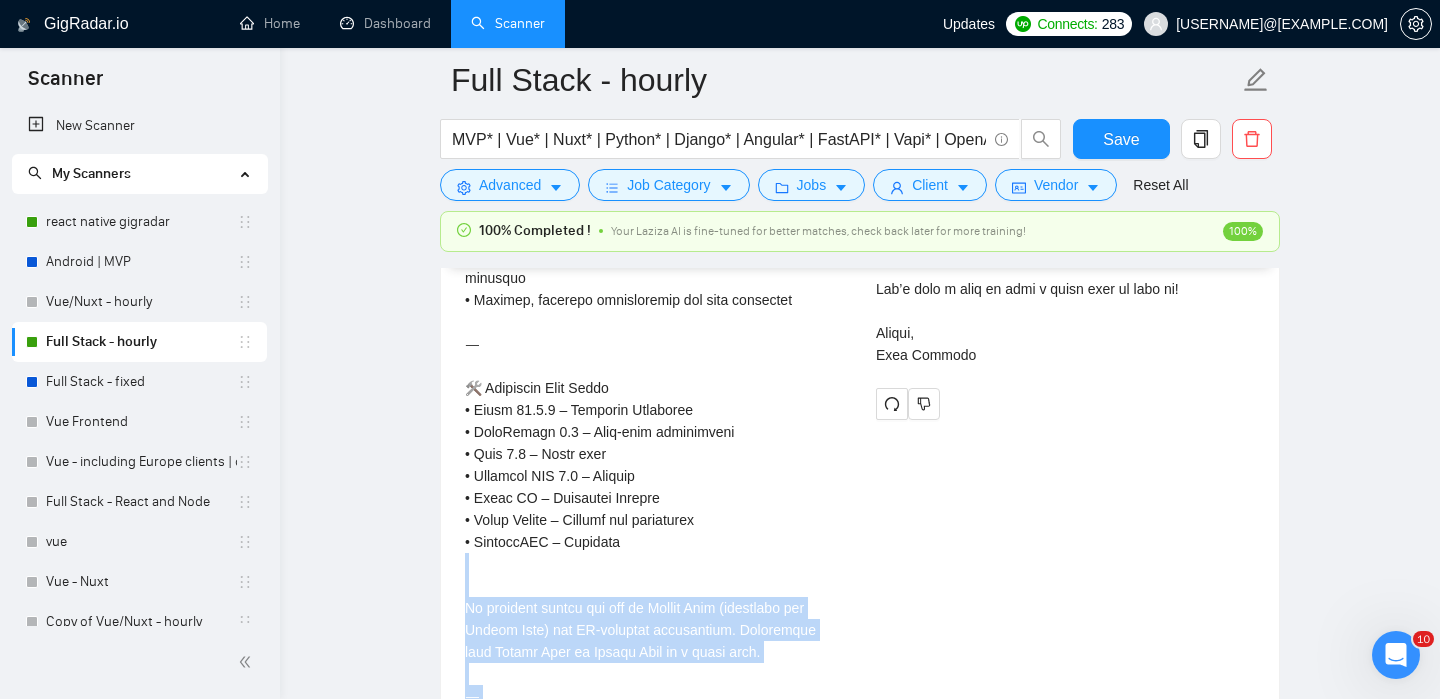 drag, startPoint x: 876, startPoint y: 433, endPoint x: 935, endPoint y: 537, distance: 119.57006 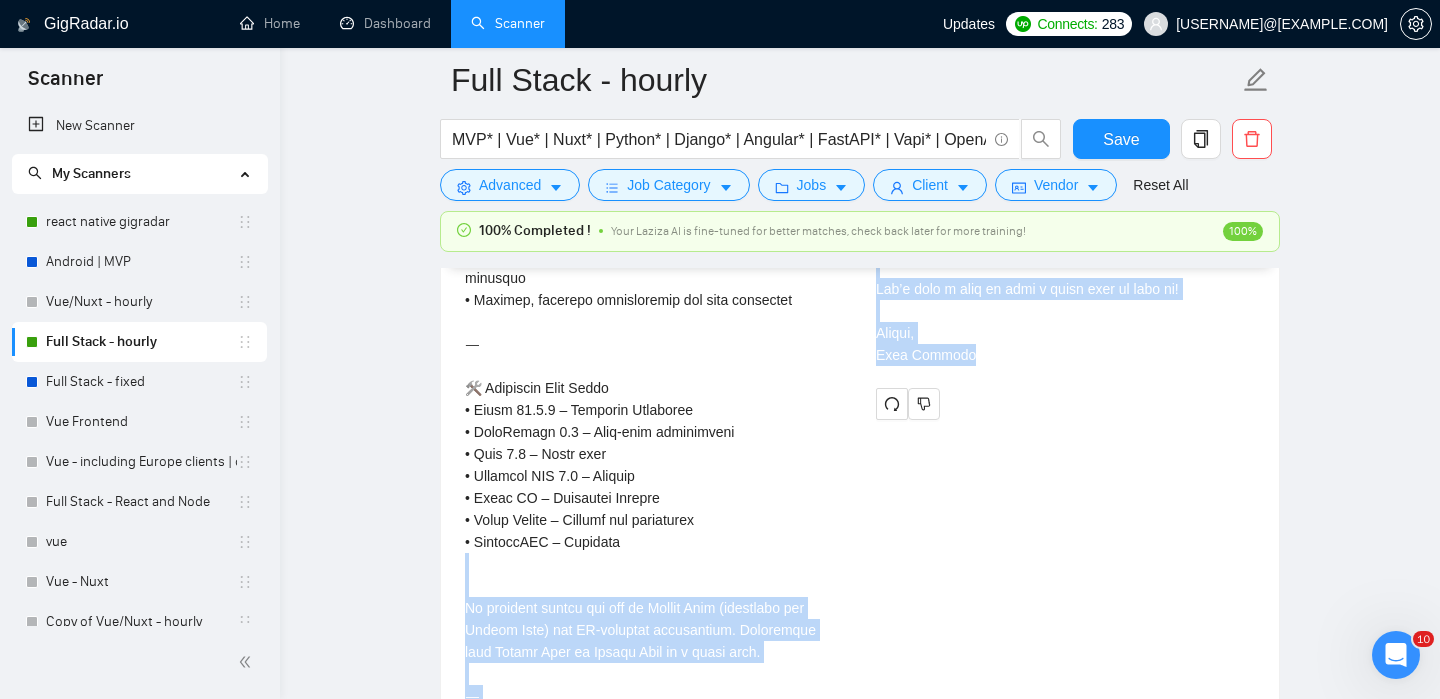 drag, startPoint x: 935, startPoint y: 536, endPoint x: 974, endPoint y: 350, distance: 190.04474 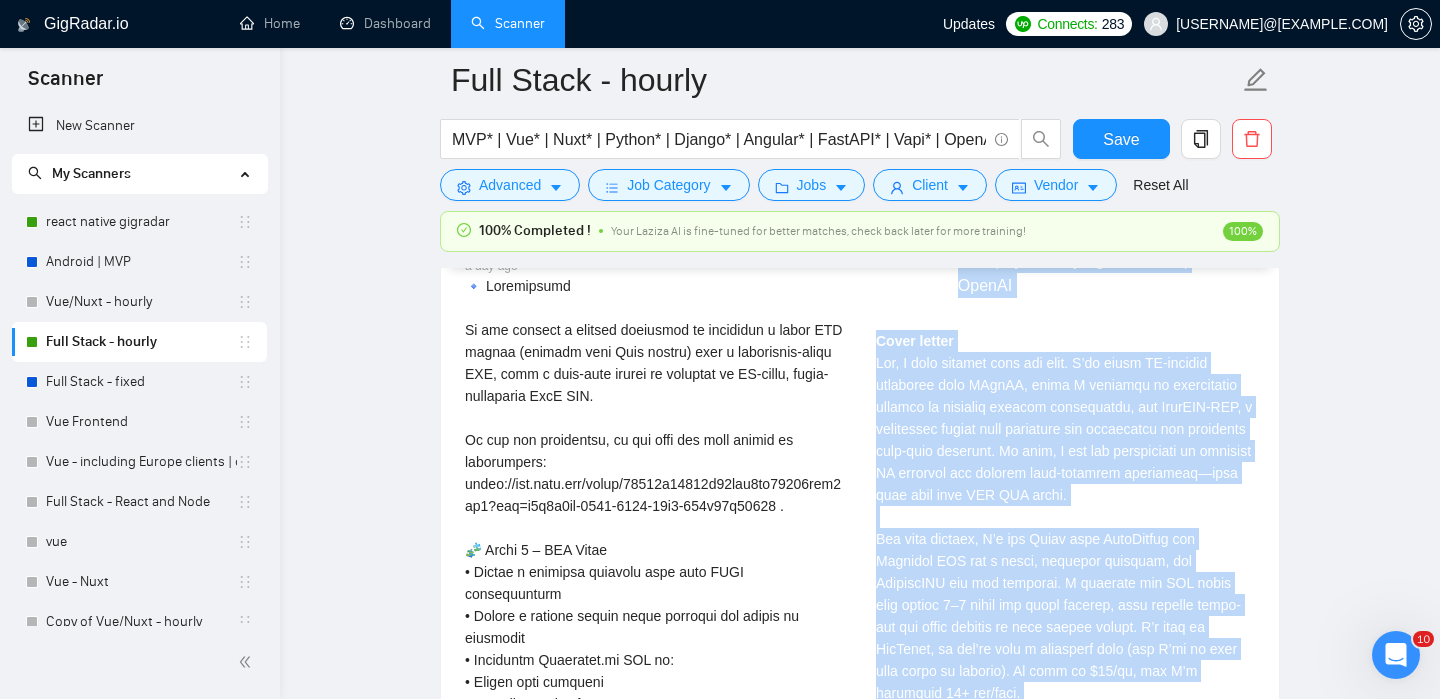 scroll, scrollTop: 4091, scrollLeft: 0, axis: vertical 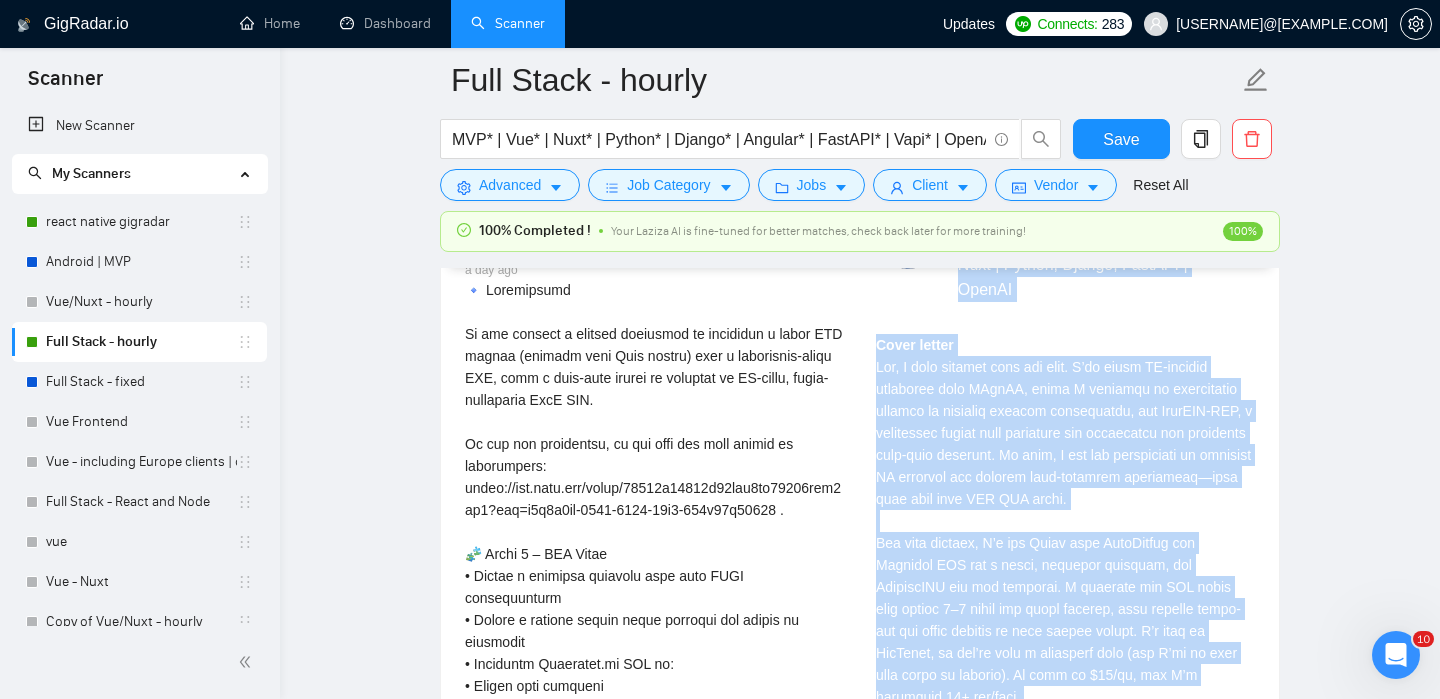 click on "Cover letter" at bounding box center (1065, 653) 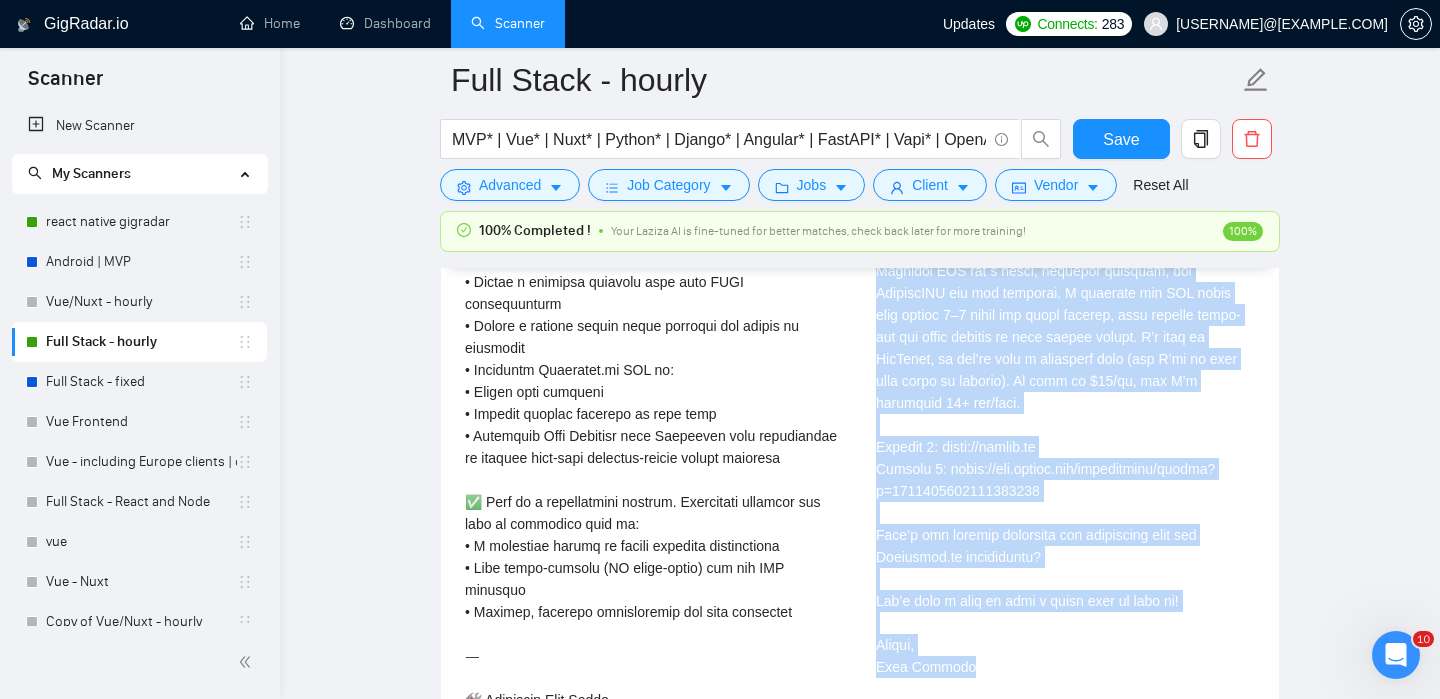 scroll, scrollTop: 4421, scrollLeft: 0, axis: vertical 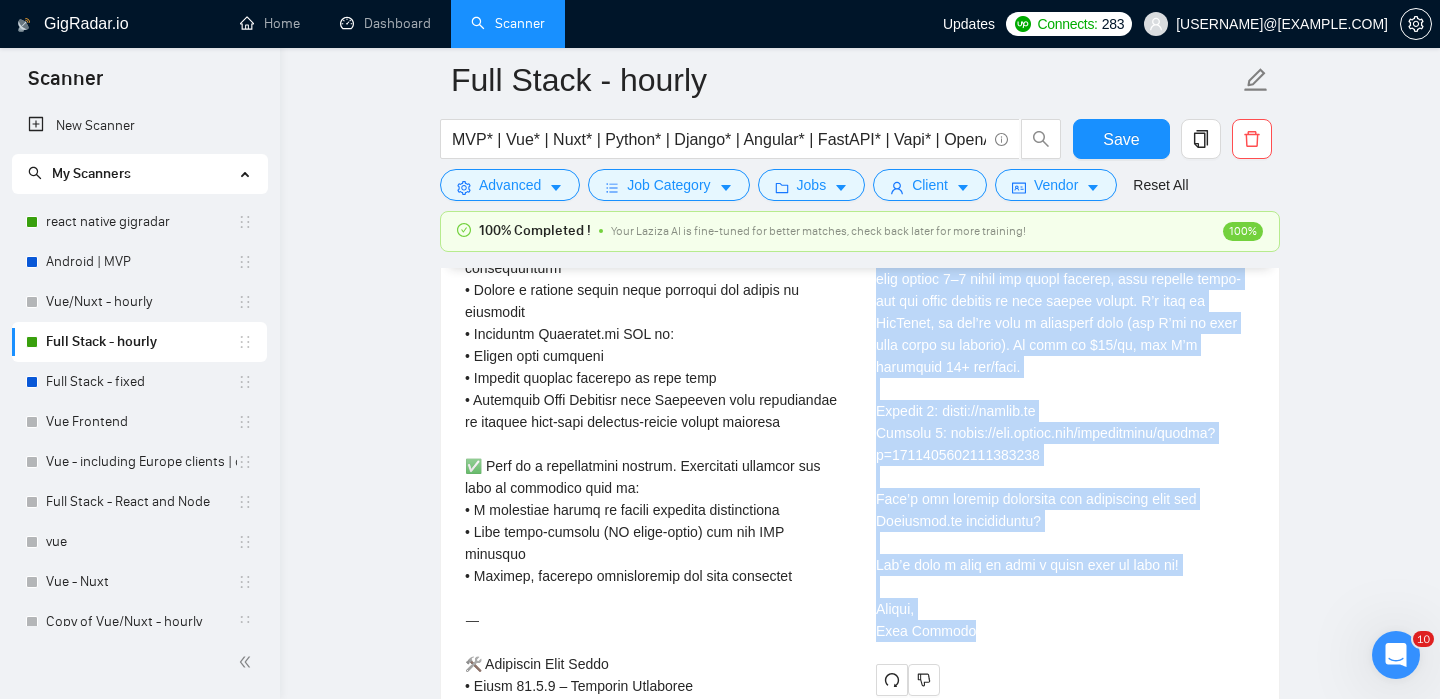 drag, startPoint x: 879, startPoint y: 364, endPoint x: 1007, endPoint y: 631, distance: 296.09628 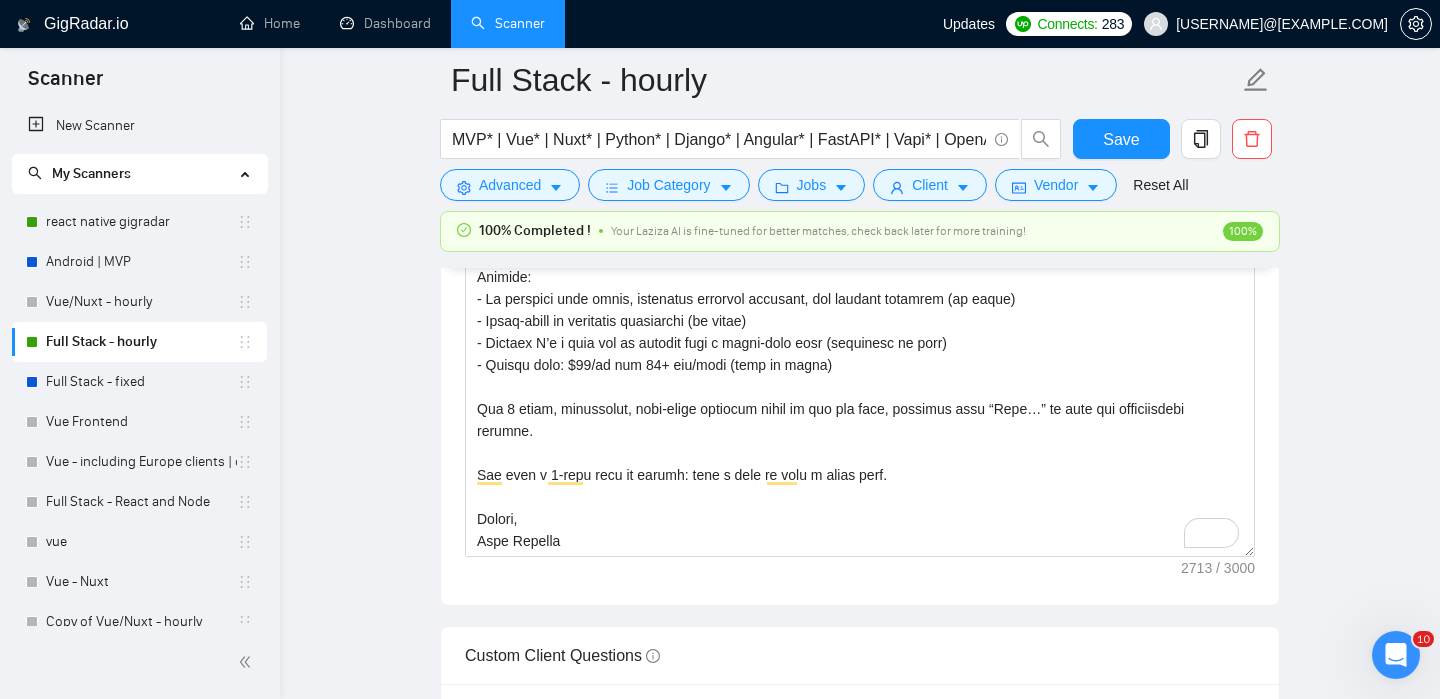 scroll, scrollTop: 2438, scrollLeft: 0, axis: vertical 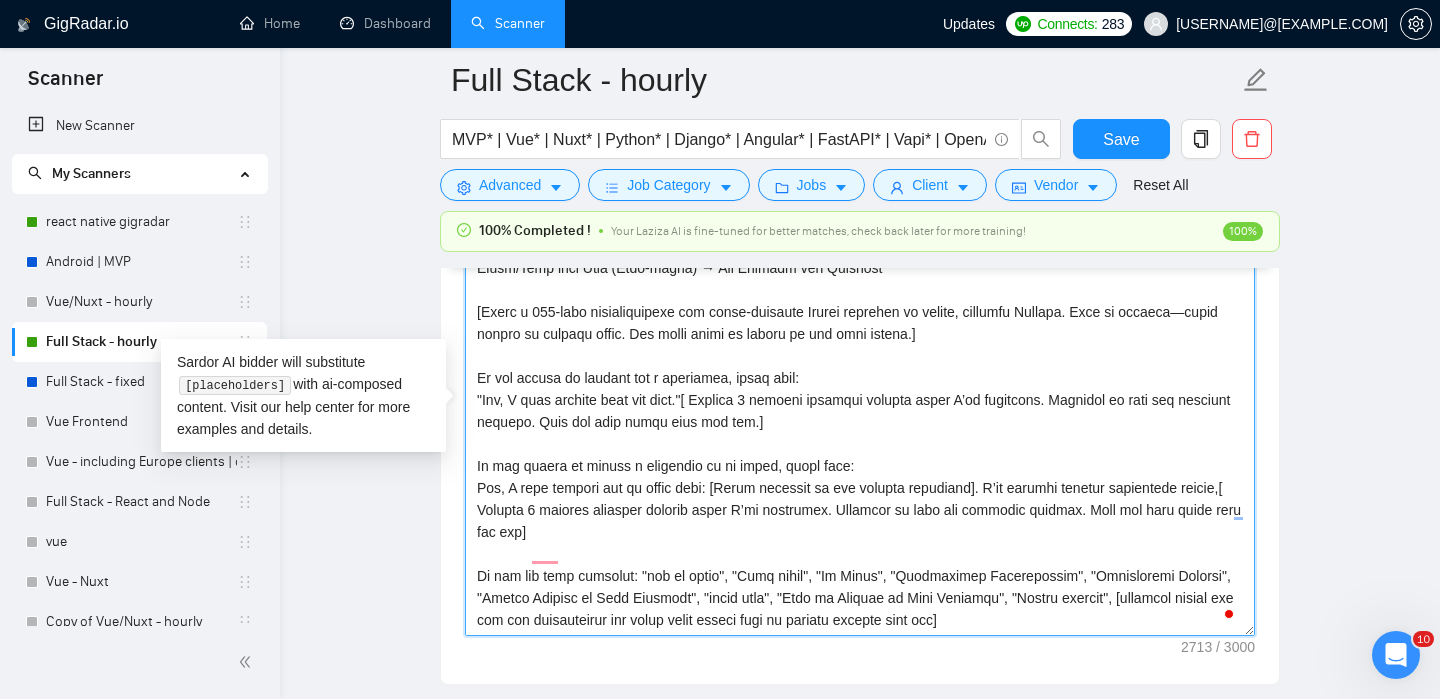 drag, startPoint x: 477, startPoint y: 332, endPoint x: 831, endPoint y: 442, distance: 370.69666 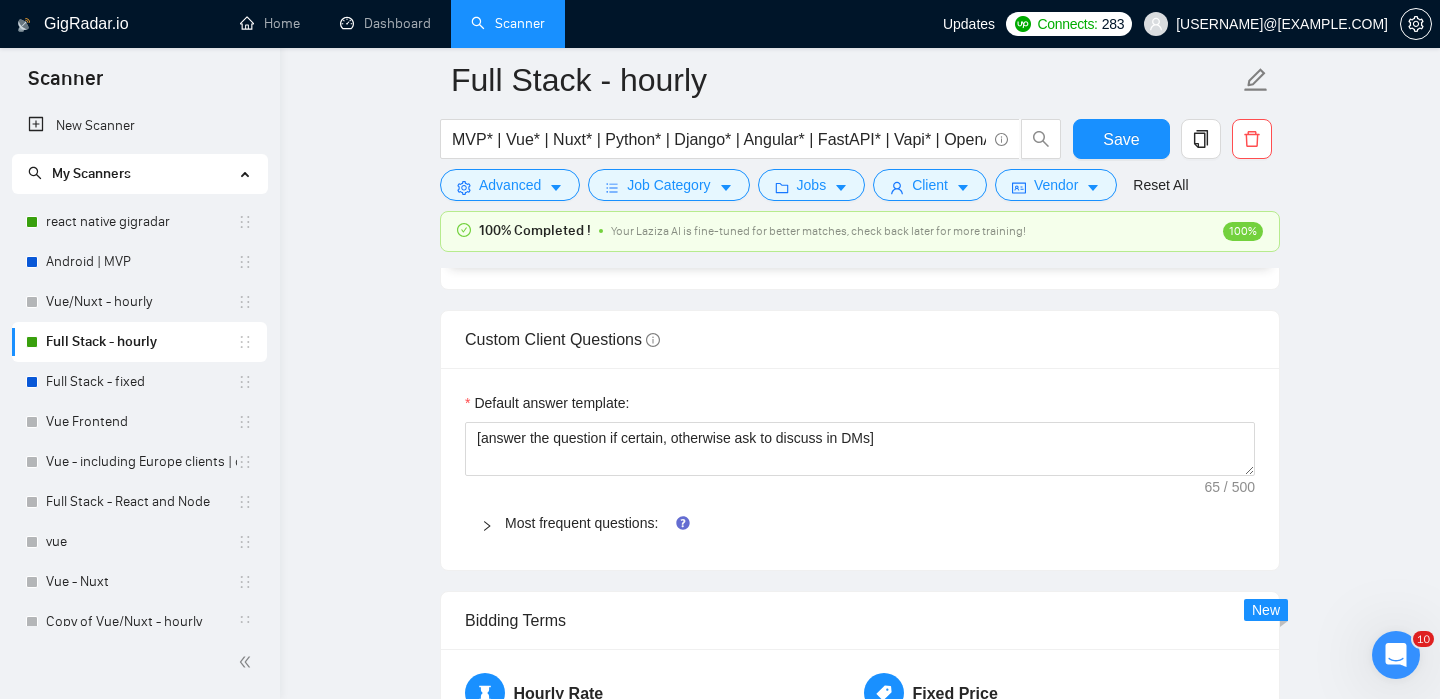 drag, startPoint x: 471, startPoint y: 487, endPoint x: 492, endPoint y: 696, distance: 210.05237 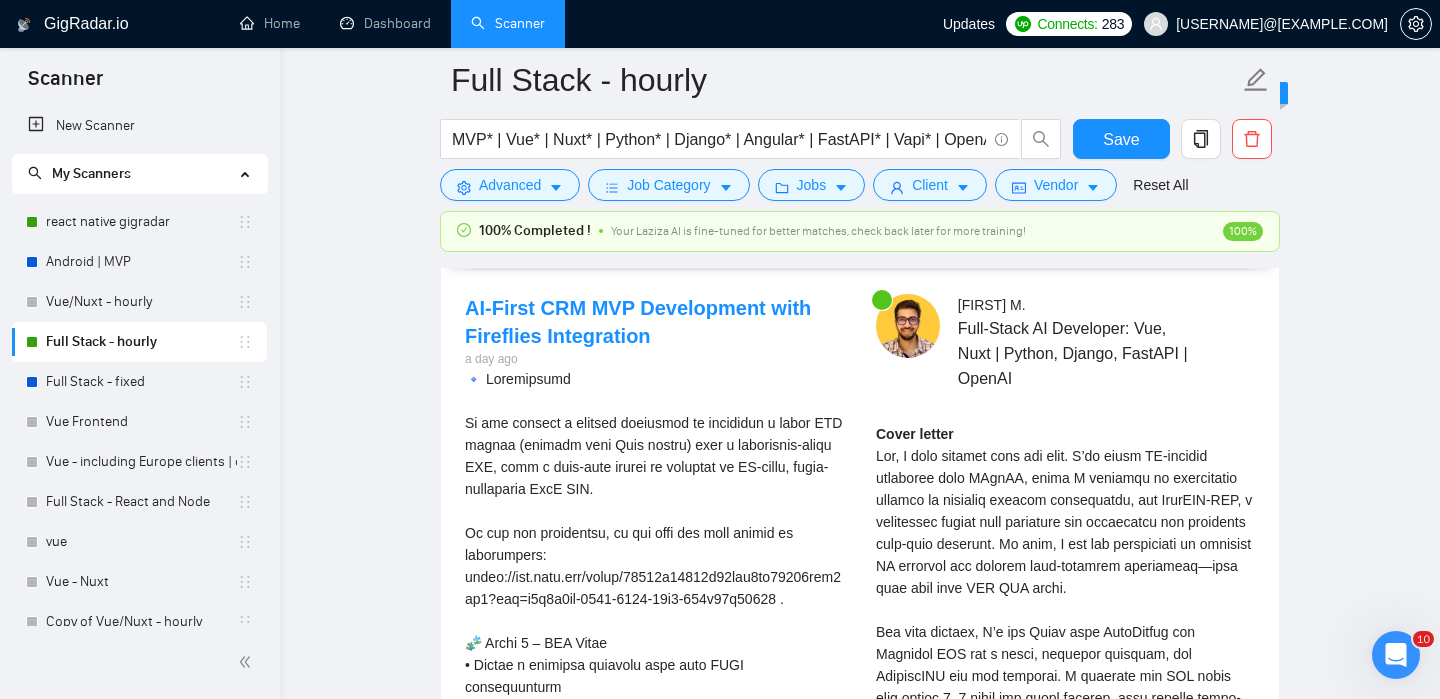 scroll, scrollTop: 3908, scrollLeft: 0, axis: vertical 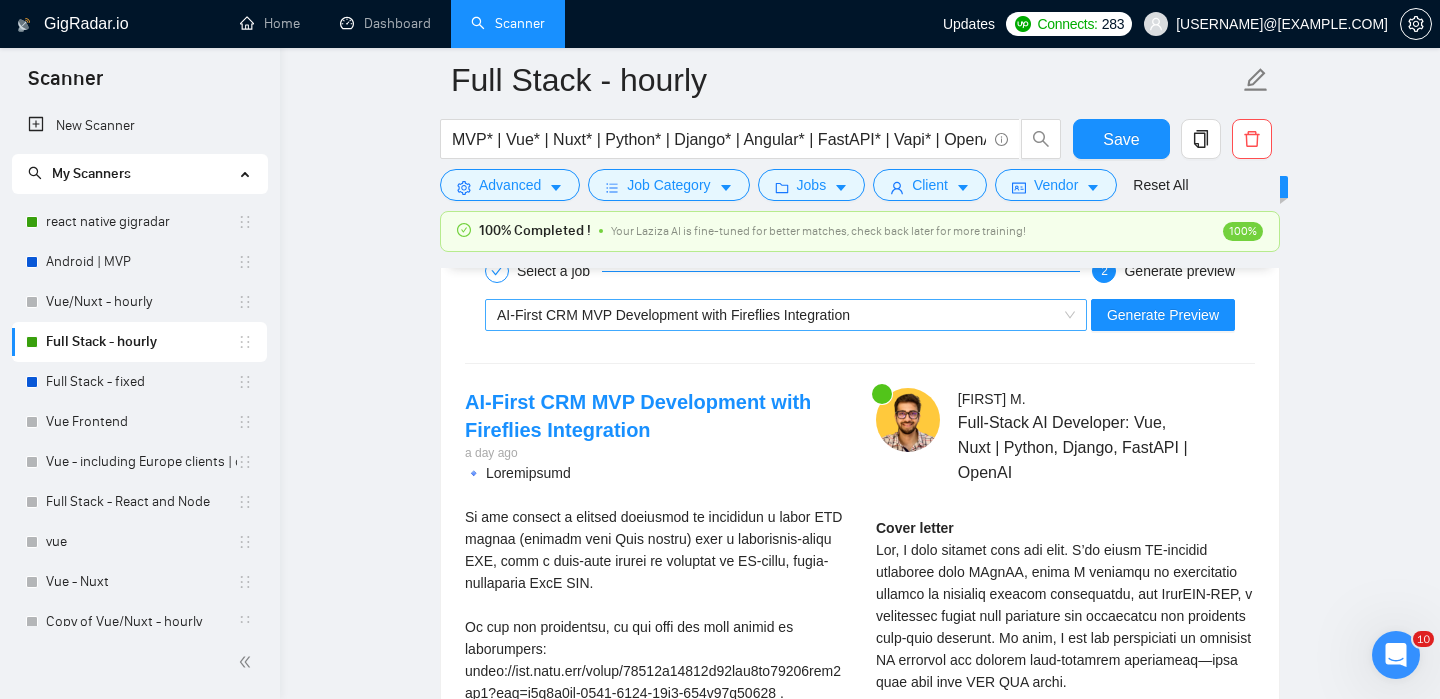 click on "AI-First CRM MVP Development with Fireflies Integration" at bounding box center (777, 315) 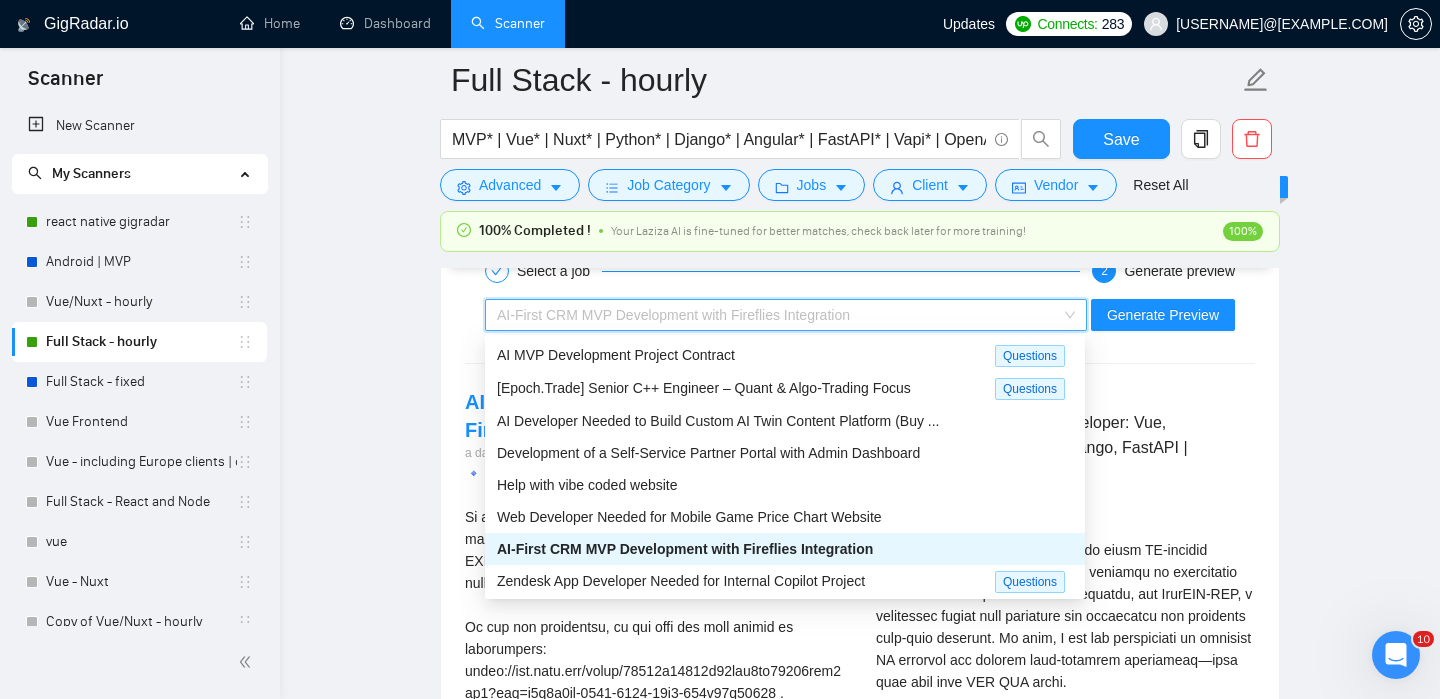 click on "Full-Stack AI Specialist for Smart APIs & Generative Media Workfl ..." at bounding box center [708, 646] 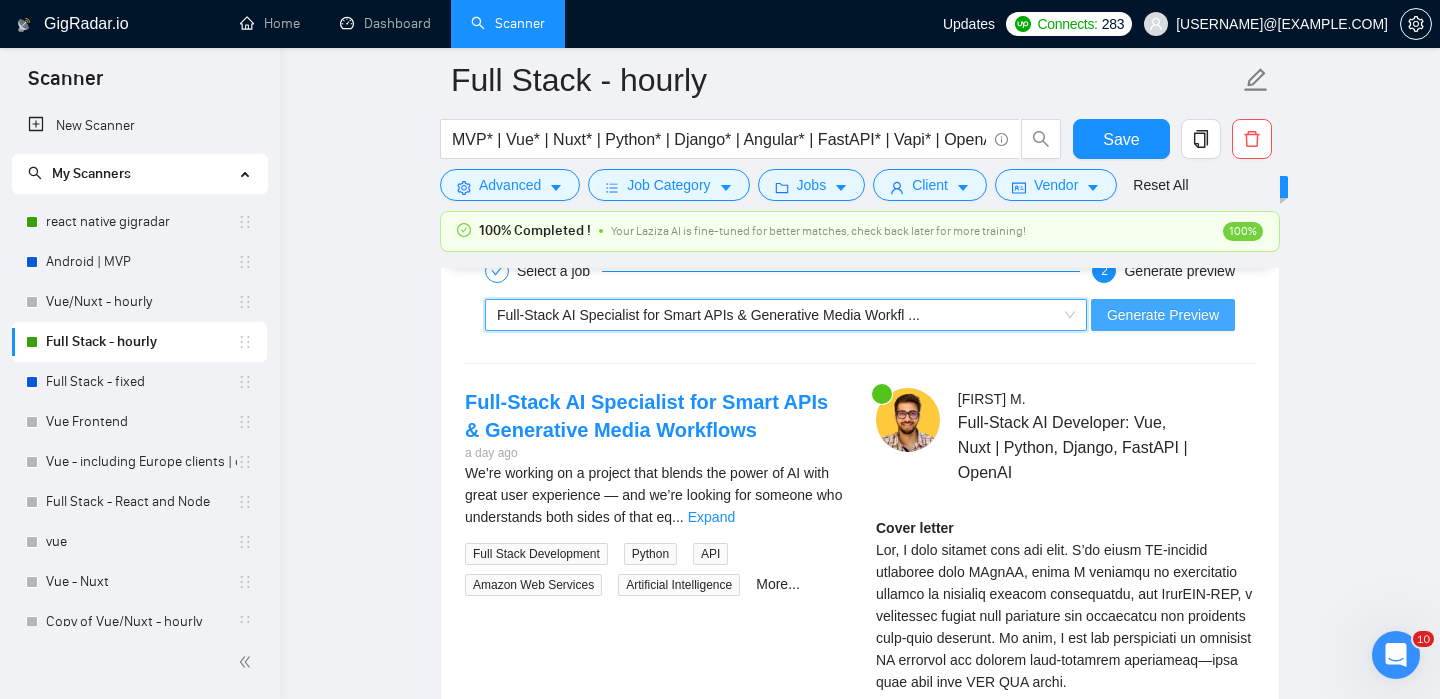 click on "Generate Preview" at bounding box center [1163, 315] 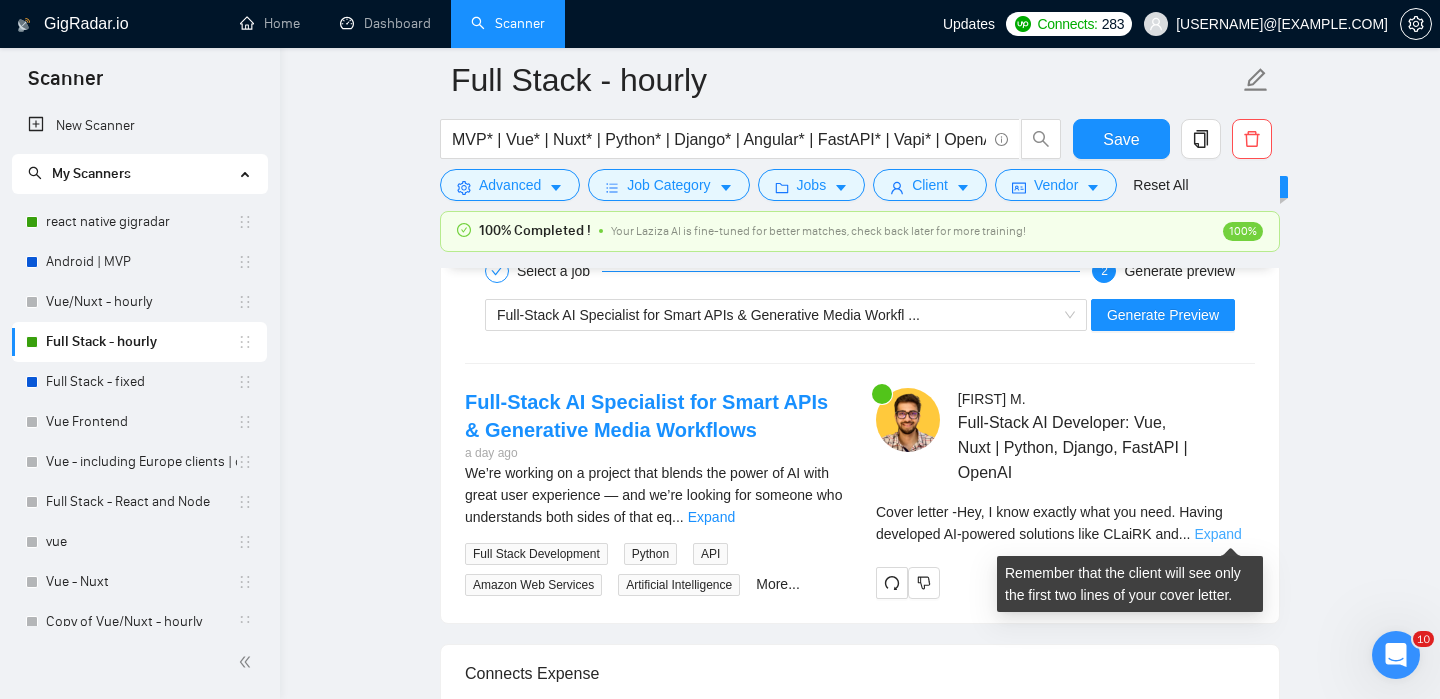 click on "Expand" at bounding box center (1217, 534) 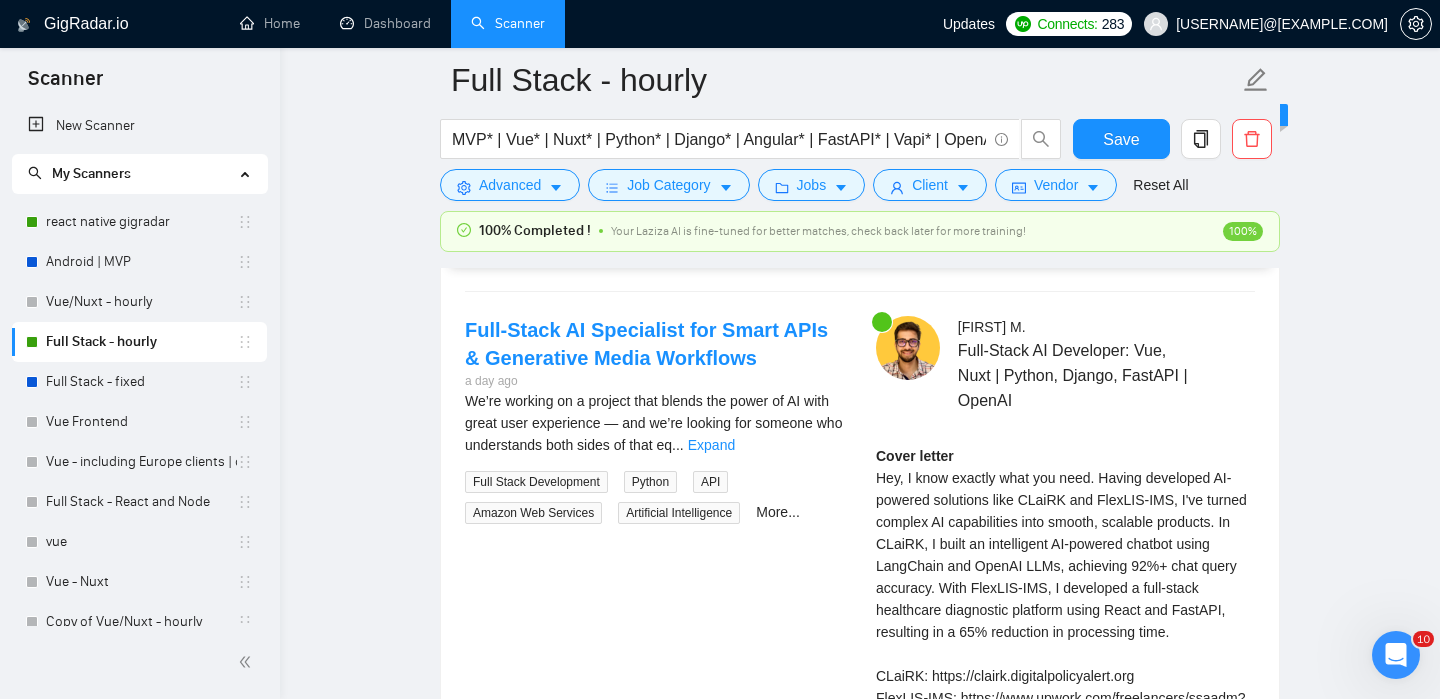 scroll, scrollTop: 3933, scrollLeft: 0, axis: vertical 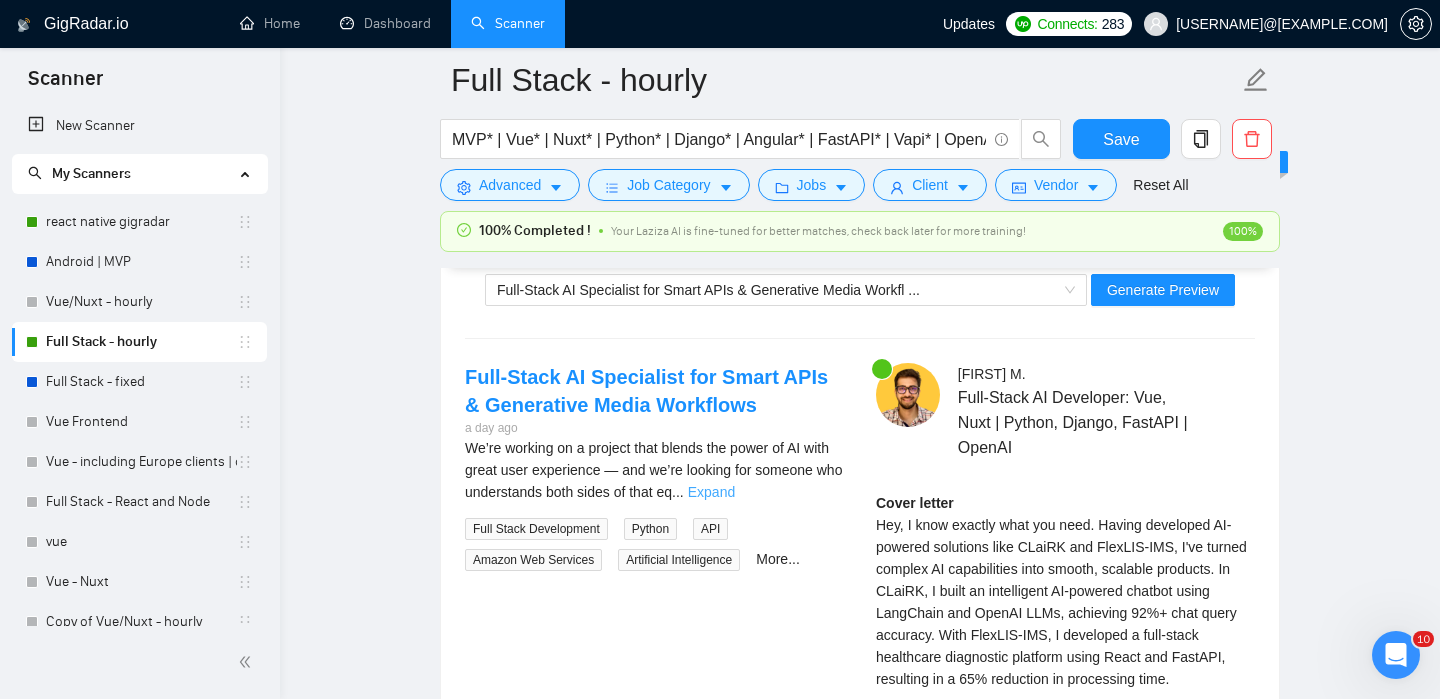 click on "Expand" at bounding box center (711, 492) 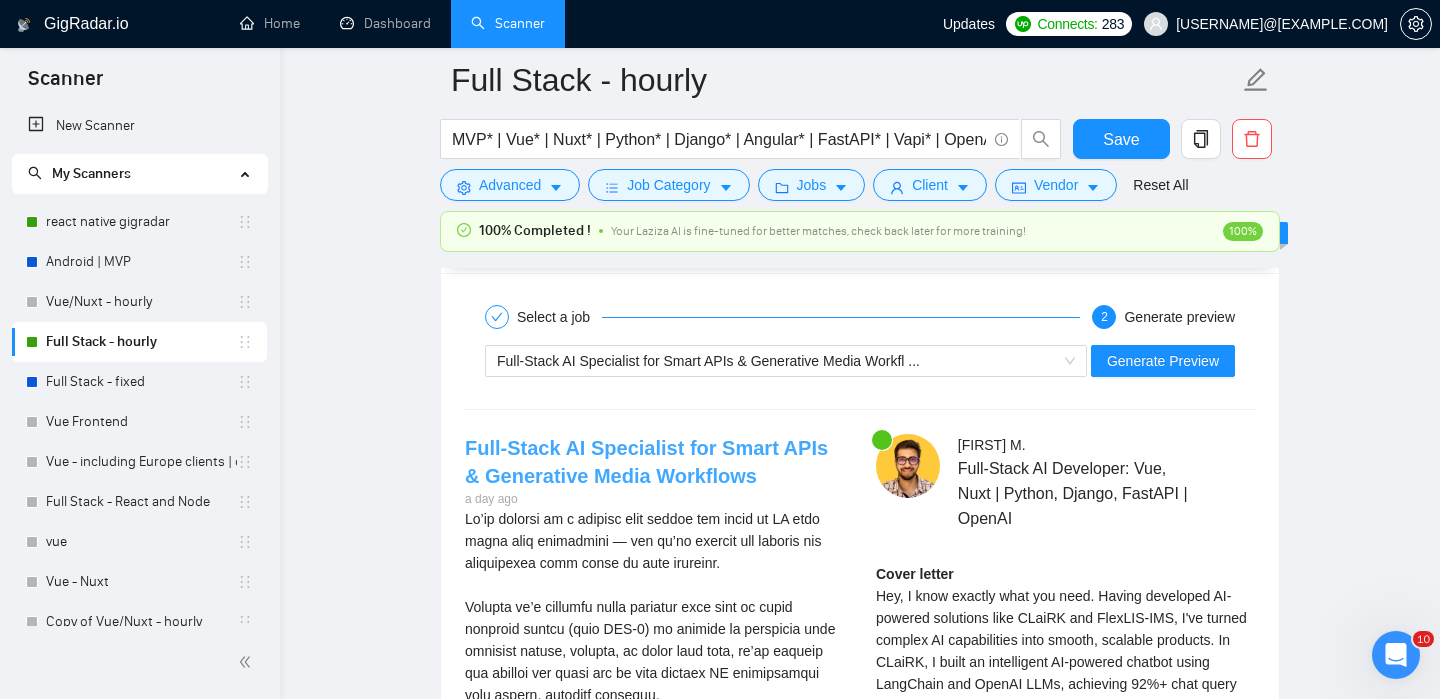 scroll, scrollTop: 3853, scrollLeft: 0, axis: vertical 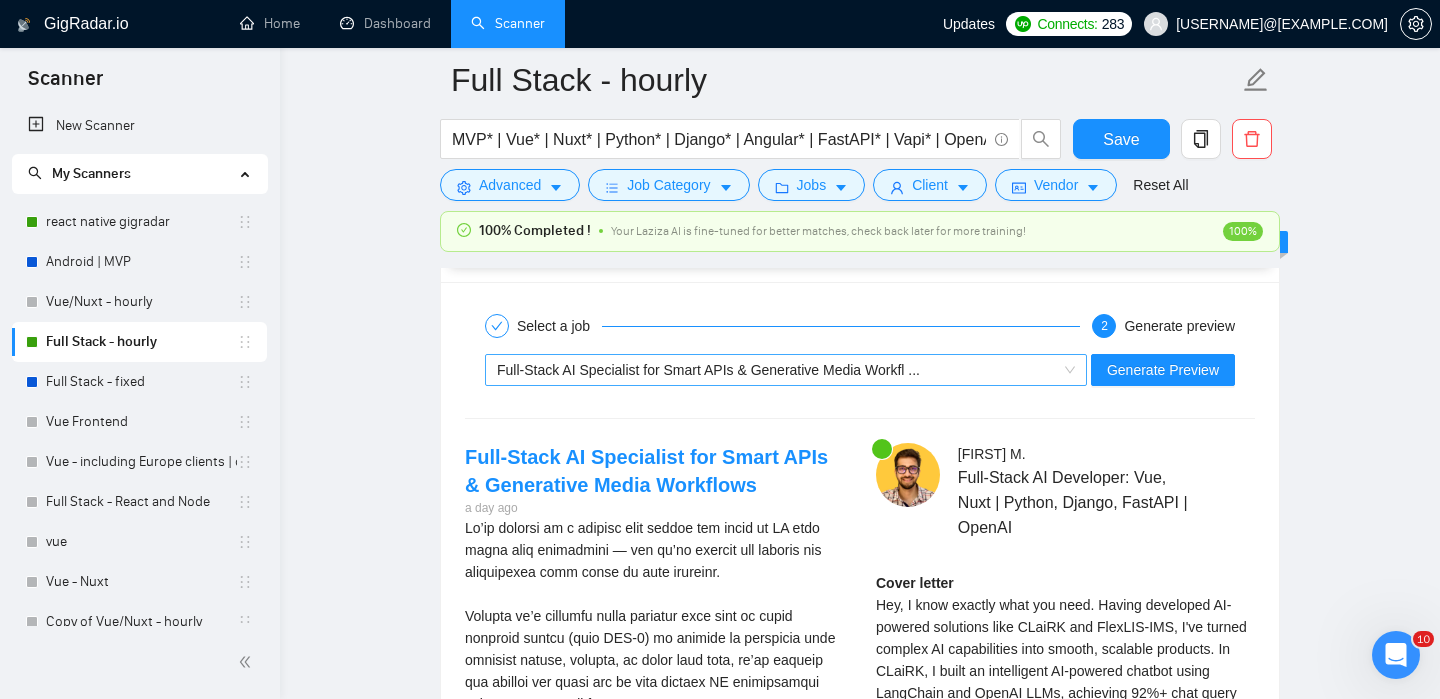 click on "Full-Stack AI Specialist for Smart APIs & Generative Media Workfl ..." at bounding box center (708, 370) 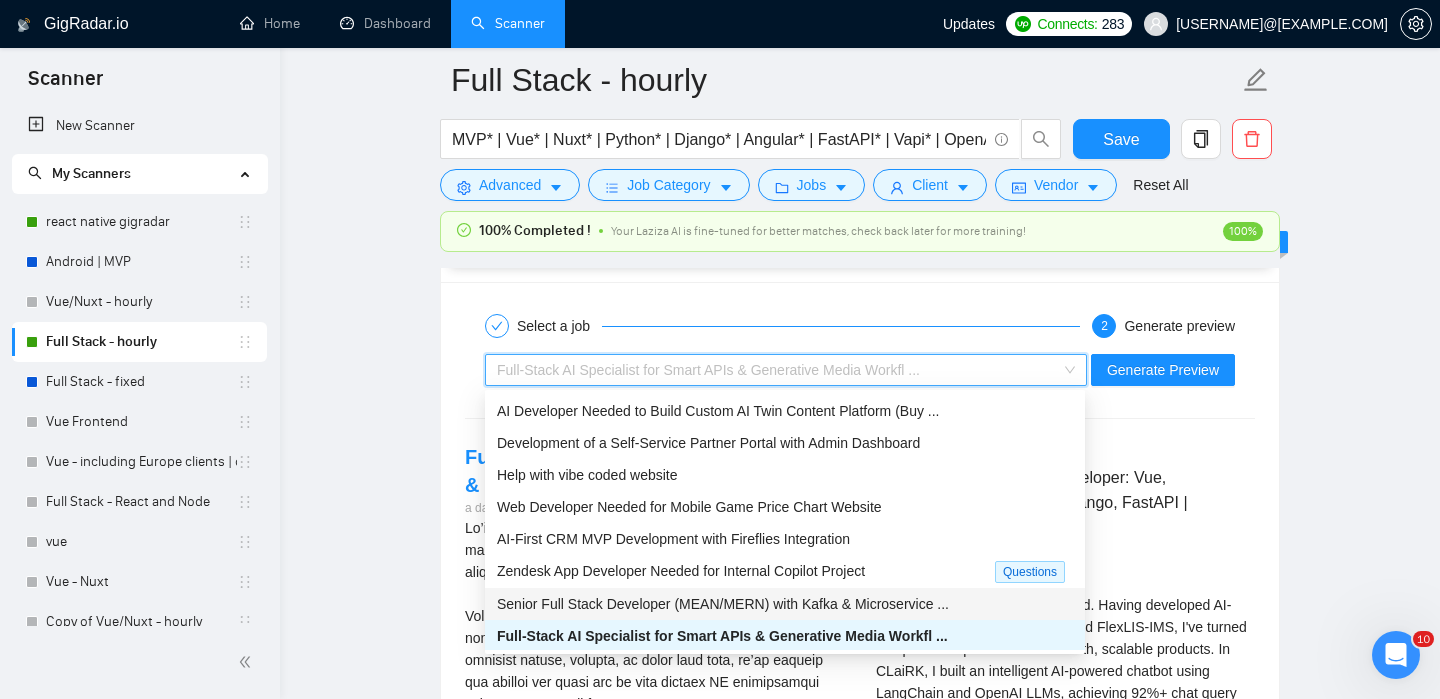 click on "Senior Full Stack Developer (MEAN/MERN) with Kafka & Microservice ..." at bounding box center [723, 604] 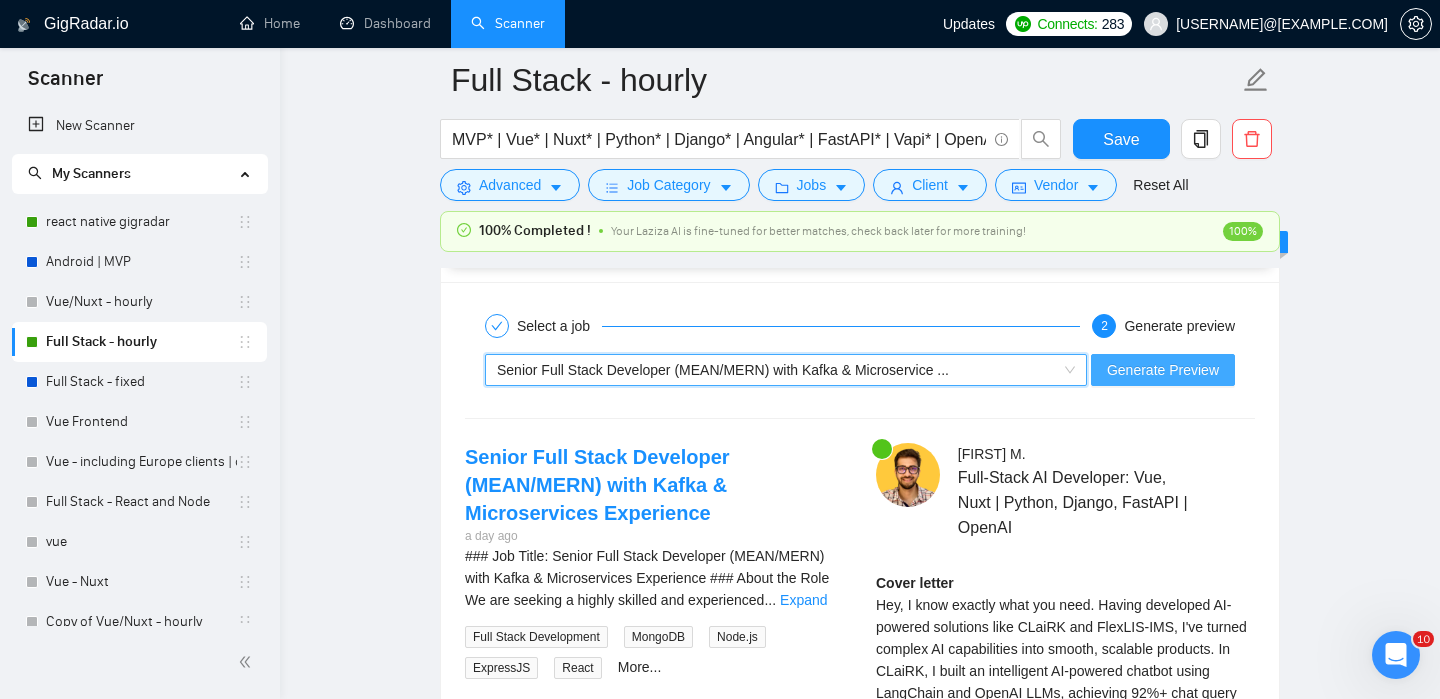 click on "Generate Preview" at bounding box center [1163, 370] 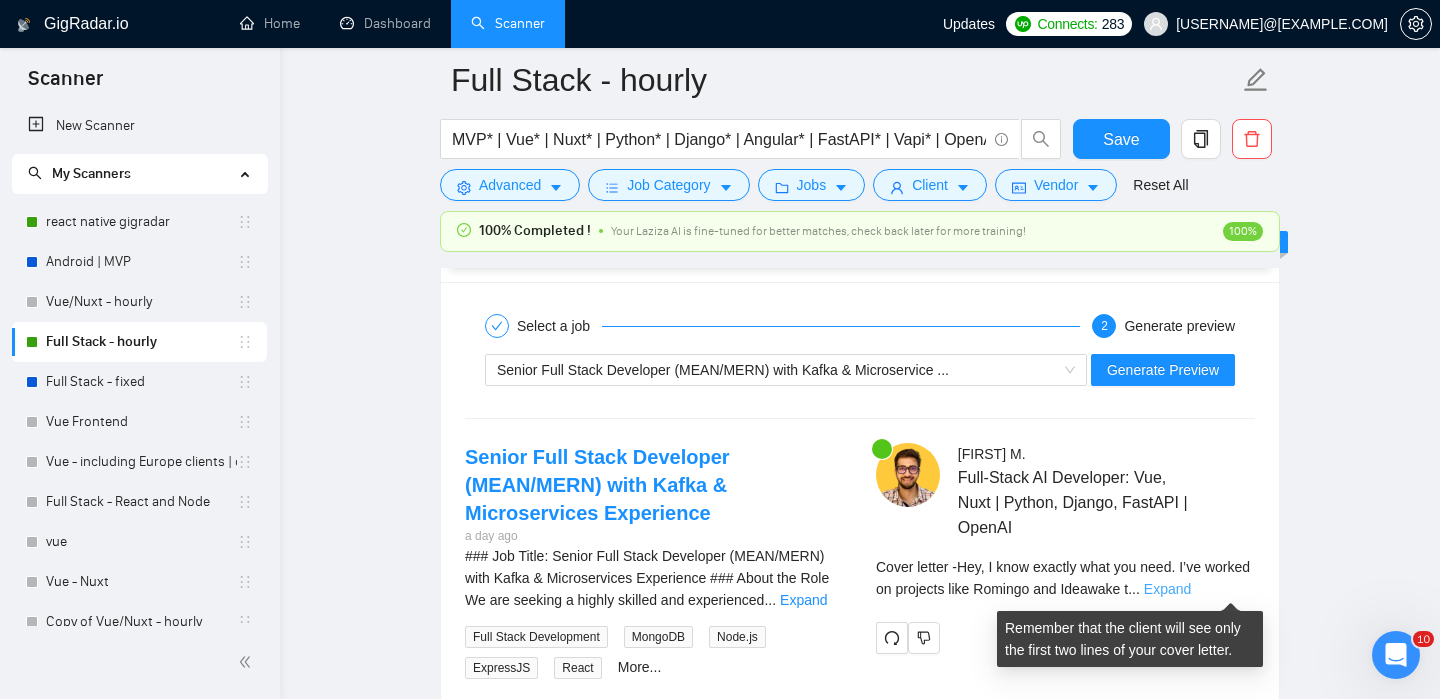 click on "Expand" at bounding box center (1167, 589) 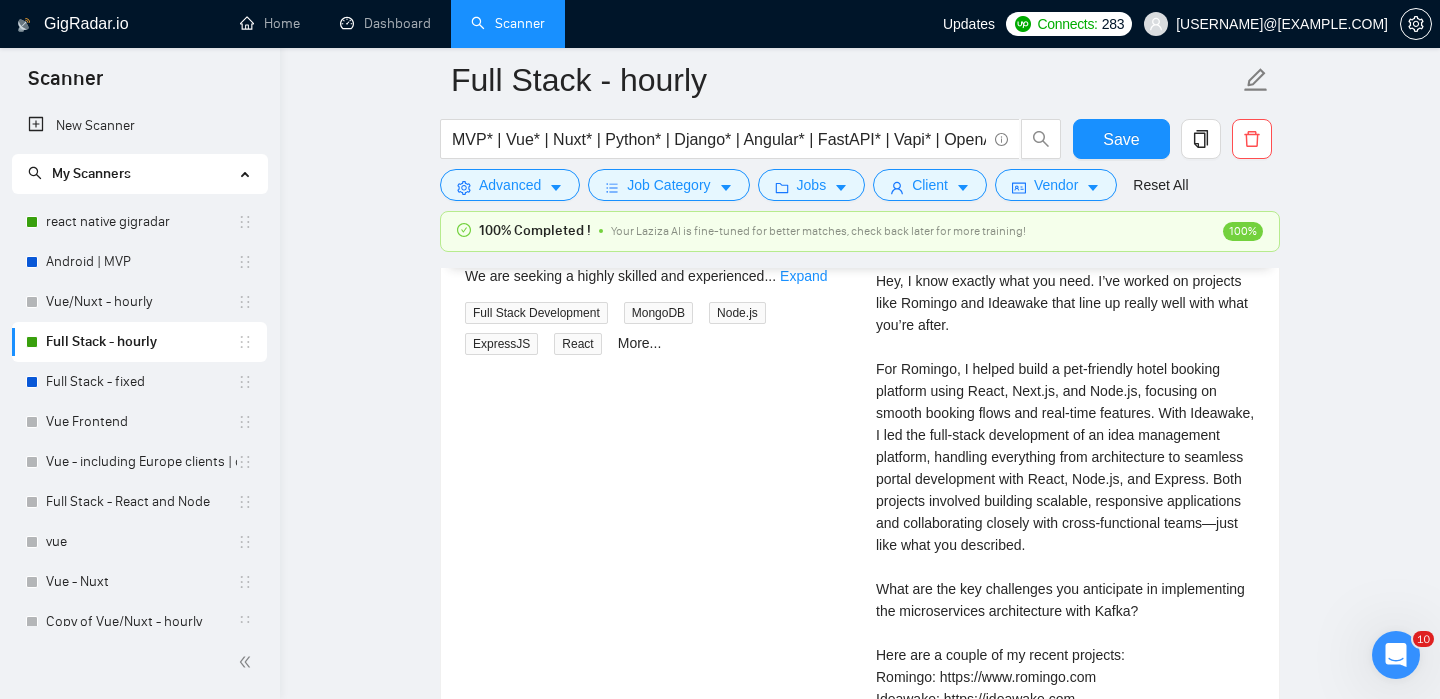 scroll, scrollTop: 4072, scrollLeft: 0, axis: vertical 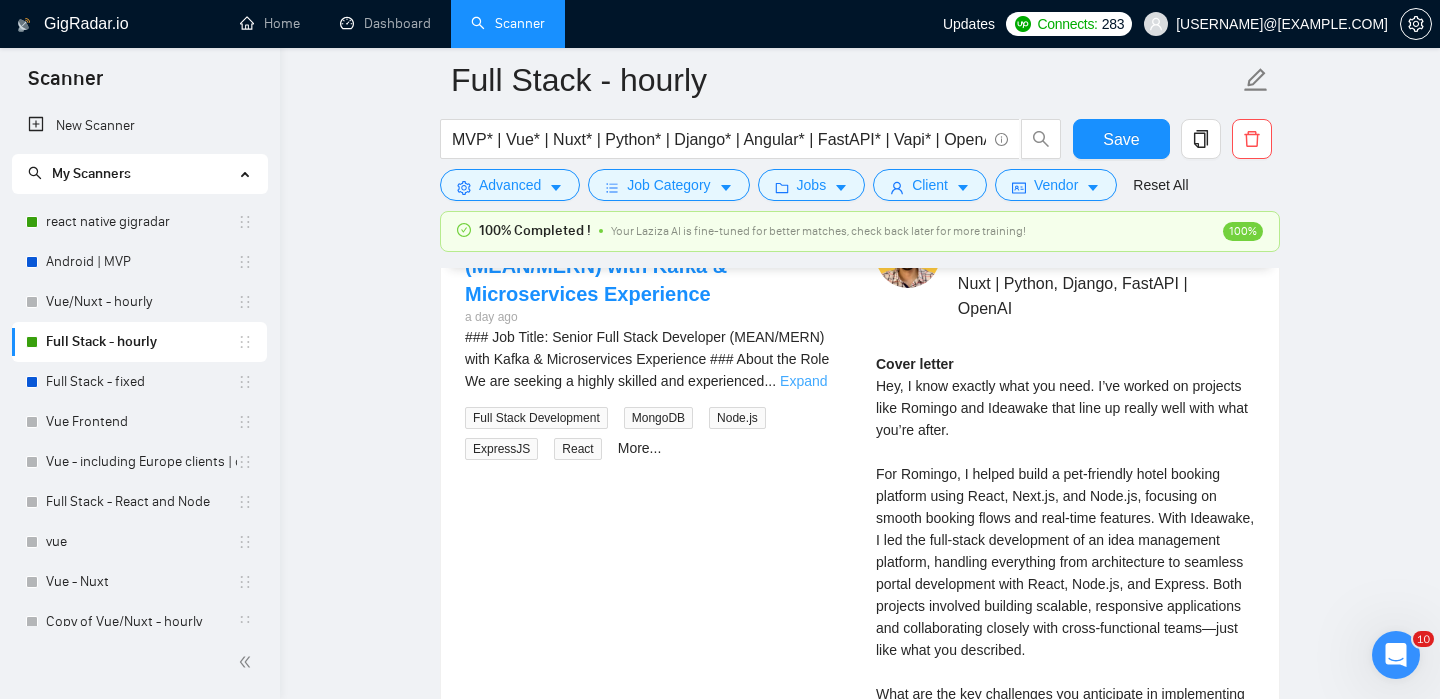 click on "Expand" at bounding box center (803, 381) 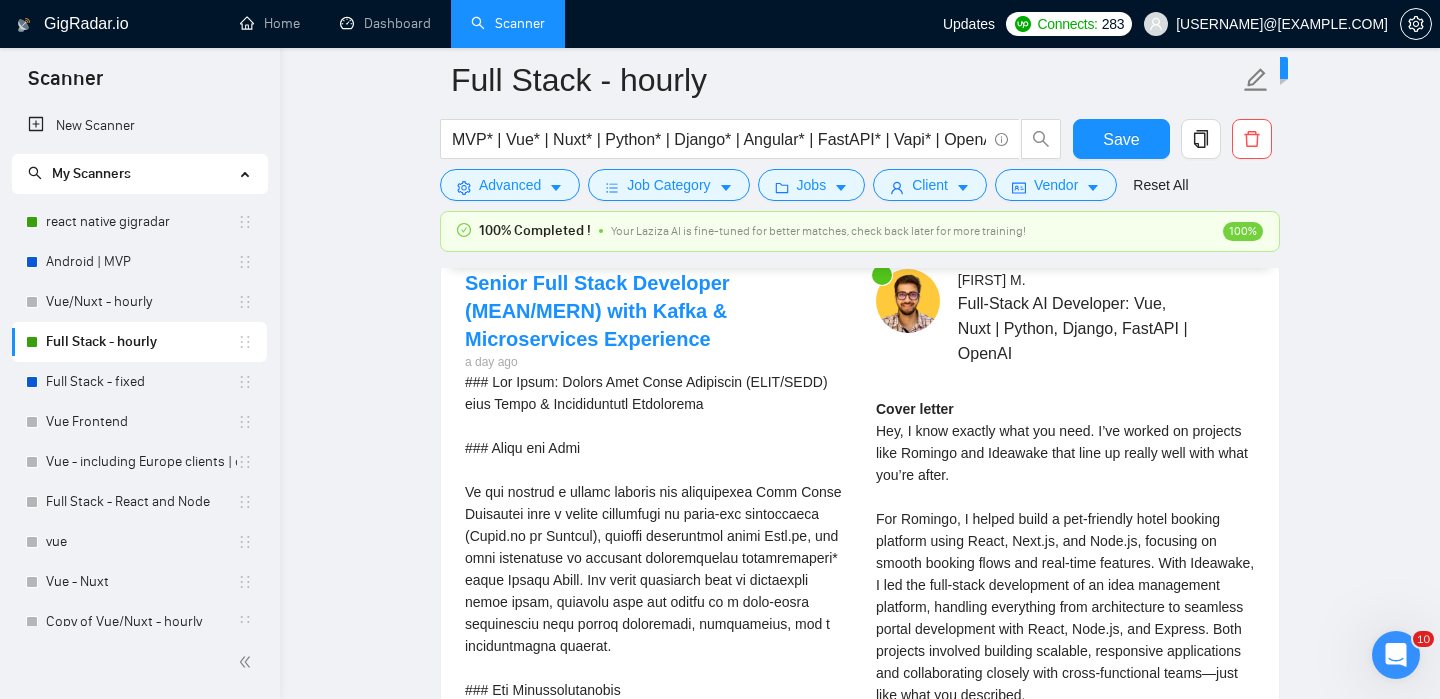 scroll, scrollTop: 3927, scrollLeft: 0, axis: vertical 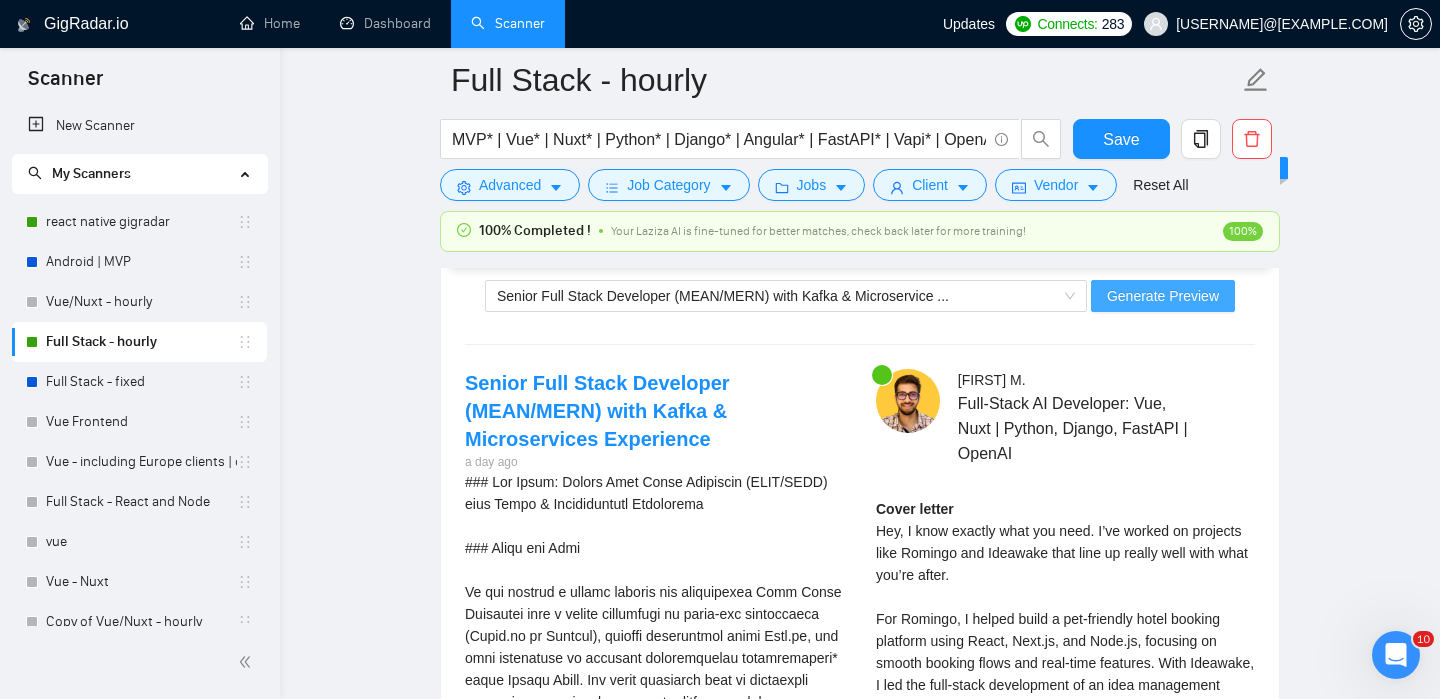 click on "Generate Preview" at bounding box center [1163, 296] 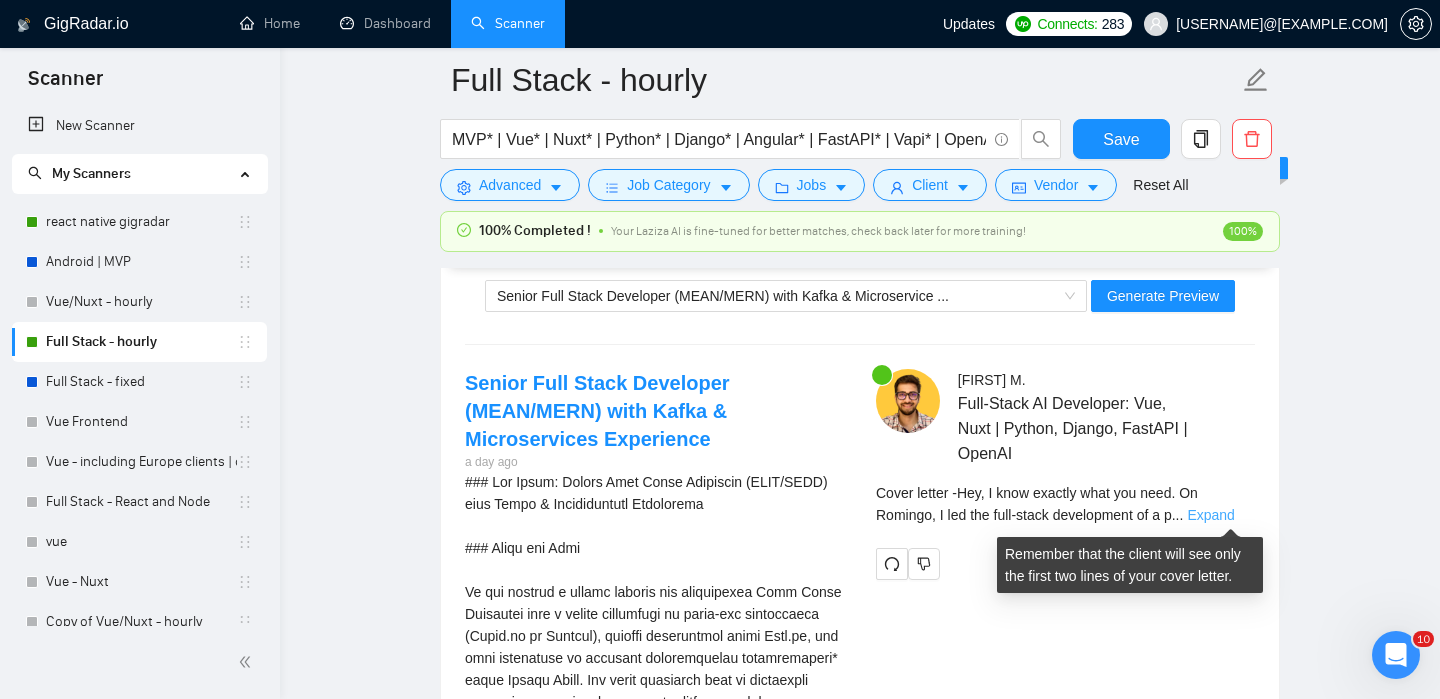 click on "Expand" at bounding box center [1210, 515] 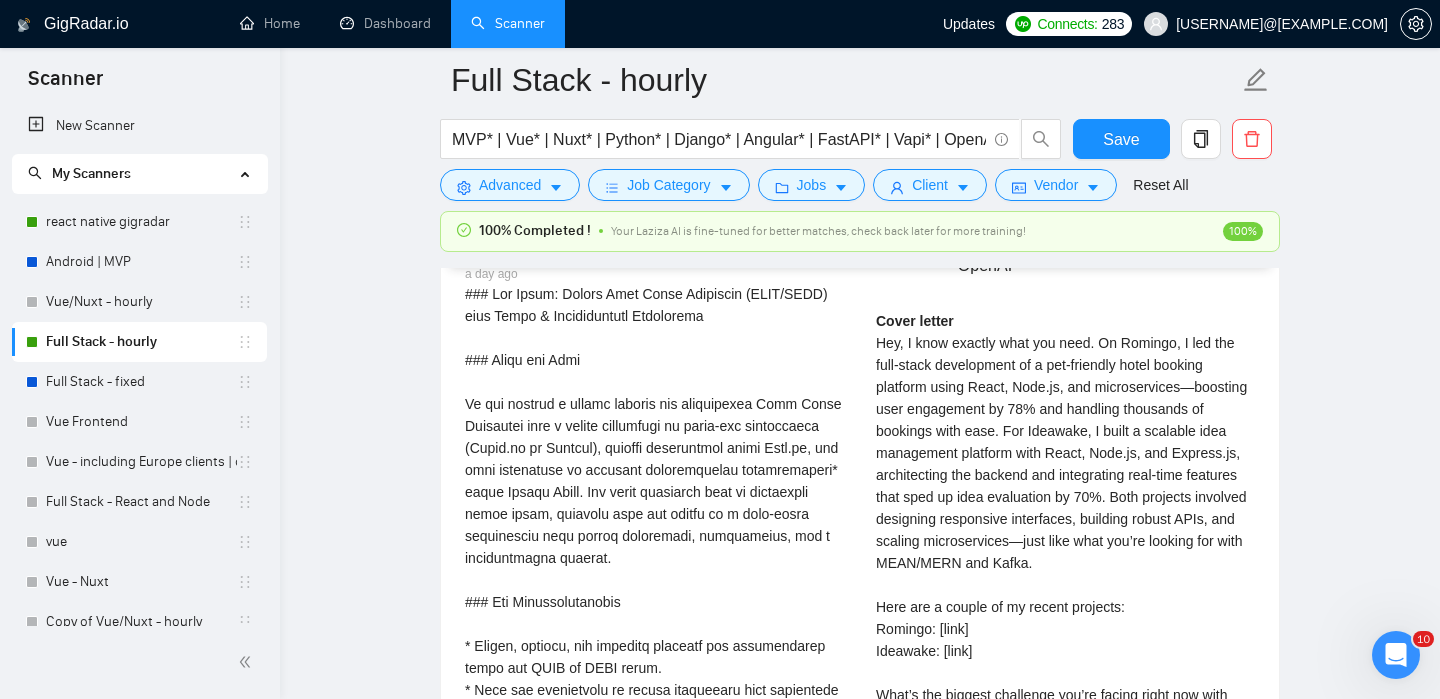 scroll, scrollTop: 4111, scrollLeft: 0, axis: vertical 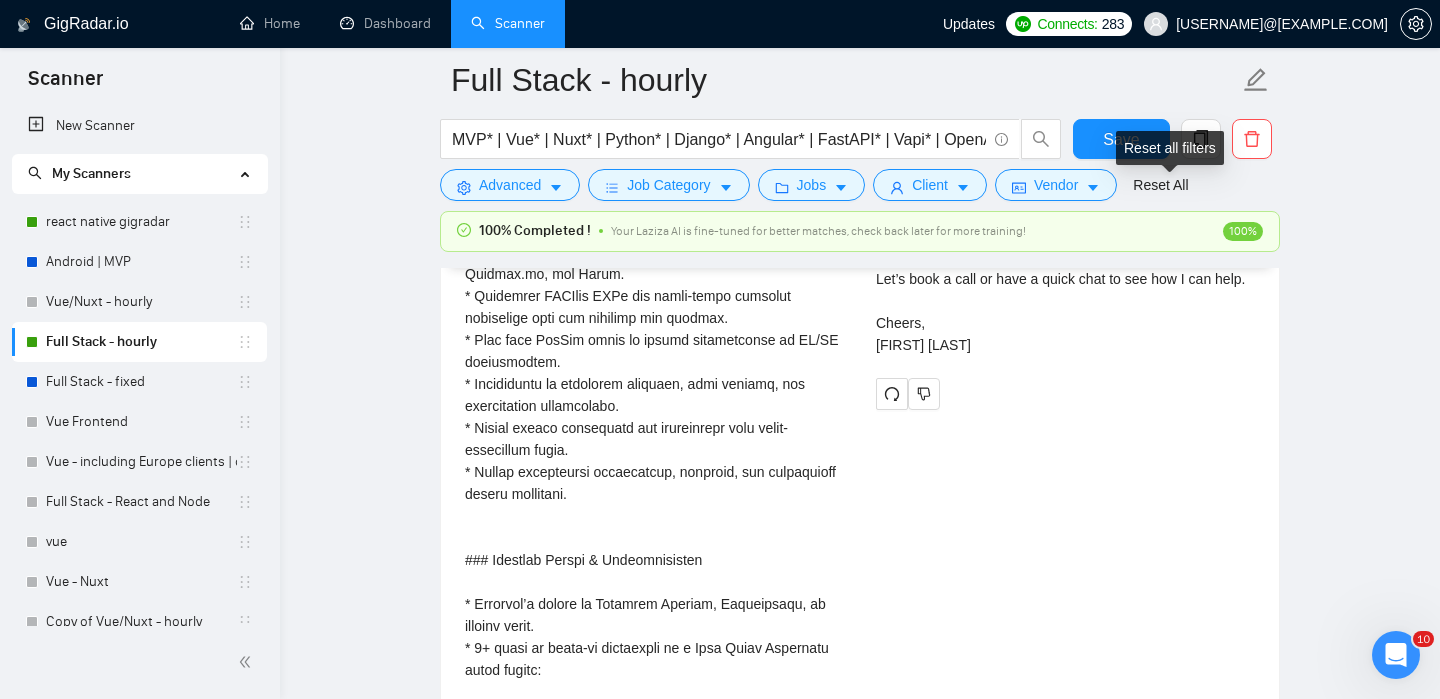 click on "Reset all filters" at bounding box center [1170, 148] 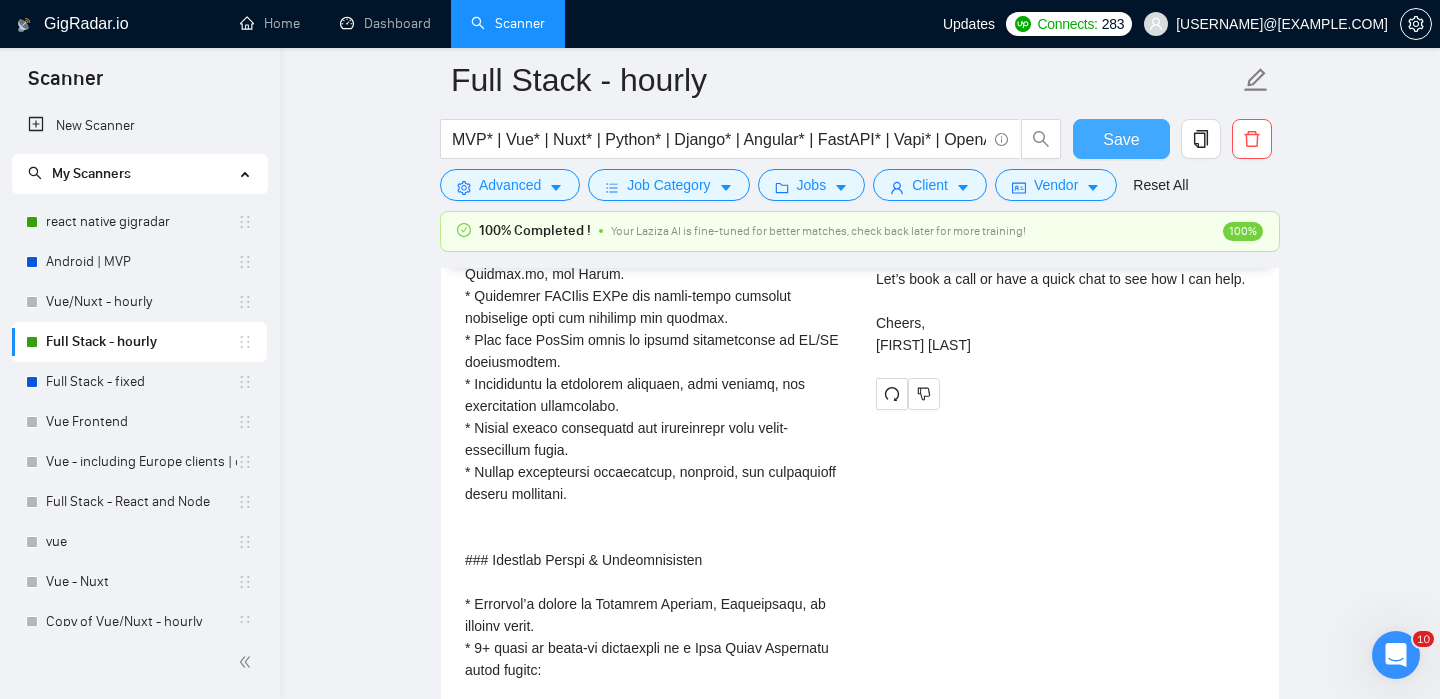 click on "Save" at bounding box center (1121, 139) 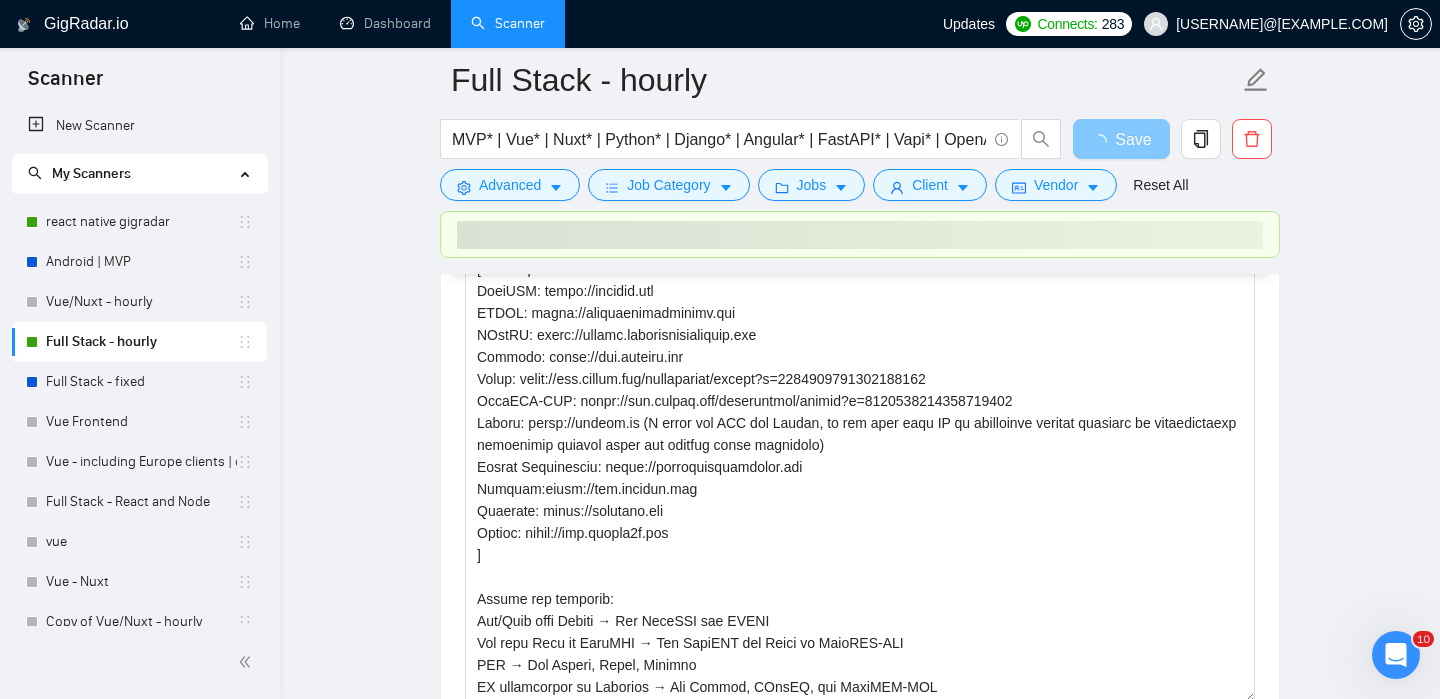 scroll, scrollTop: 2463, scrollLeft: 0, axis: vertical 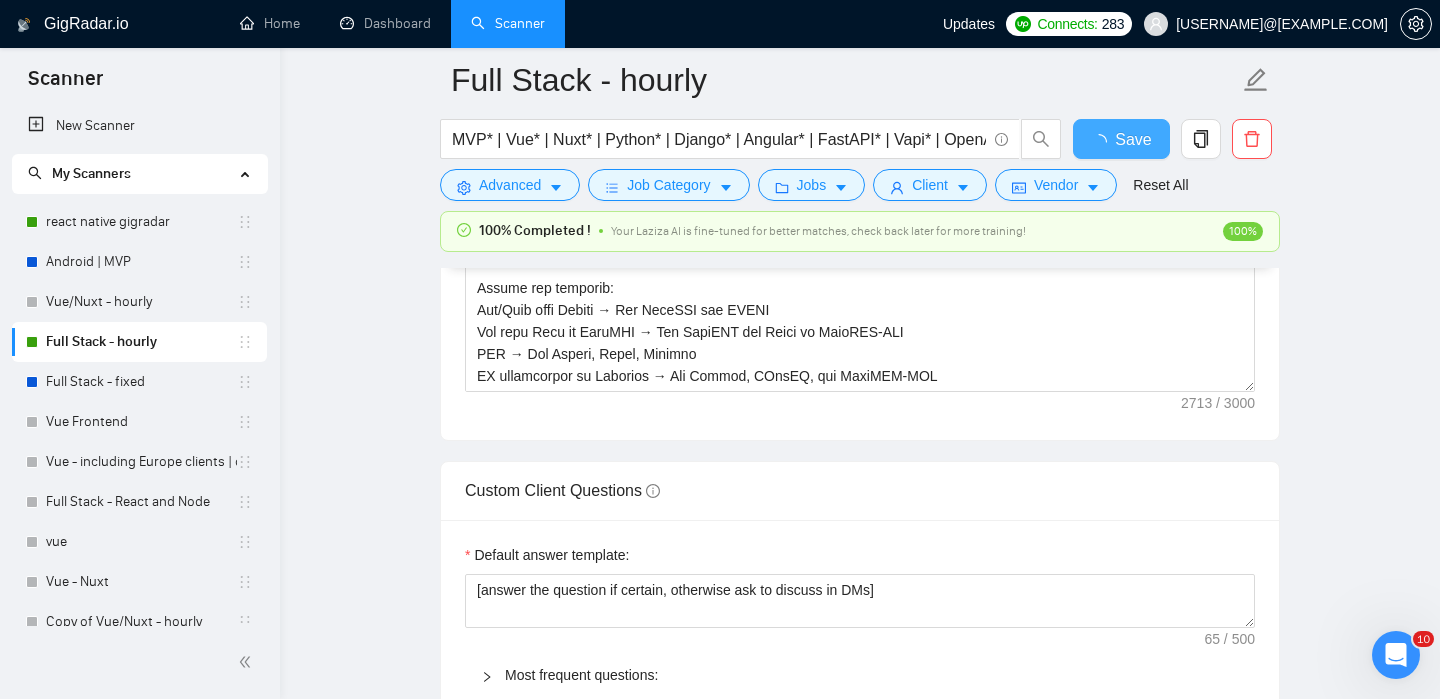 type 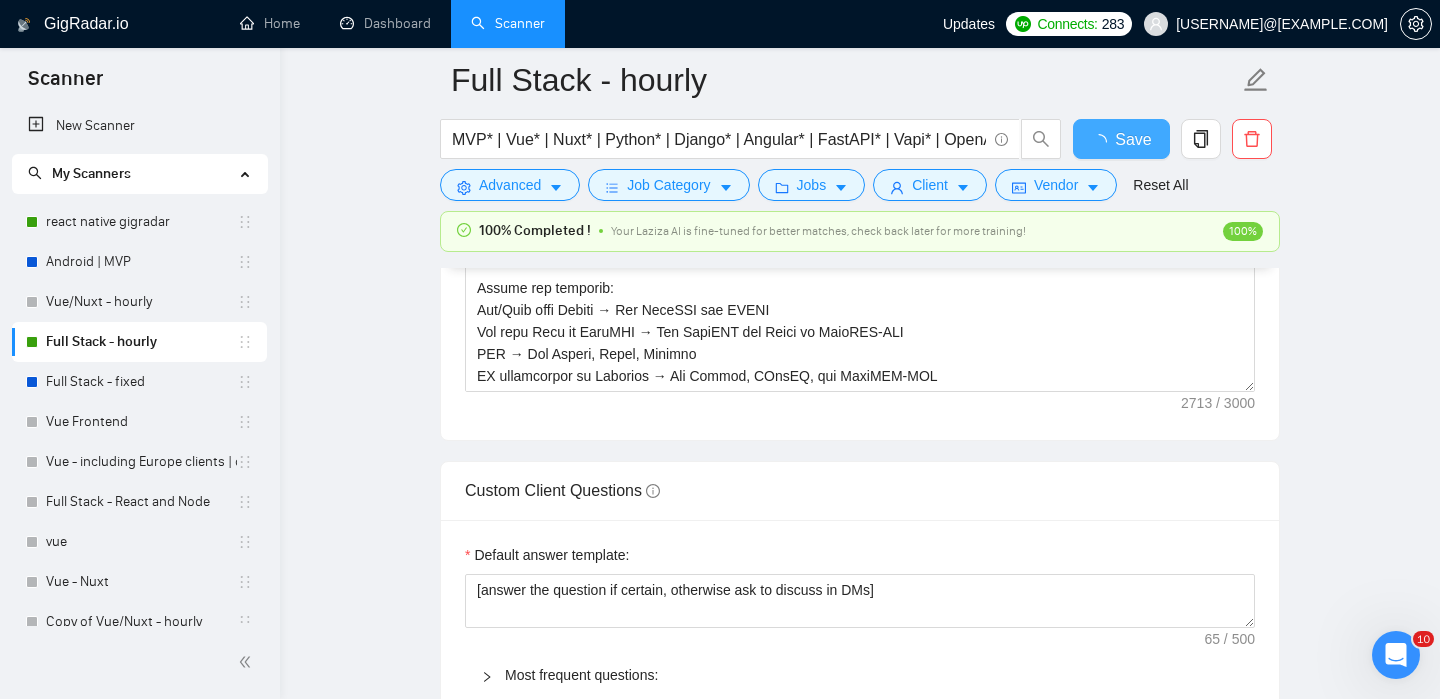 checkbox on "true" 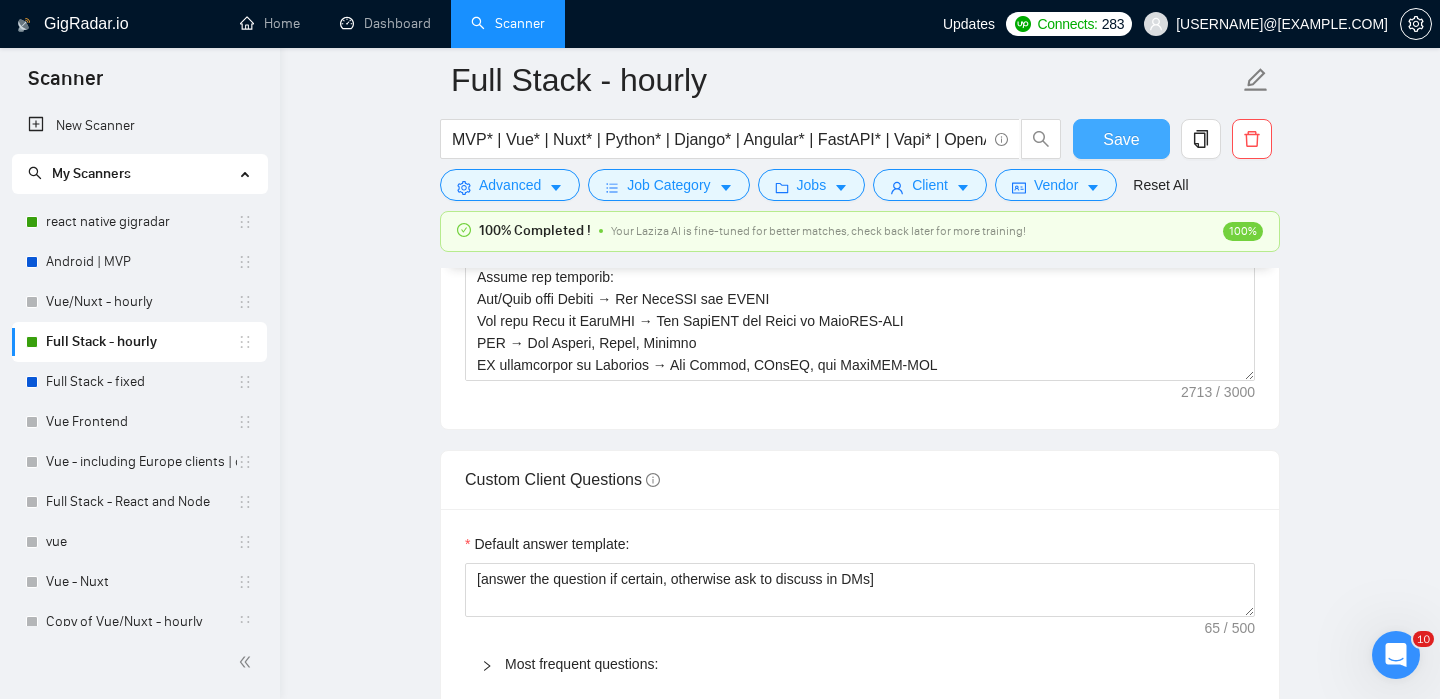 type 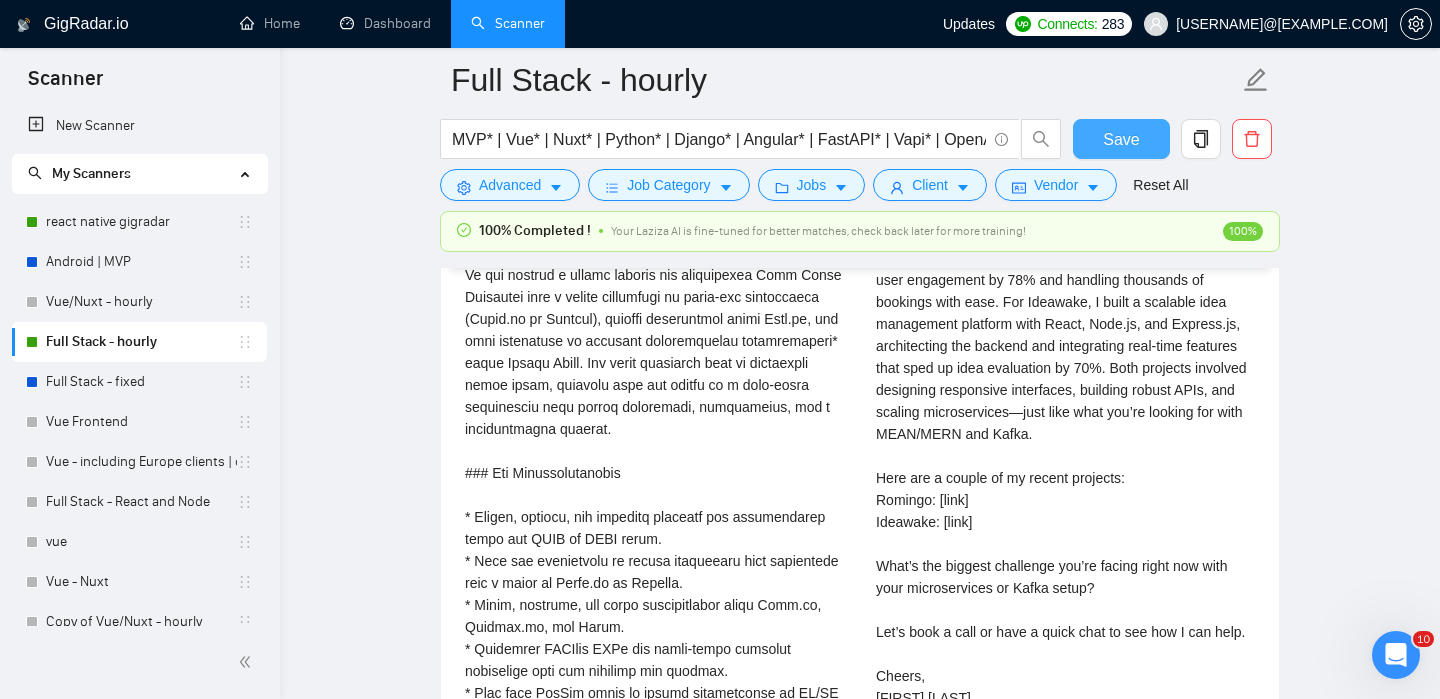scroll, scrollTop: 4268, scrollLeft: 0, axis: vertical 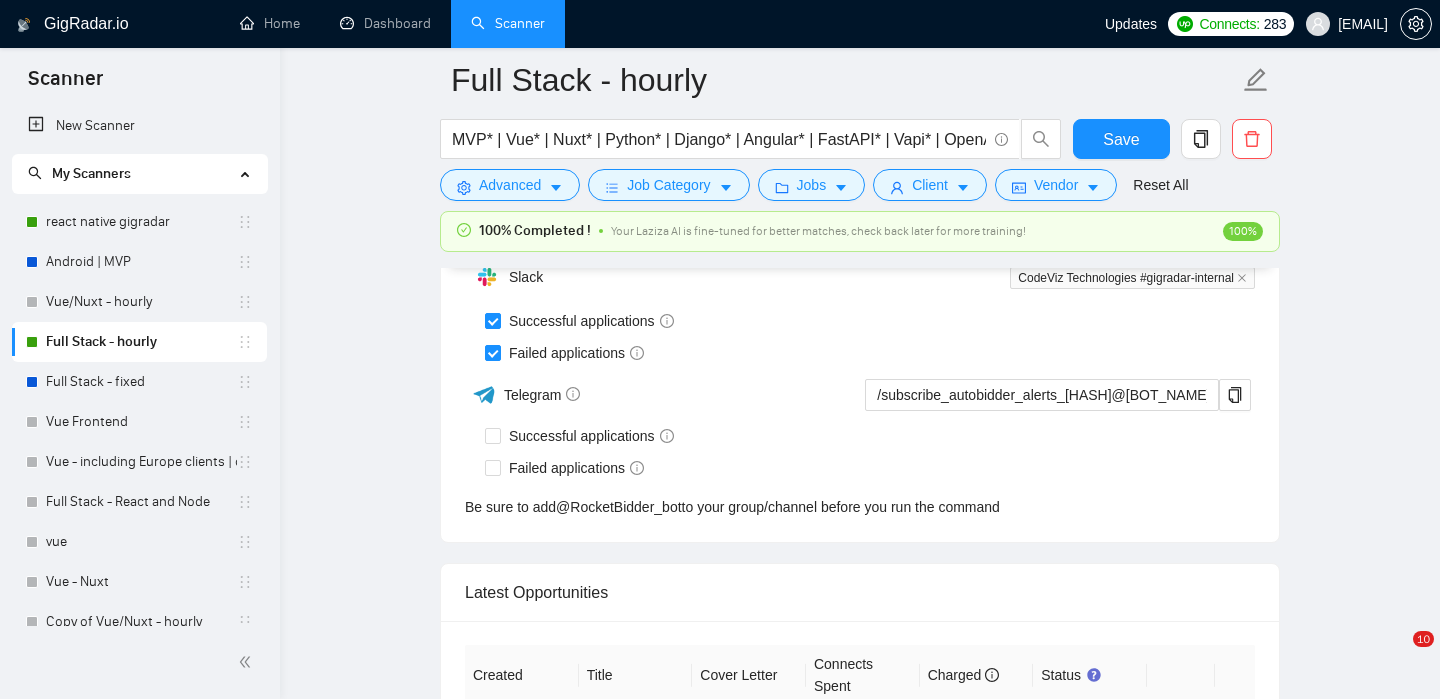 type 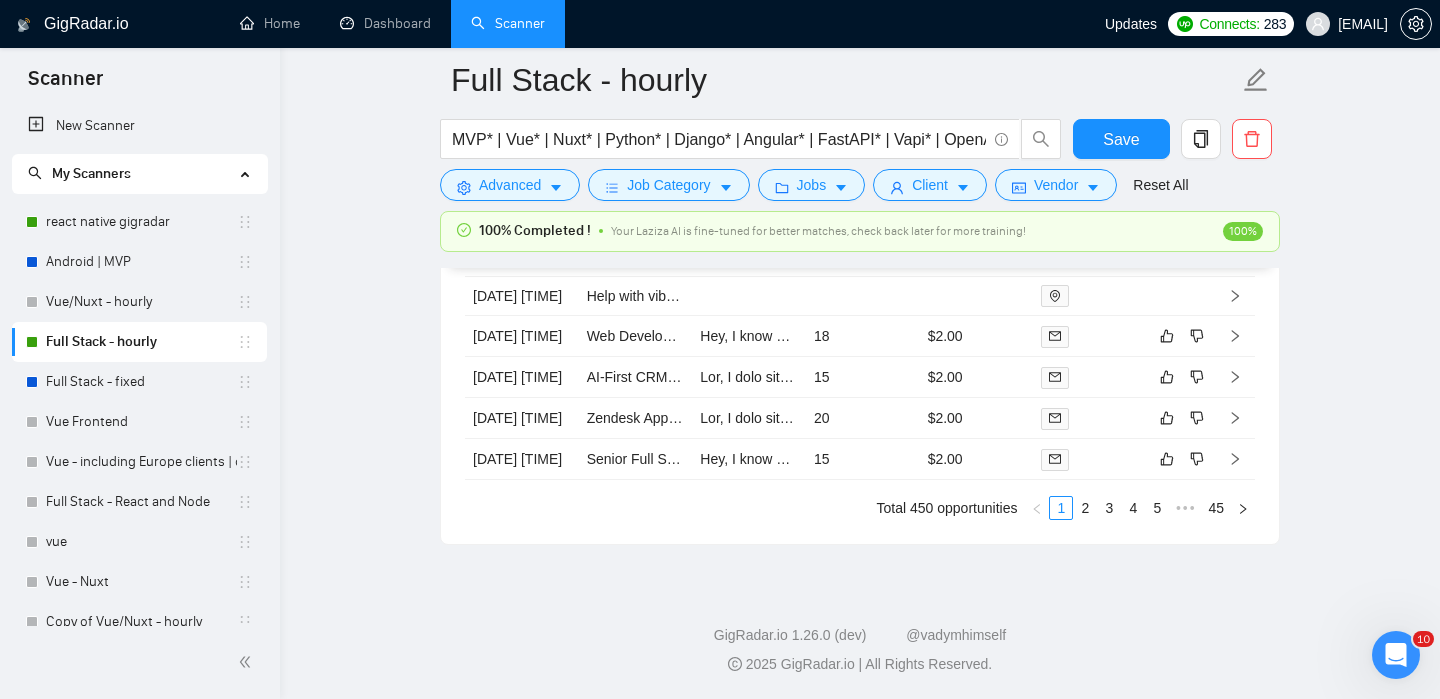 scroll, scrollTop: 0, scrollLeft: 0, axis: both 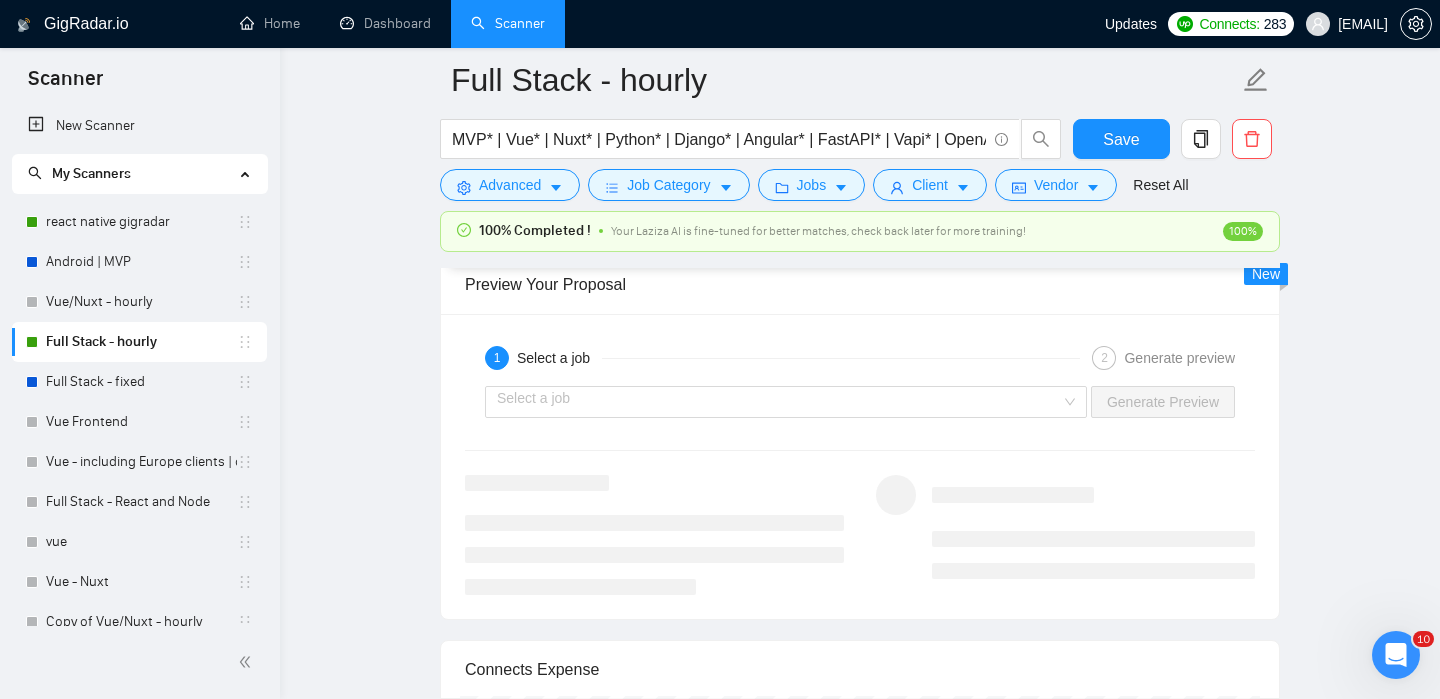 click on "Select a job Generate Preview" at bounding box center (860, 402) 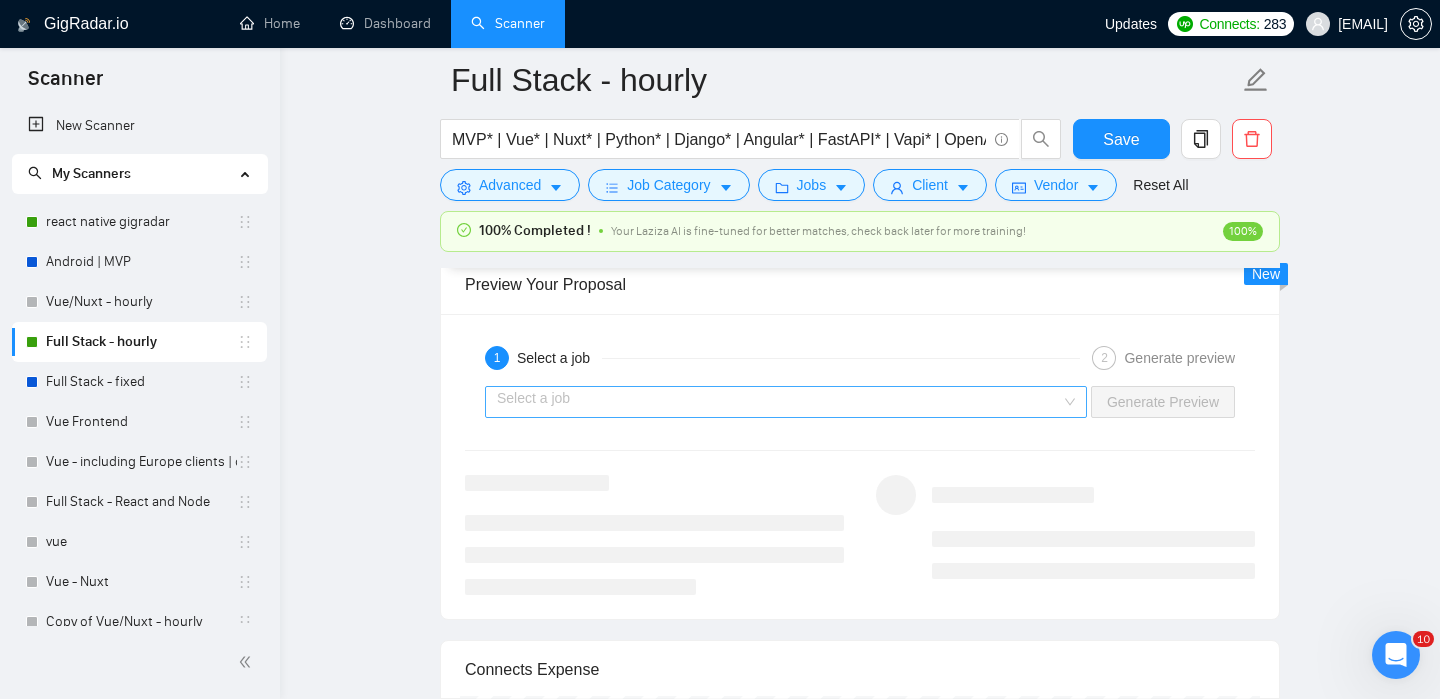 click at bounding box center (779, 402) 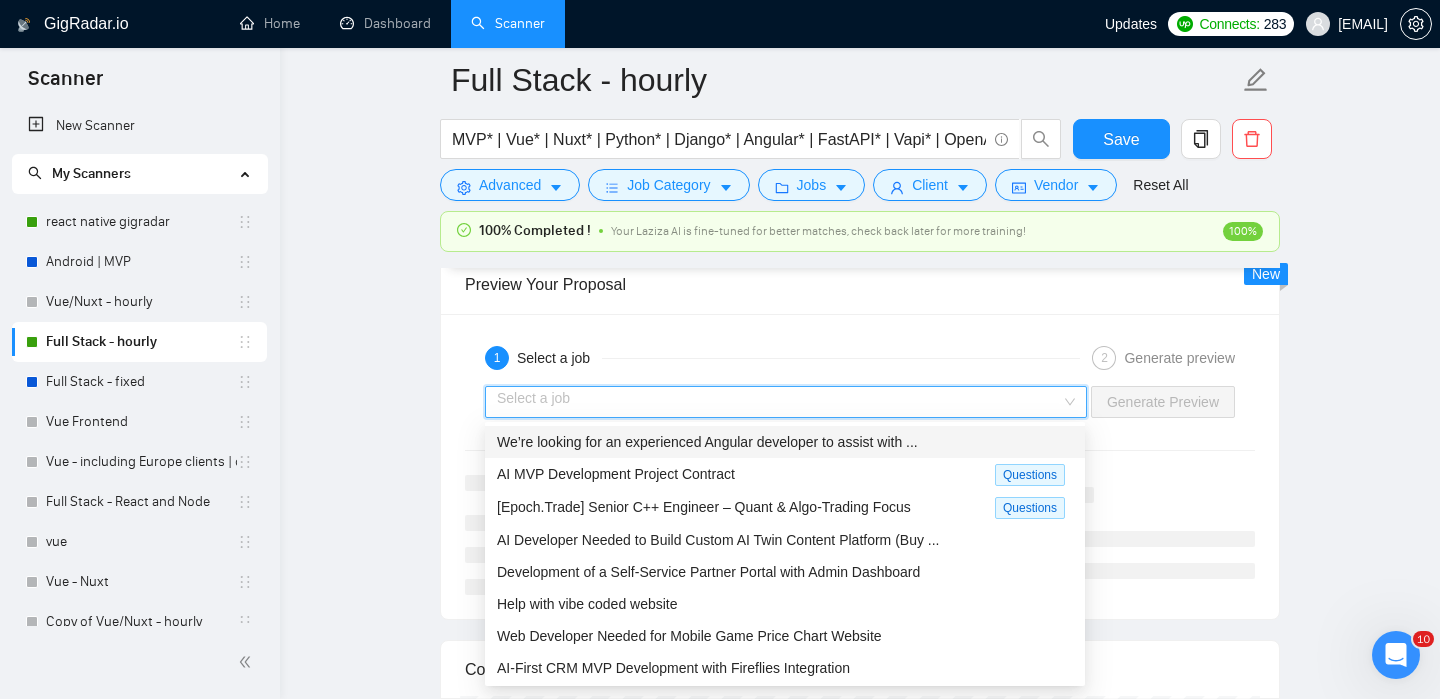 click on "We’re looking for an experienced Angular developer to assist with ..." at bounding box center [707, 442] 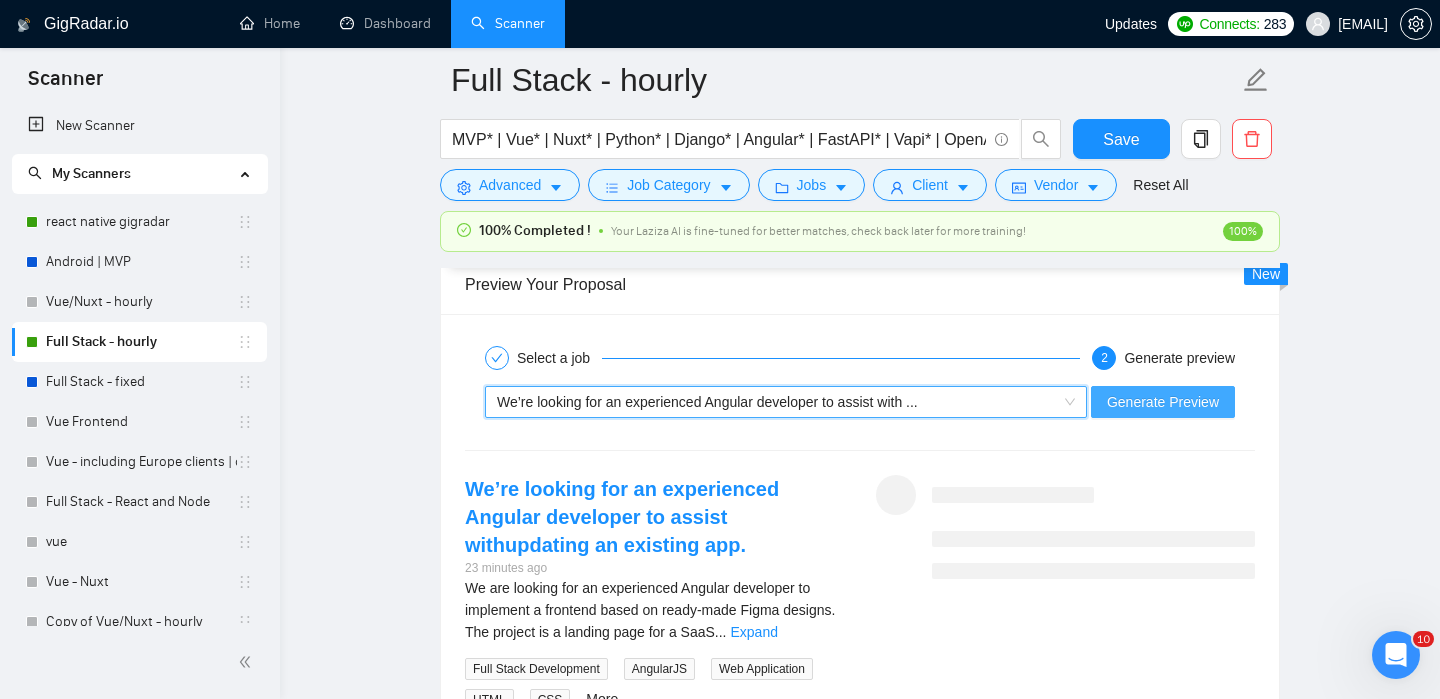 click on "Generate Preview" at bounding box center (1163, 402) 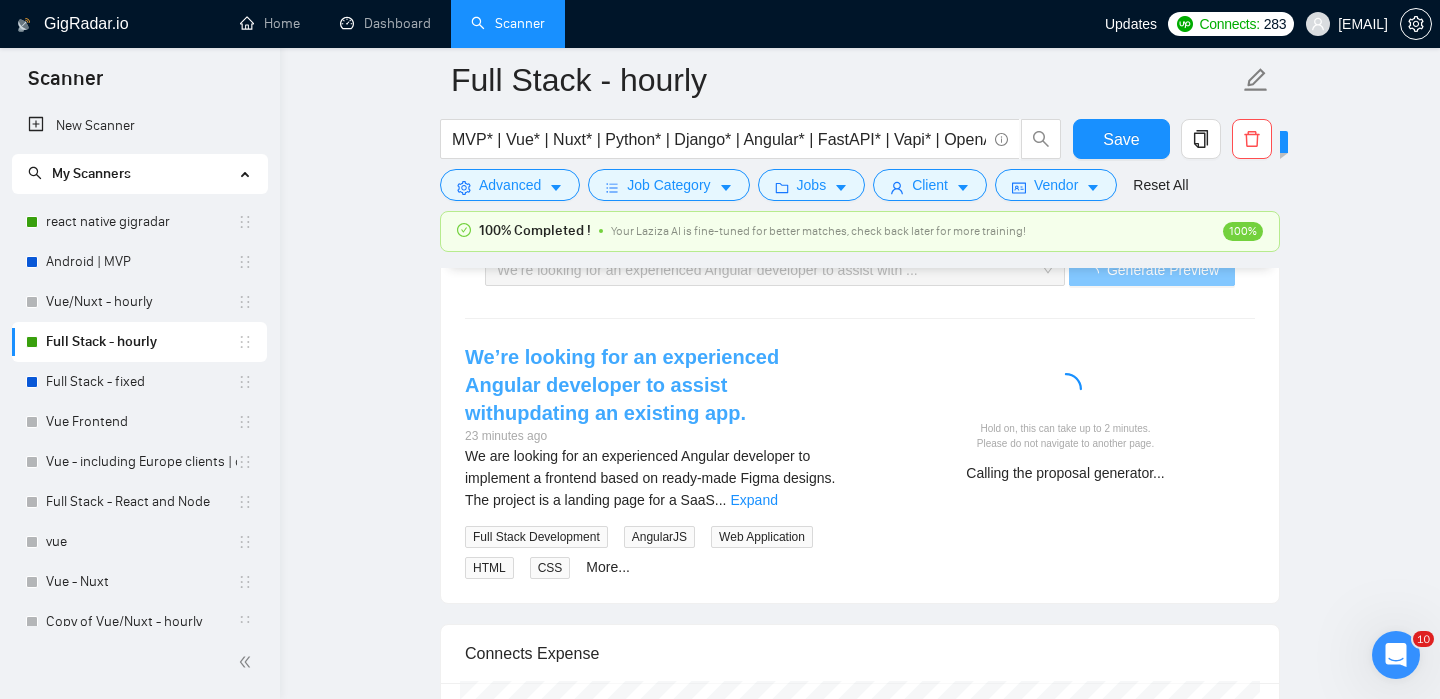 scroll, scrollTop: 3979, scrollLeft: 0, axis: vertical 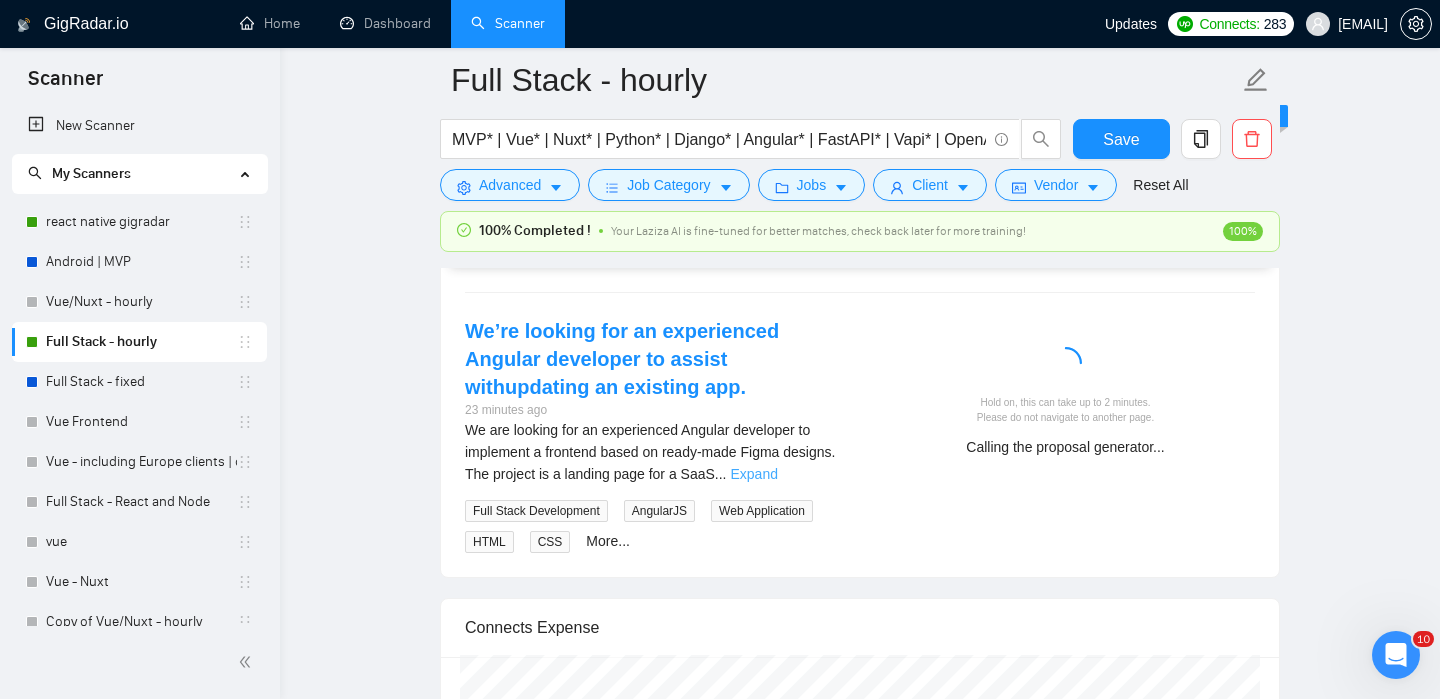 click on "Expand" at bounding box center (754, 474) 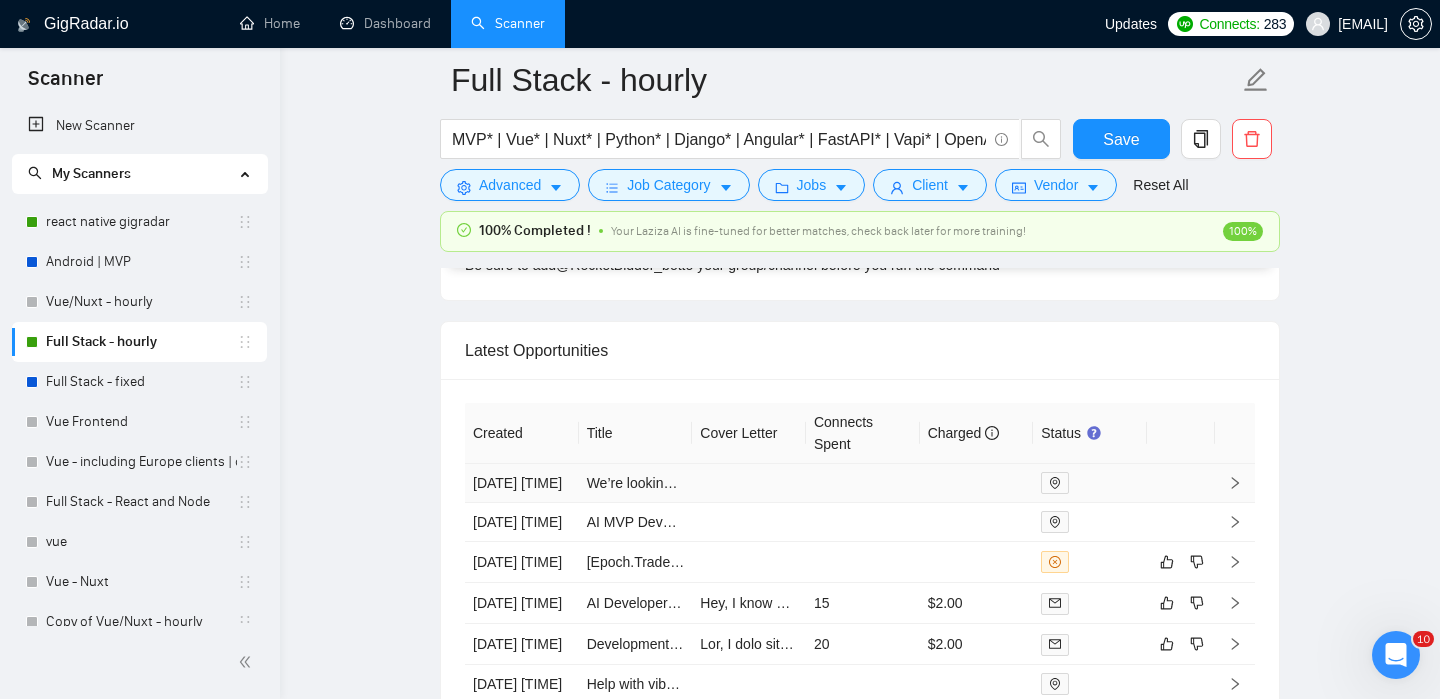 scroll, scrollTop: 5543, scrollLeft: 0, axis: vertical 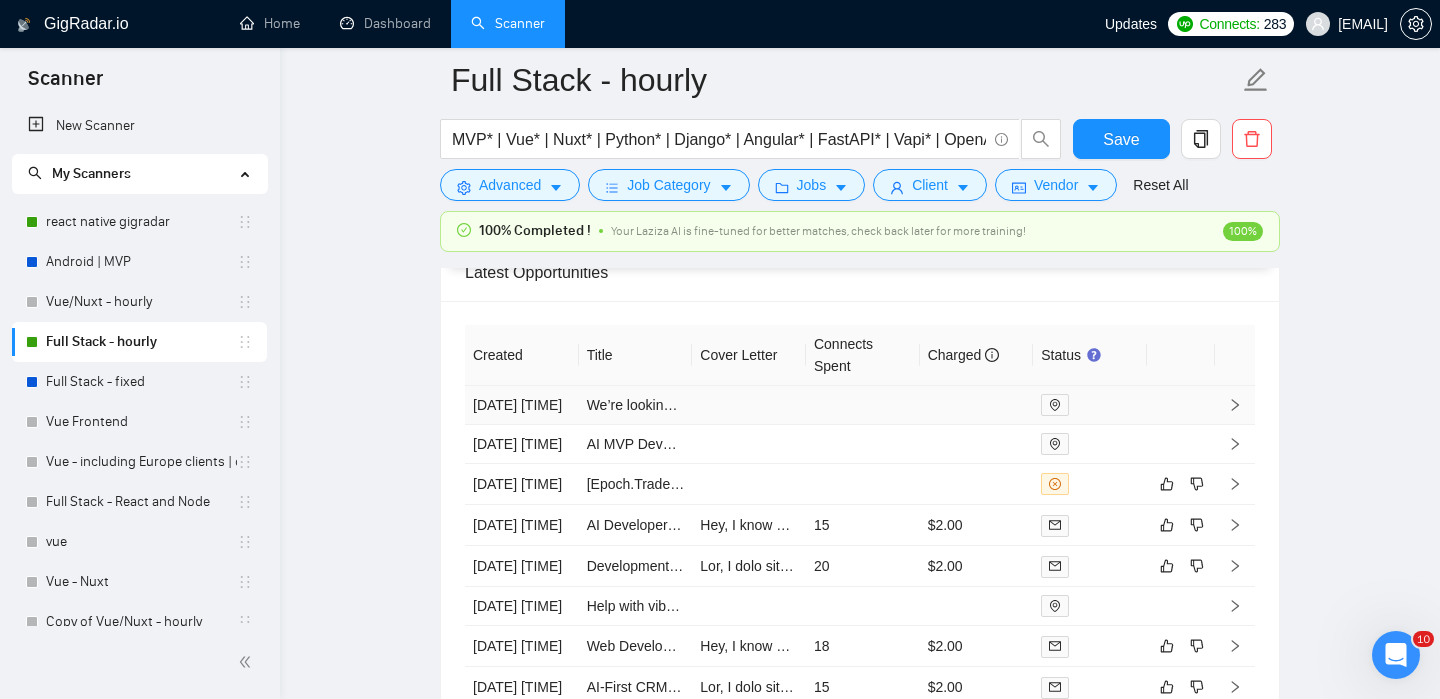 click at bounding box center [1181, 405] 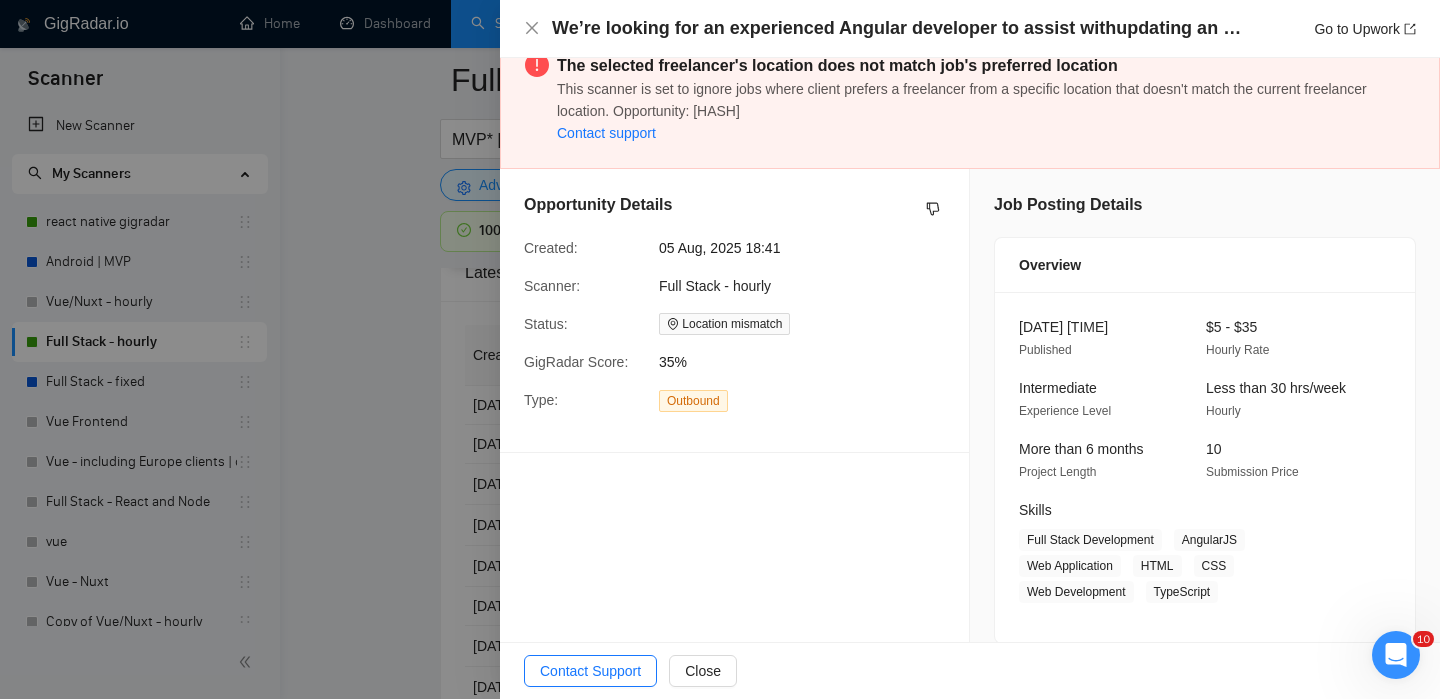 scroll, scrollTop: 0, scrollLeft: 0, axis: both 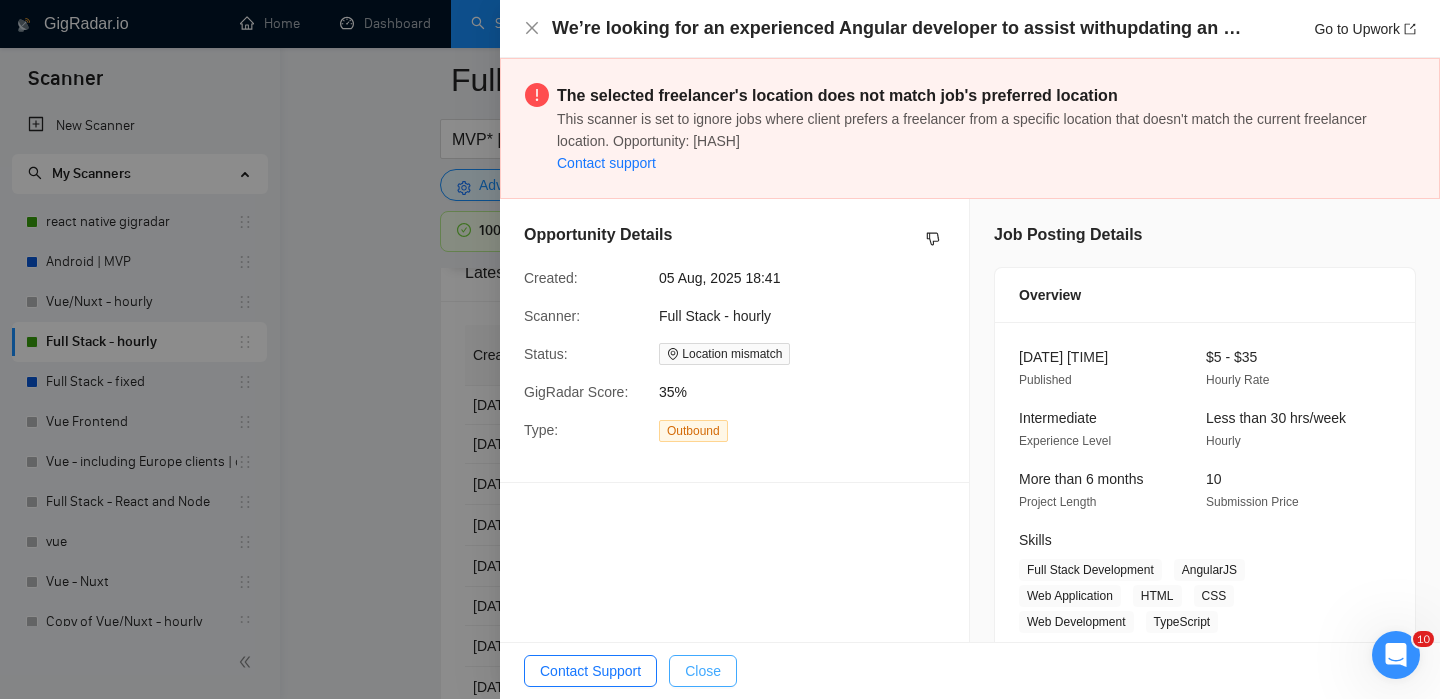 click on "Close" at bounding box center (703, 671) 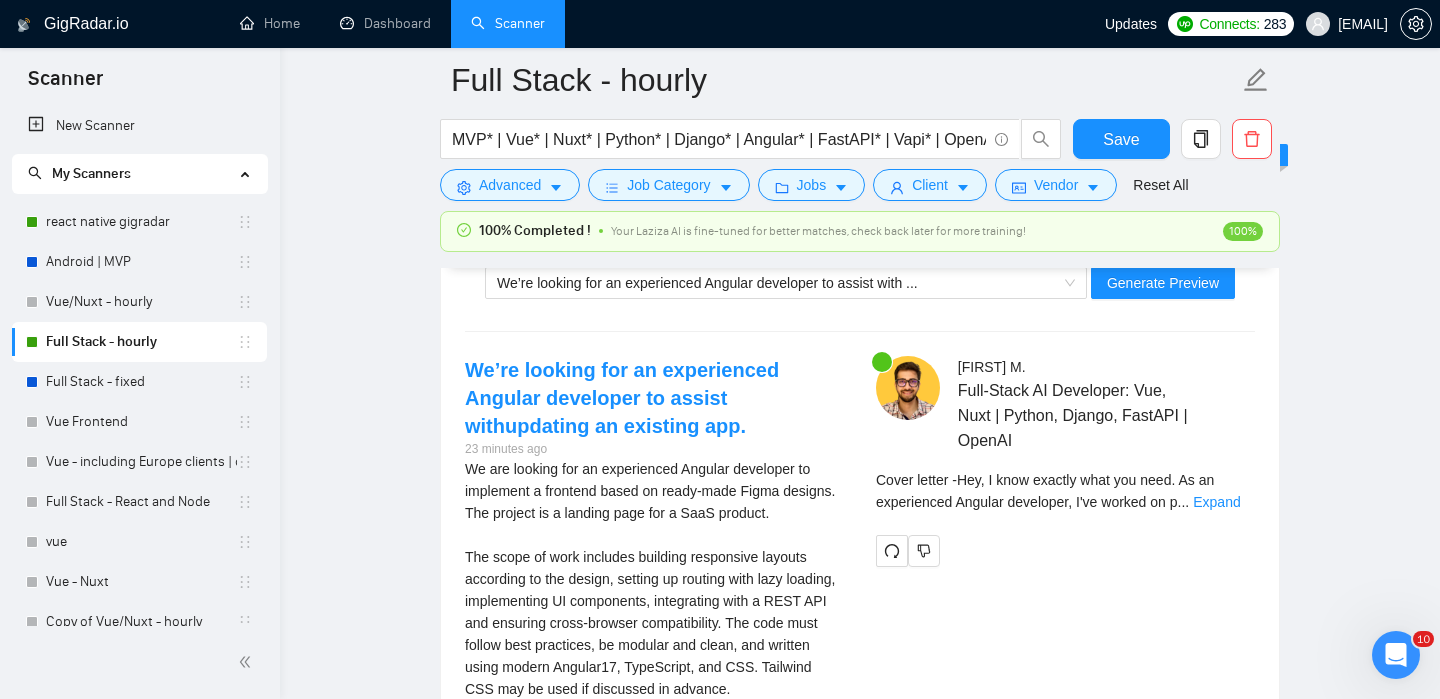 scroll, scrollTop: 3900, scrollLeft: 0, axis: vertical 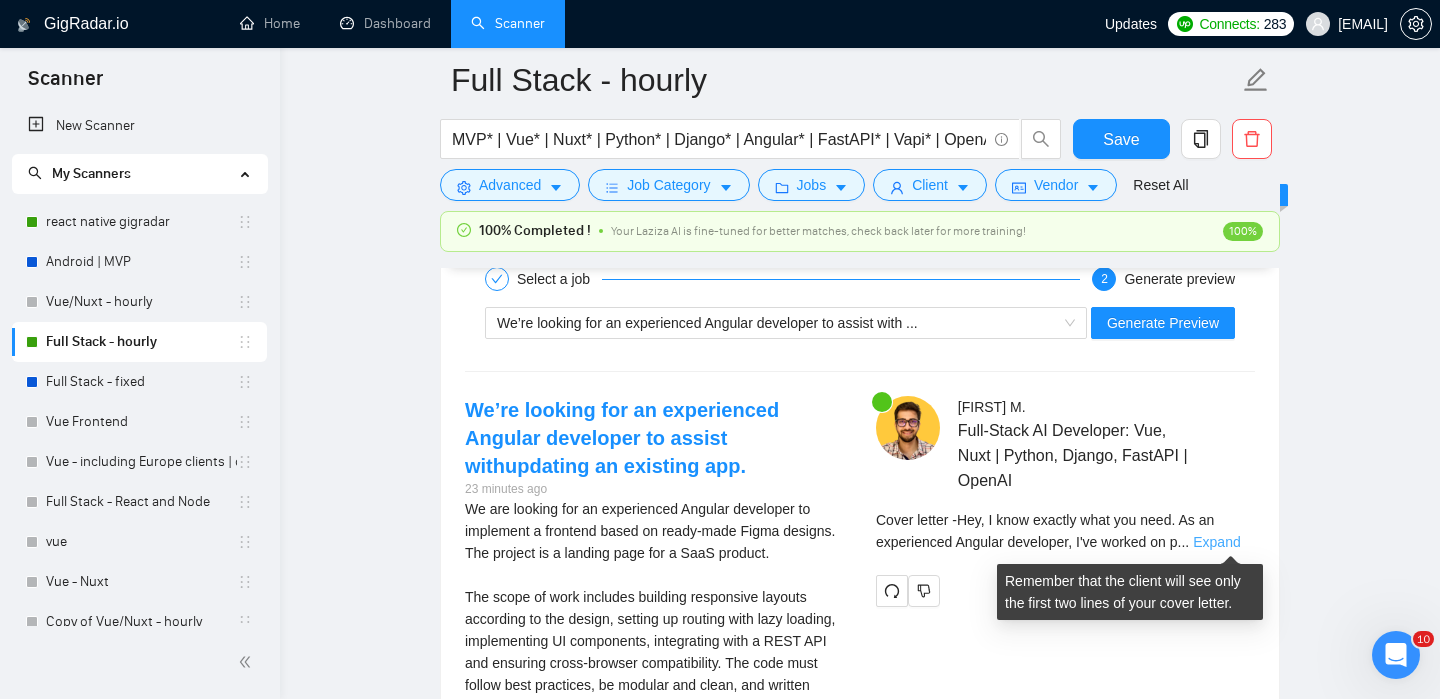 click on "Expand" at bounding box center [1216, 542] 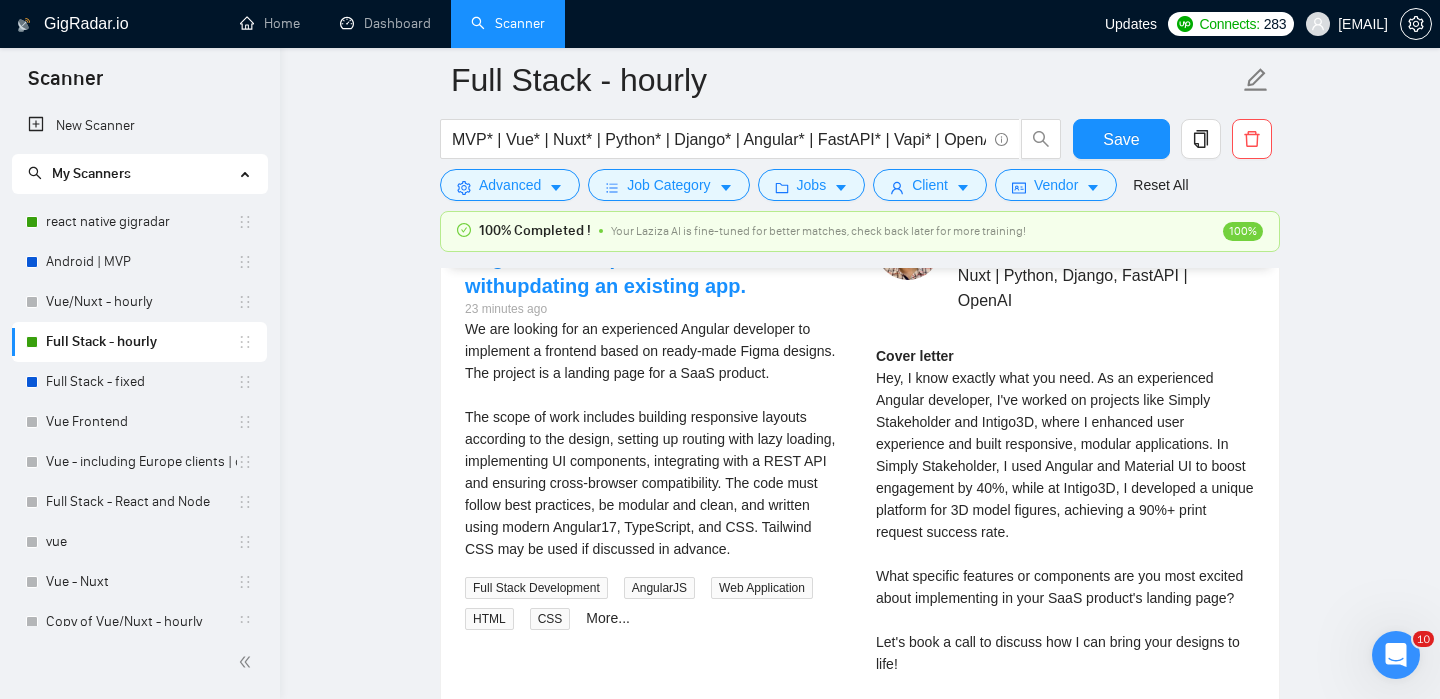 scroll, scrollTop: 4075, scrollLeft: 0, axis: vertical 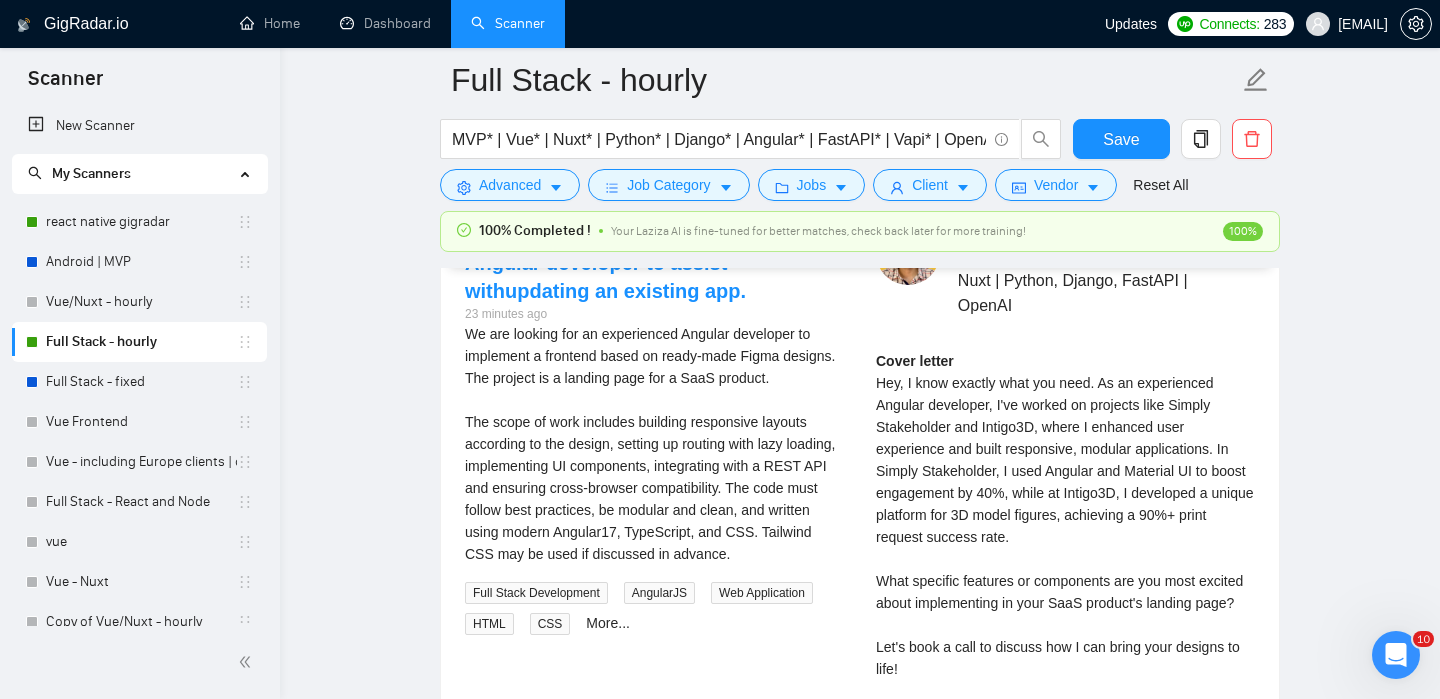 click on "Cover letter Hey, I know exactly what you need. As an experienced Angular developer, I've worked on projects like Simply Stakeholder and Intigo3D, where I enhanced user experience and built responsive, modular applications. In Simply Stakeholder, I used Angular and Material UI to boost engagement by 40%, while at Intigo3D, I developed a unique platform for 3D model figures, achieving a 90%+ print request success rate.
What specific features or components are you most excited about implementing in your SaaS product's landing page?
Let's book a call to discuss how I can bring your designs to life!
Cheers,
Saad Mahmood" at bounding box center (1065, 548) 